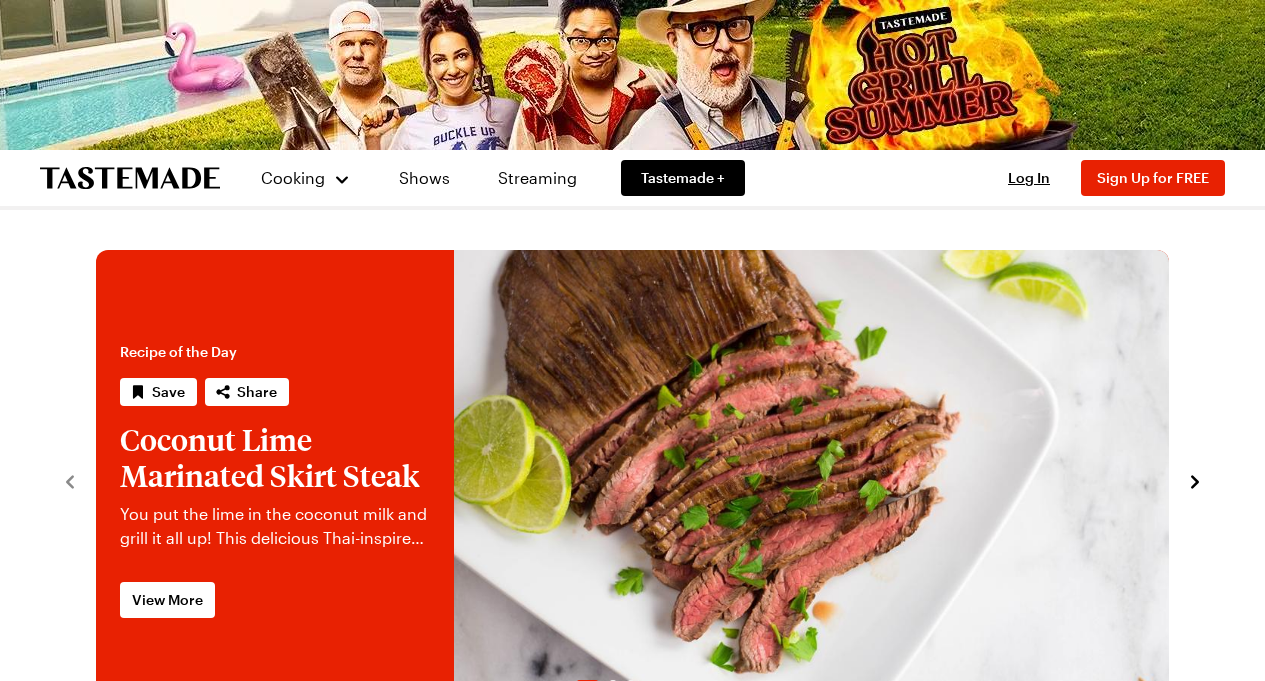scroll, scrollTop: 0, scrollLeft: 0, axis: both 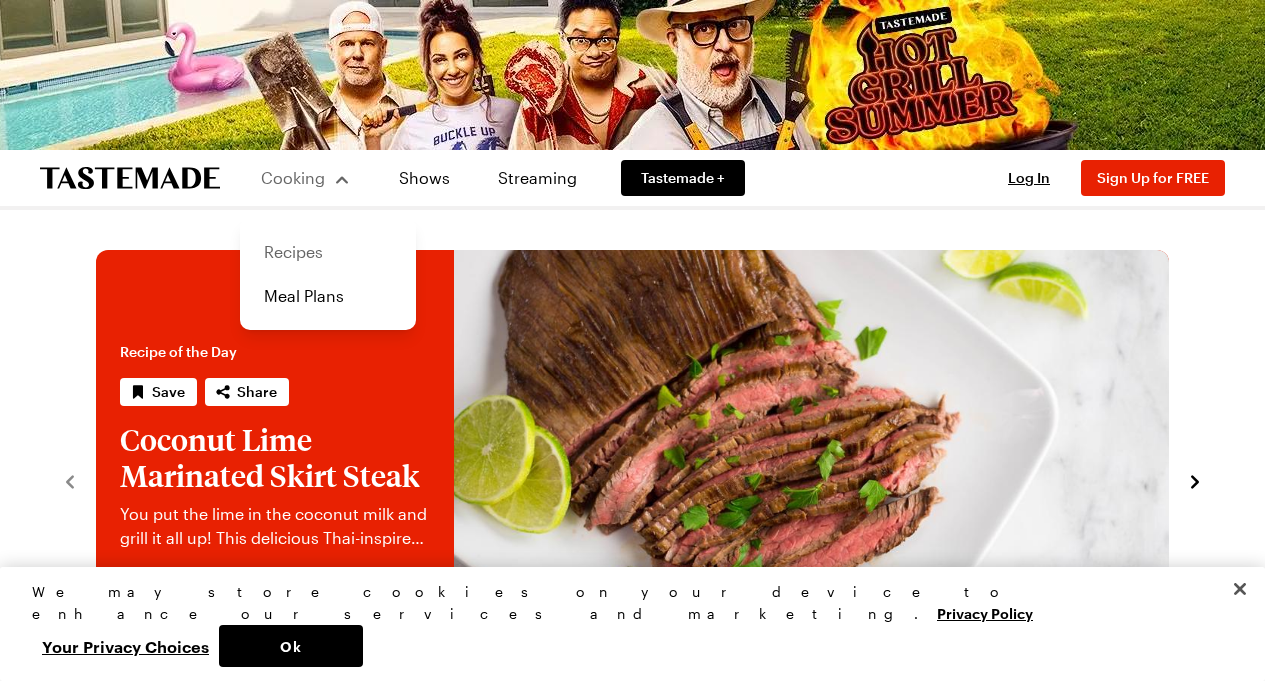 click on "Recipes" at bounding box center [328, 252] 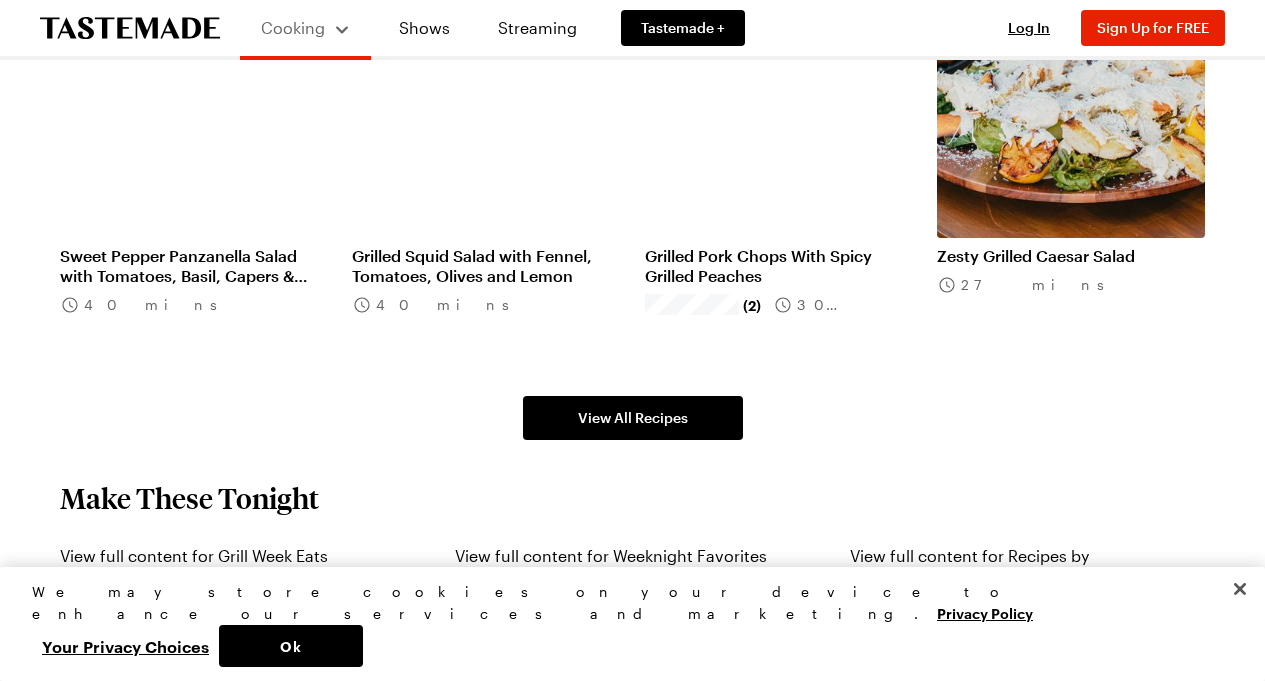 scroll, scrollTop: 1293, scrollLeft: 0, axis: vertical 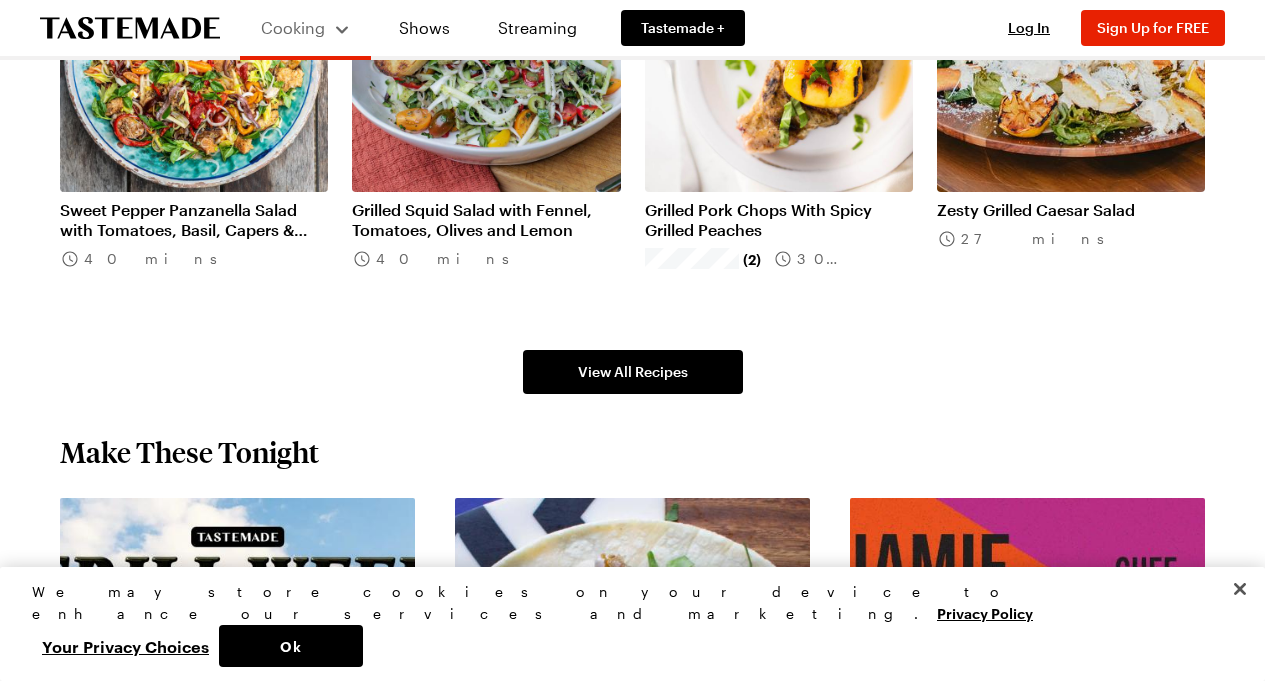 click on "It's a HOT GRILL SUMMER 🔥 Gooey Mac & Cheese Burger 1h 0m Wood Smoked Beef Short Ribs with Red Wine Vinegar Glaze and Pickled Onions 3h 20m “Miami-Style” Baked Beans 1h 15m Key Lime Salted Caramel Ice Cream Cones 30 mins Sweet Pepper Panzanella Salad with Tomatoes, Basil, Capers & Anchovies 40 mins Grilled Squid Salad with Fennel, Tomatoes, Olives and Lemon 40 mins Grilled Pork Chops With Spicy Grilled Peaches (2) 30 mins Zesty Grilled Caesar Salad 27 mins View All Recipes Make These Tonight View full content for Grill Week Eats Grill Week Eats Grill Week Eats View full content for Weeknight Favorites Weeknight Favorites Explore Recipes View full content for Recipes by Jamie Oliver Recipes by Jamie Oliver Recipes by Jamie Oliver View full content for Pasta Picks Pasta Picks Explore Recipes View full content for Veggie-Forward Flavors Veggie-Forward Flavors Explore Recipes View full content for Clean Eating Clean Eating Explore Recipes View full content for Struggle Meals Struggle Meals Explore Recipes" at bounding box center [632, 1011] 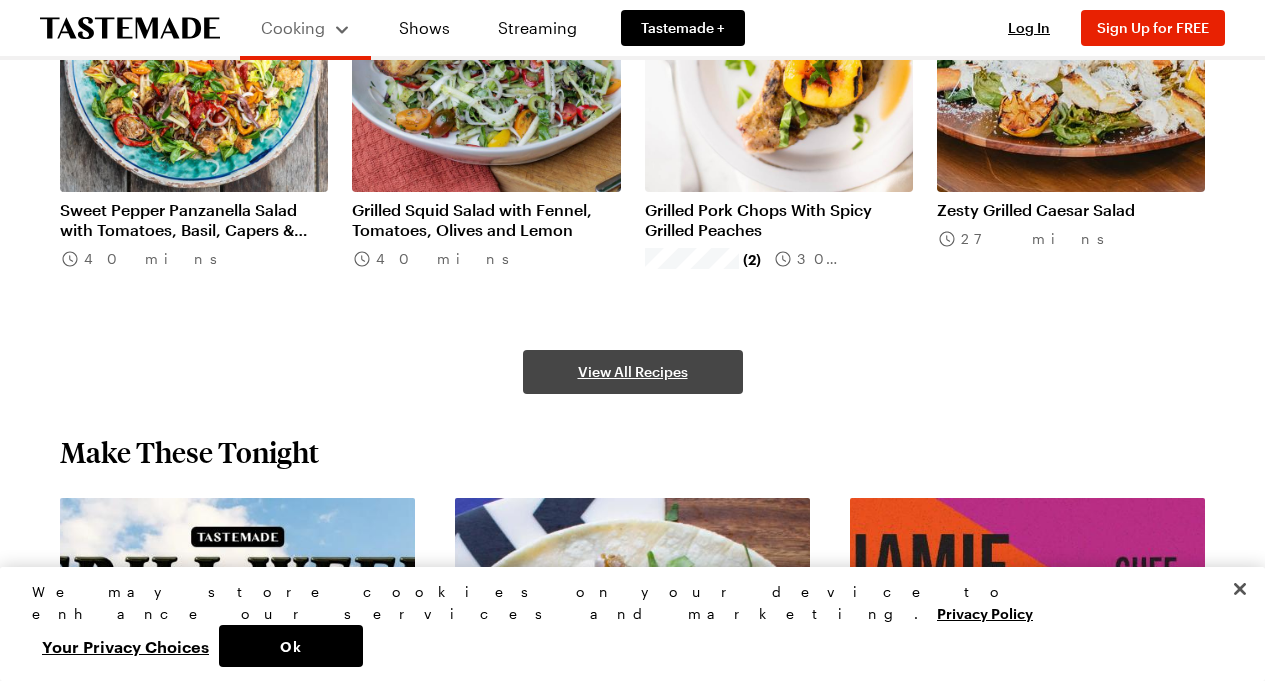 click on "View All Recipes" at bounding box center (633, 372) 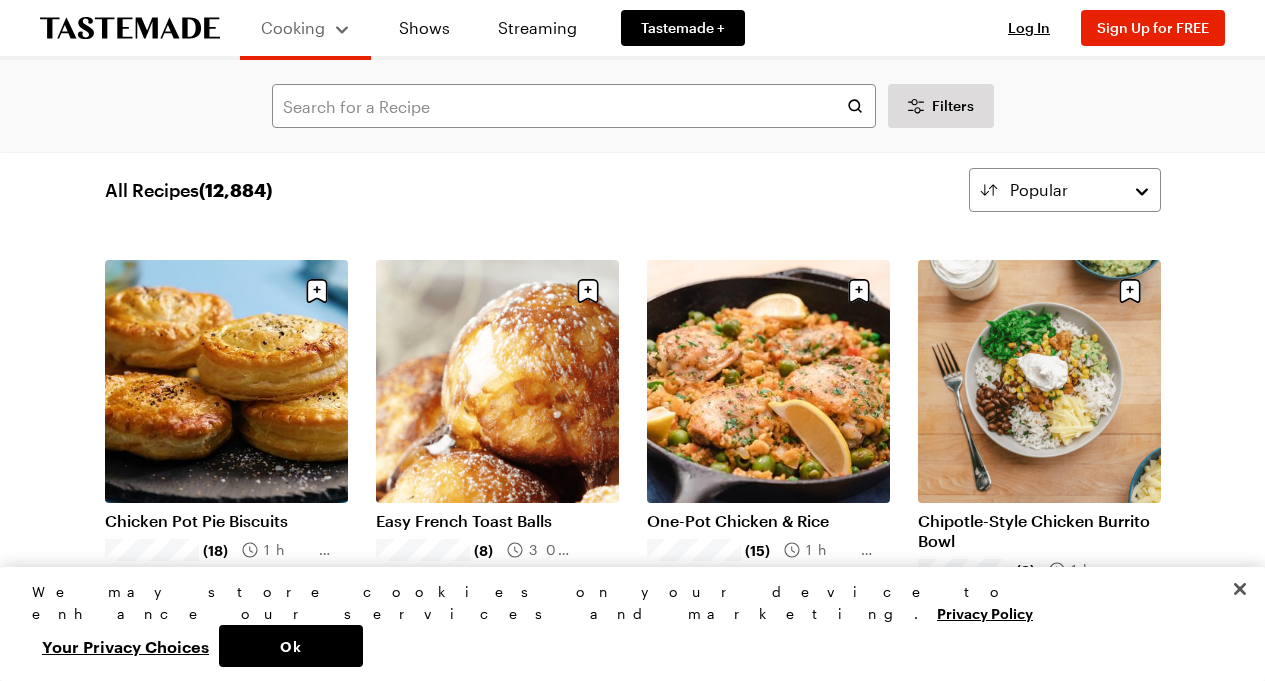 scroll, scrollTop: 70, scrollLeft: 0, axis: vertical 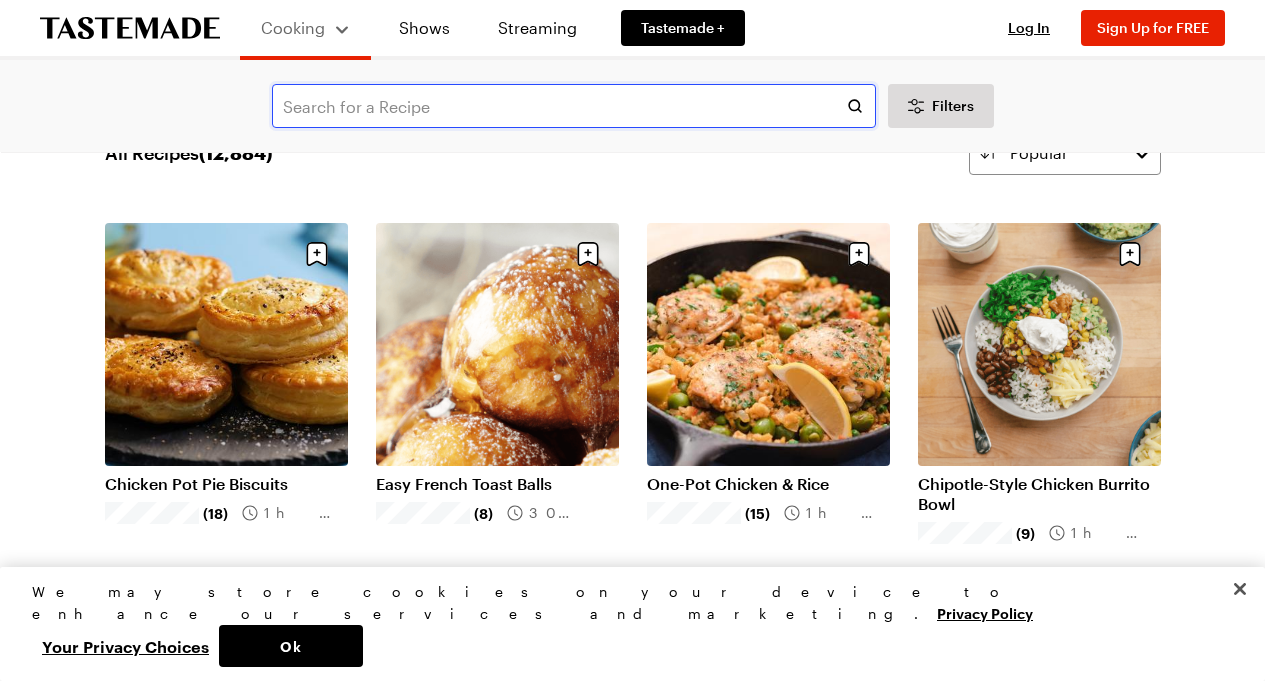 click at bounding box center [574, 106] 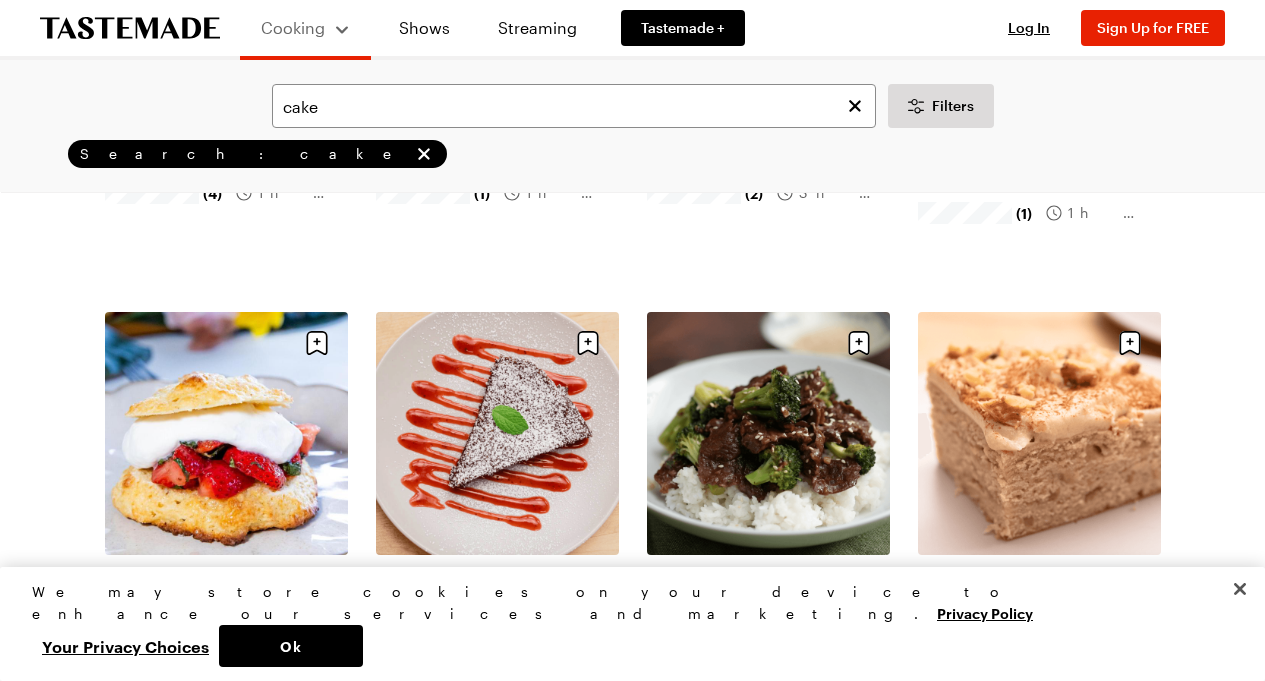 scroll, scrollTop: 1286, scrollLeft: 0, axis: vertical 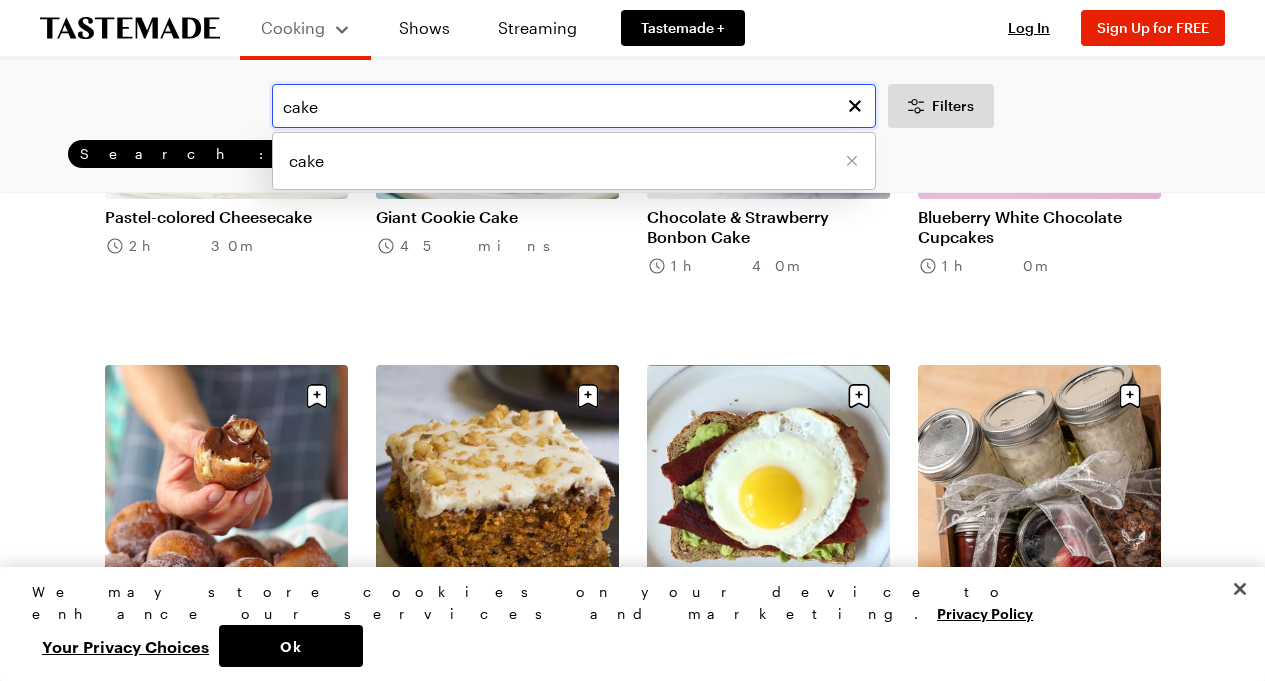 click on "cake" at bounding box center (574, 106) 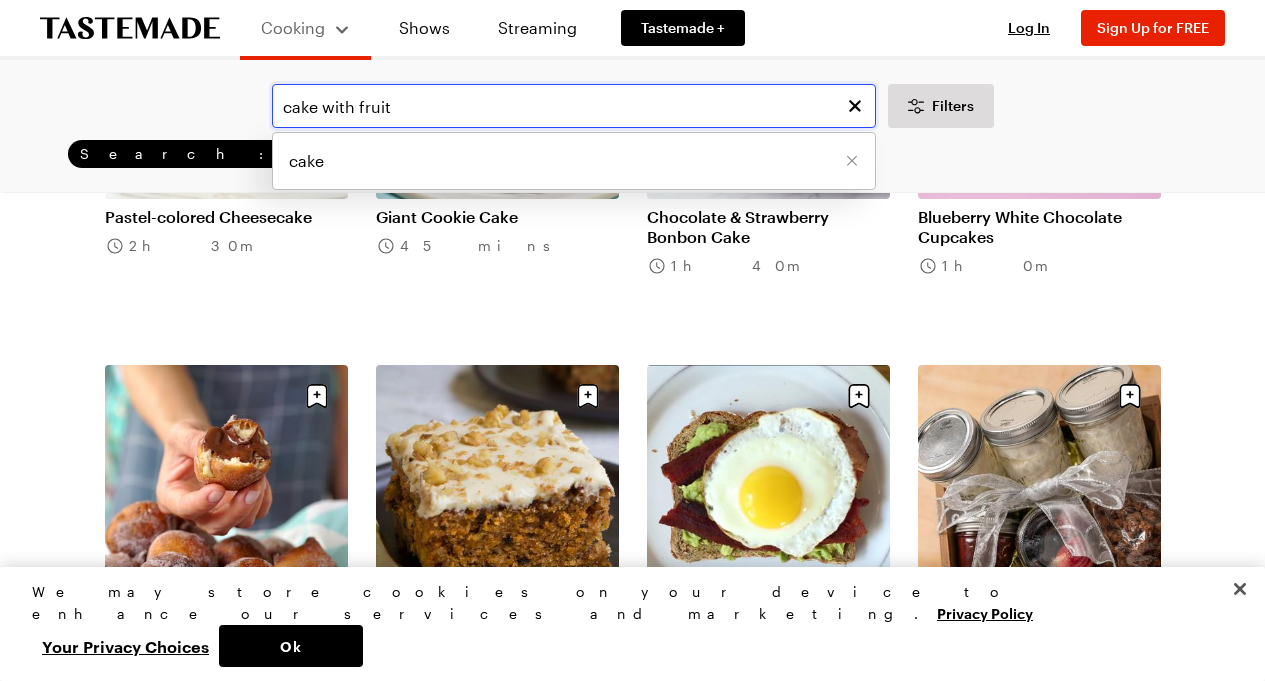 type on "cake with fruit" 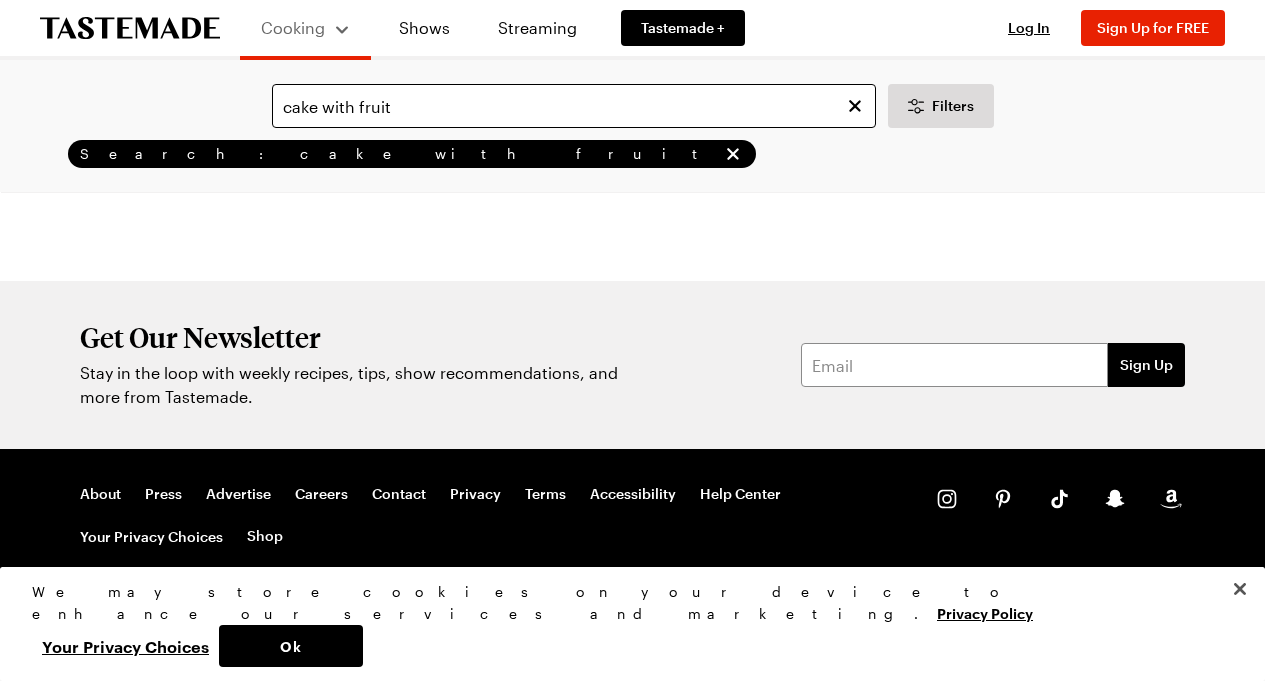 scroll, scrollTop: 3102, scrollLeft: 0, axis: vertical 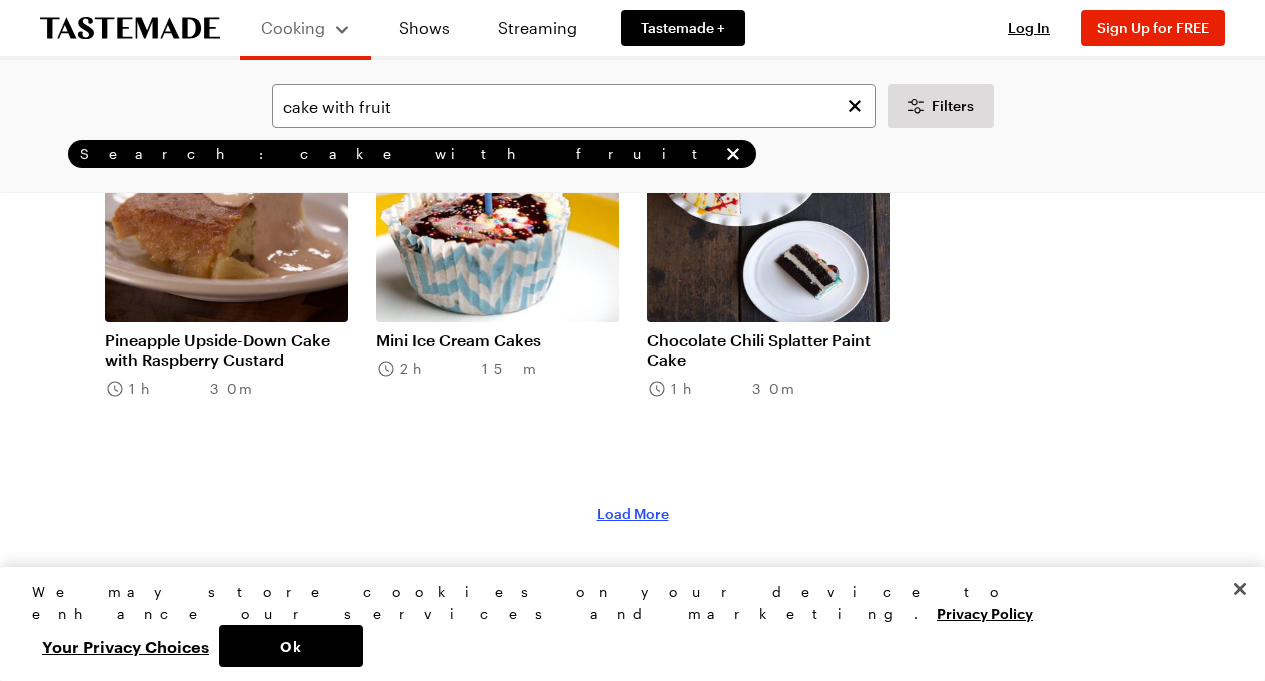 click on "Load More" at bounding box center [633, 514] 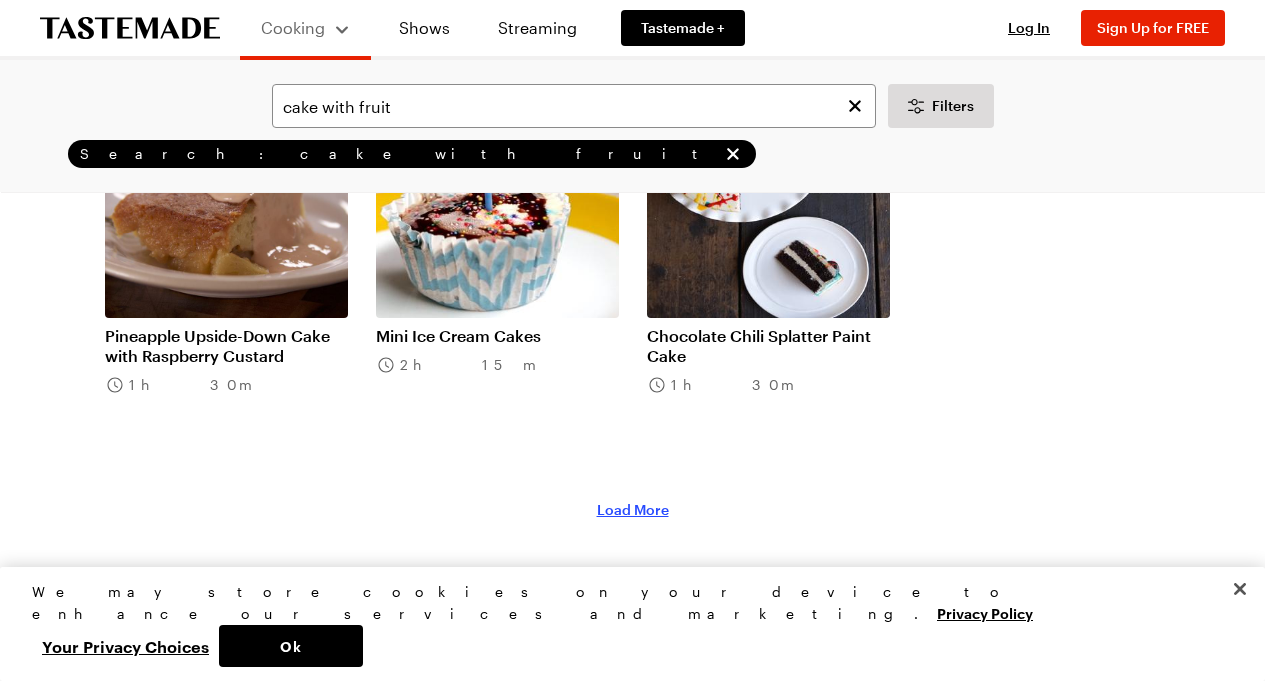 click on "Load More" at bounding box center [633, 510] 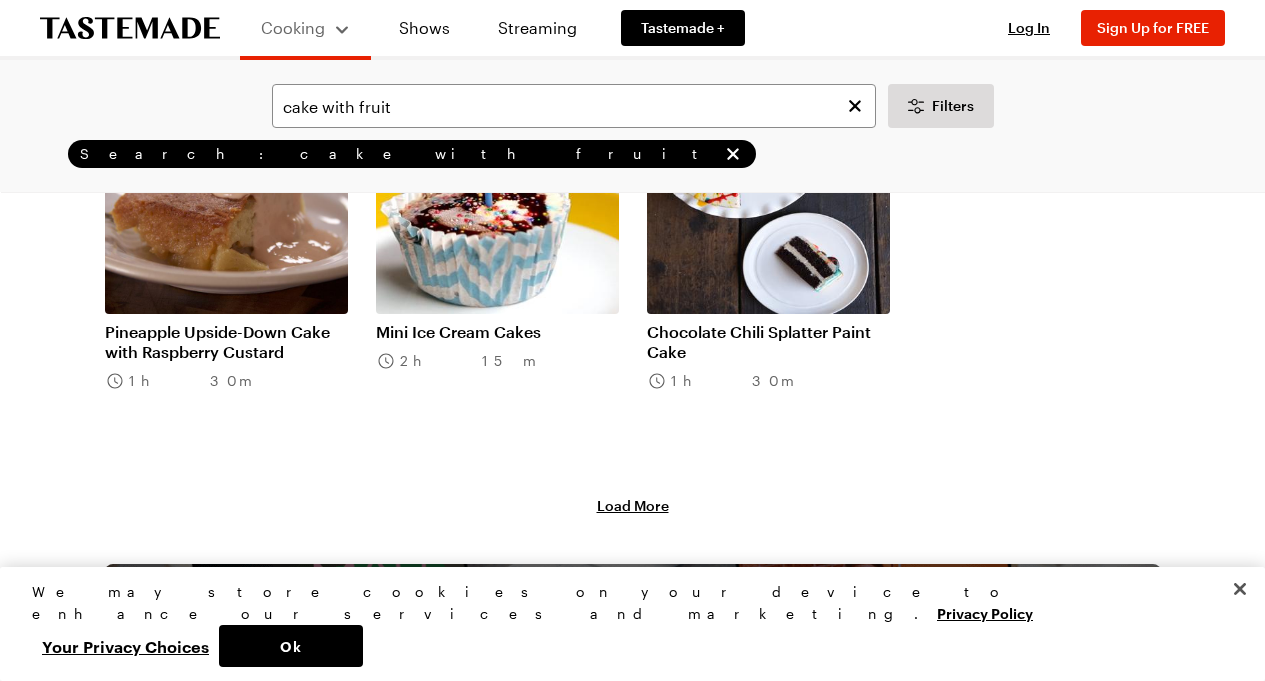 scroll, scrollTop: 5583, scrollLeft: 0, axis: vertical 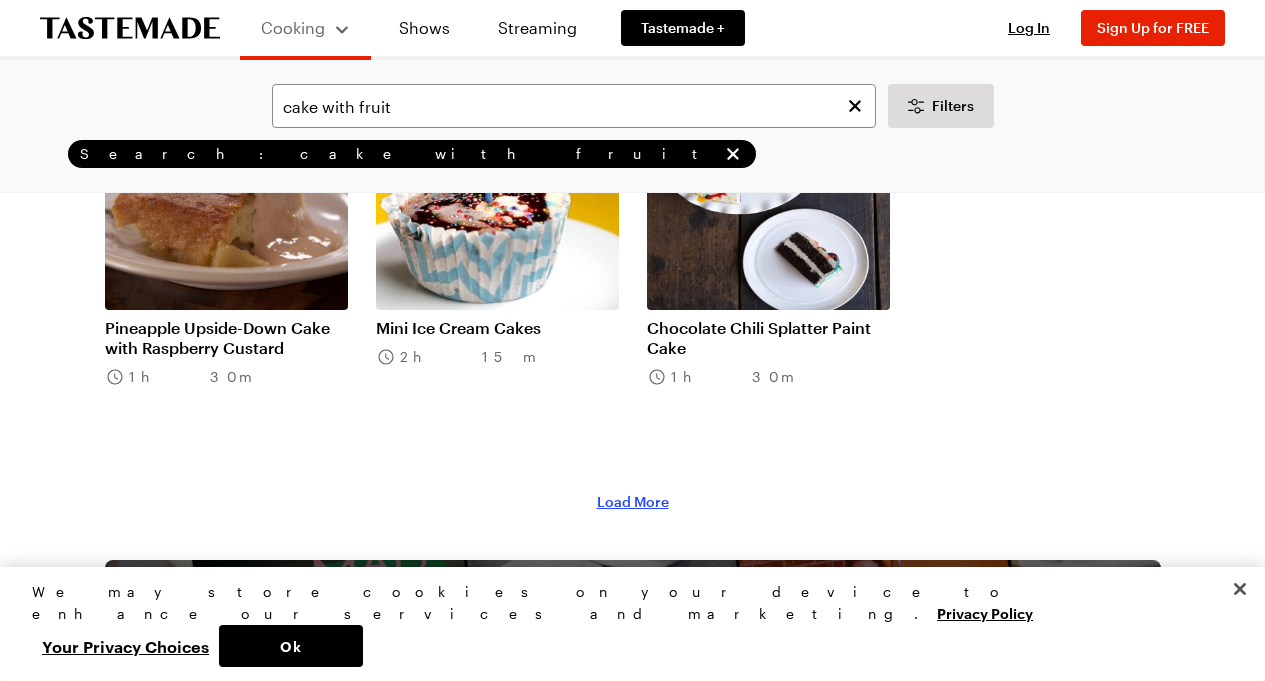 click on "Load More" at bounding box center [633, 502] 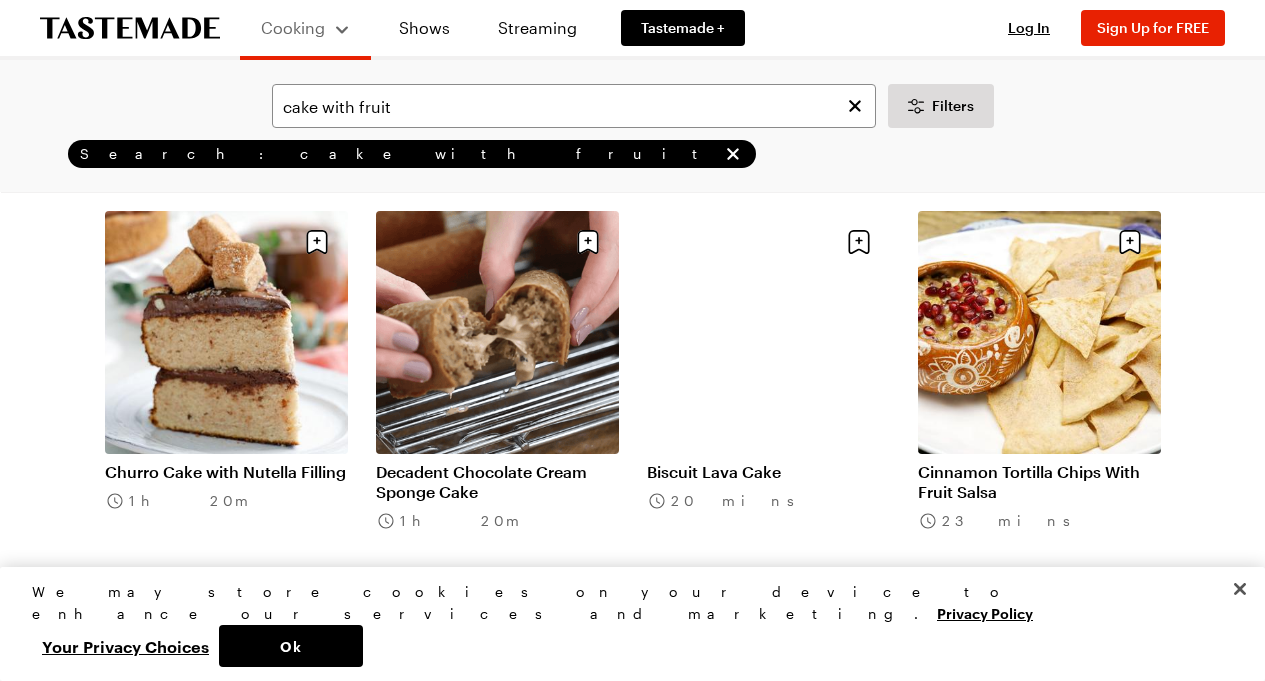 scroll, scrollTop: 334, scrollLeft: 0, axis: vertical 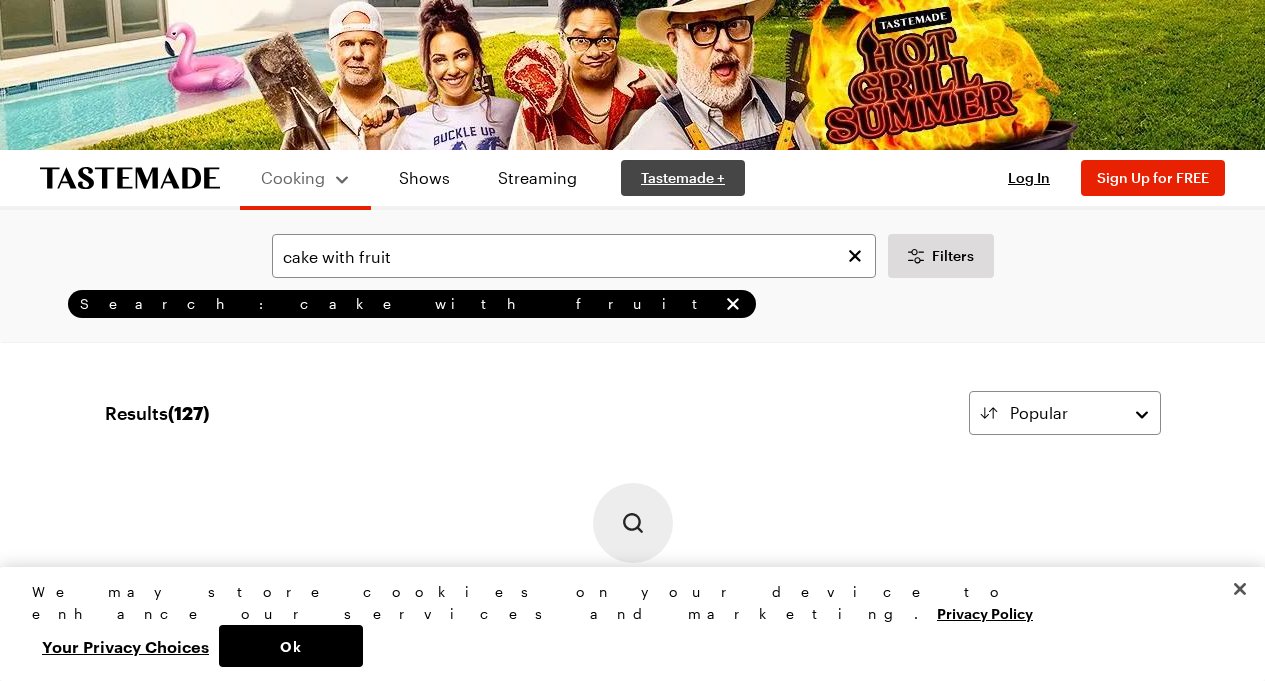 click on "Tastemade +" at bounding box center [683, 178] 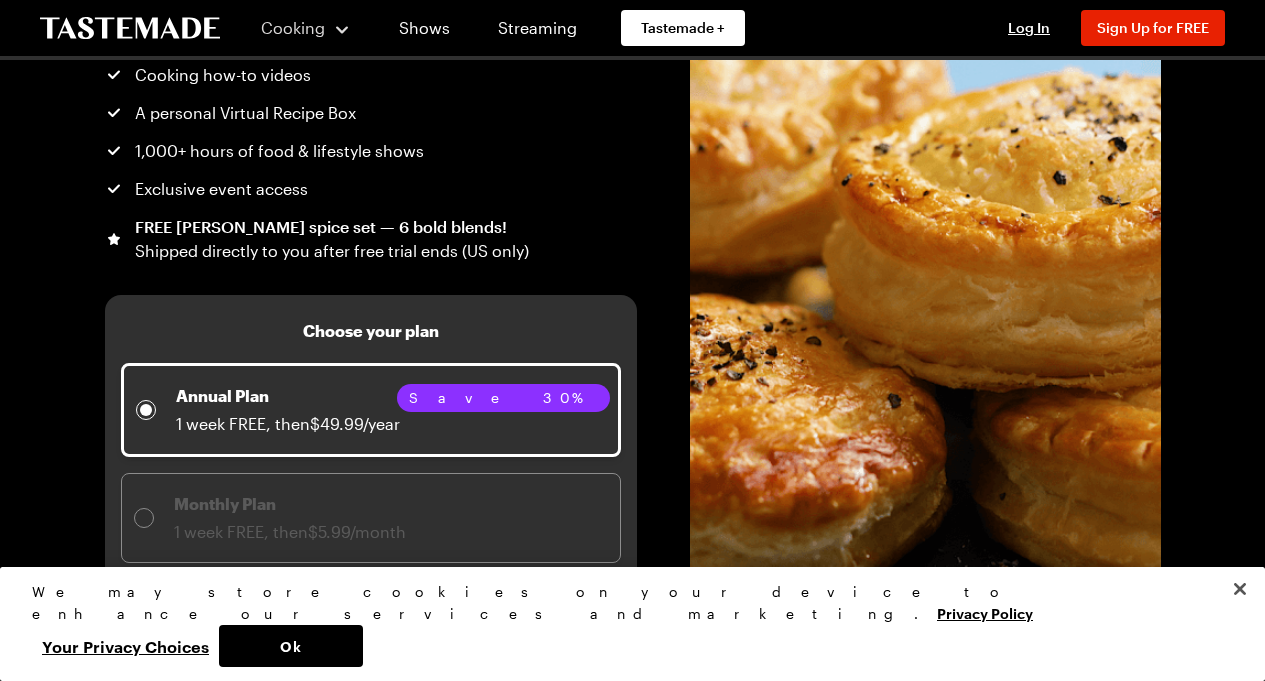 scroll, scrollTop: 0, scrollLeft: 0, axis: both 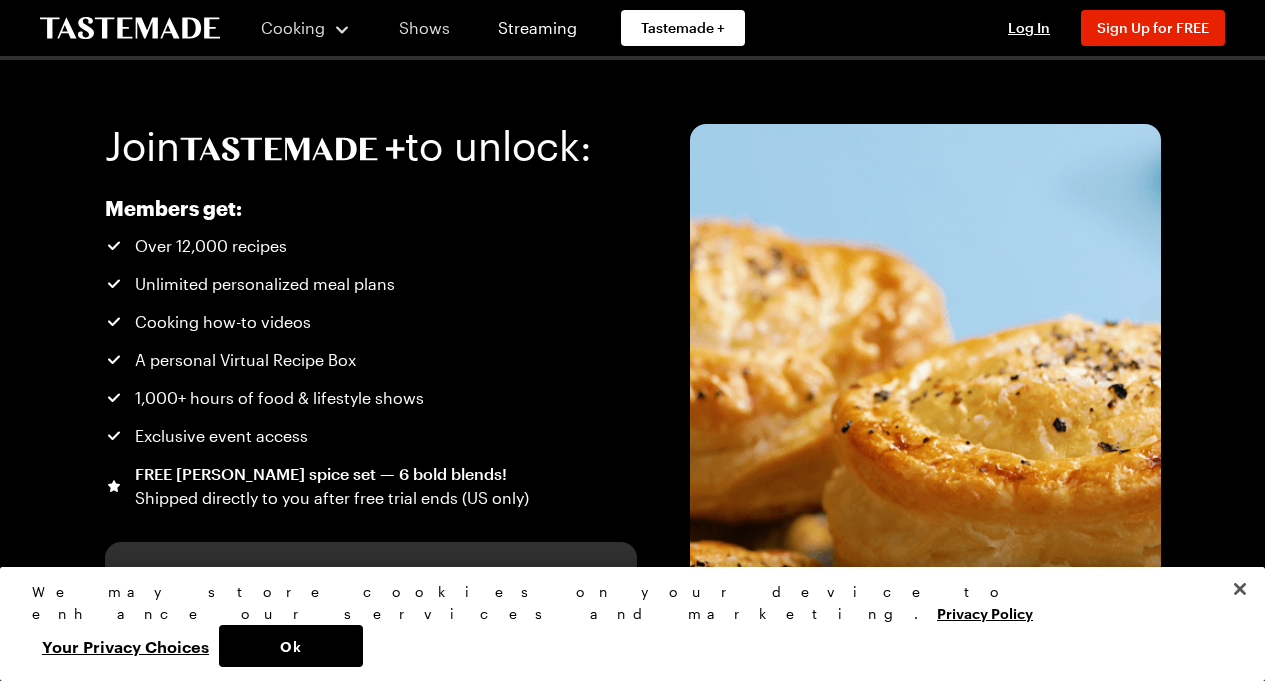 click on "Shows" at bounding box center (424, 28) 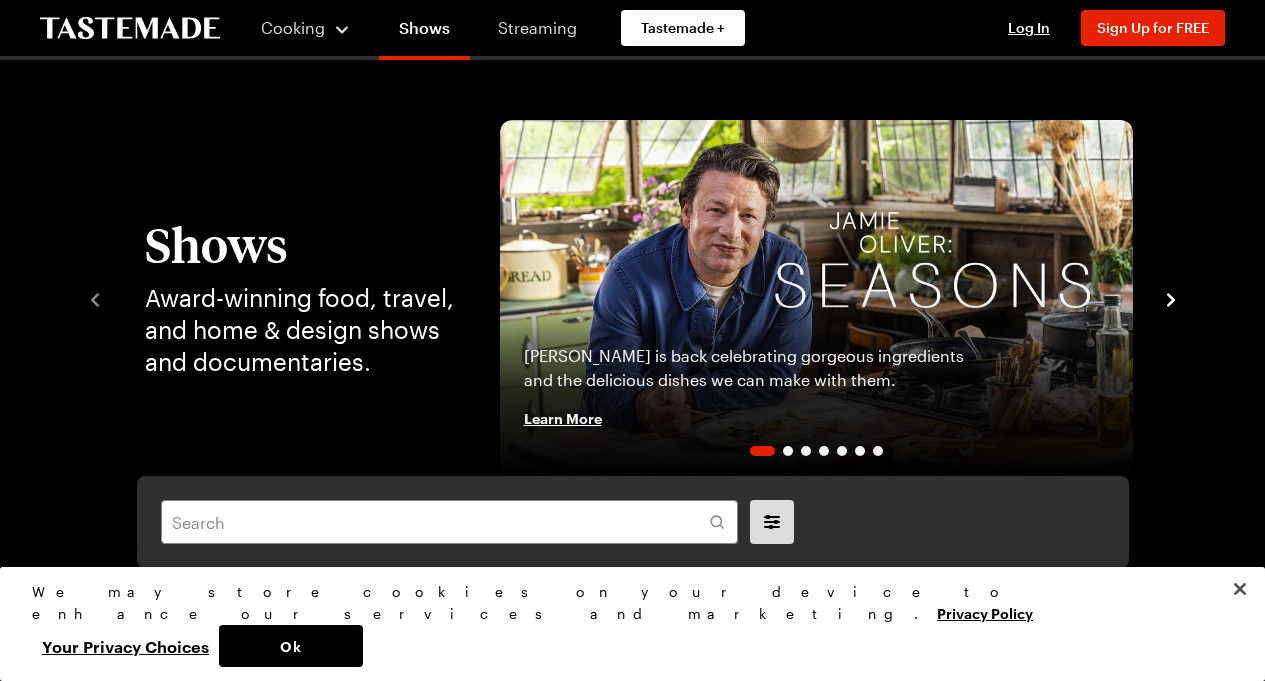 click on "Streaming" at bounding box center (537, 28) 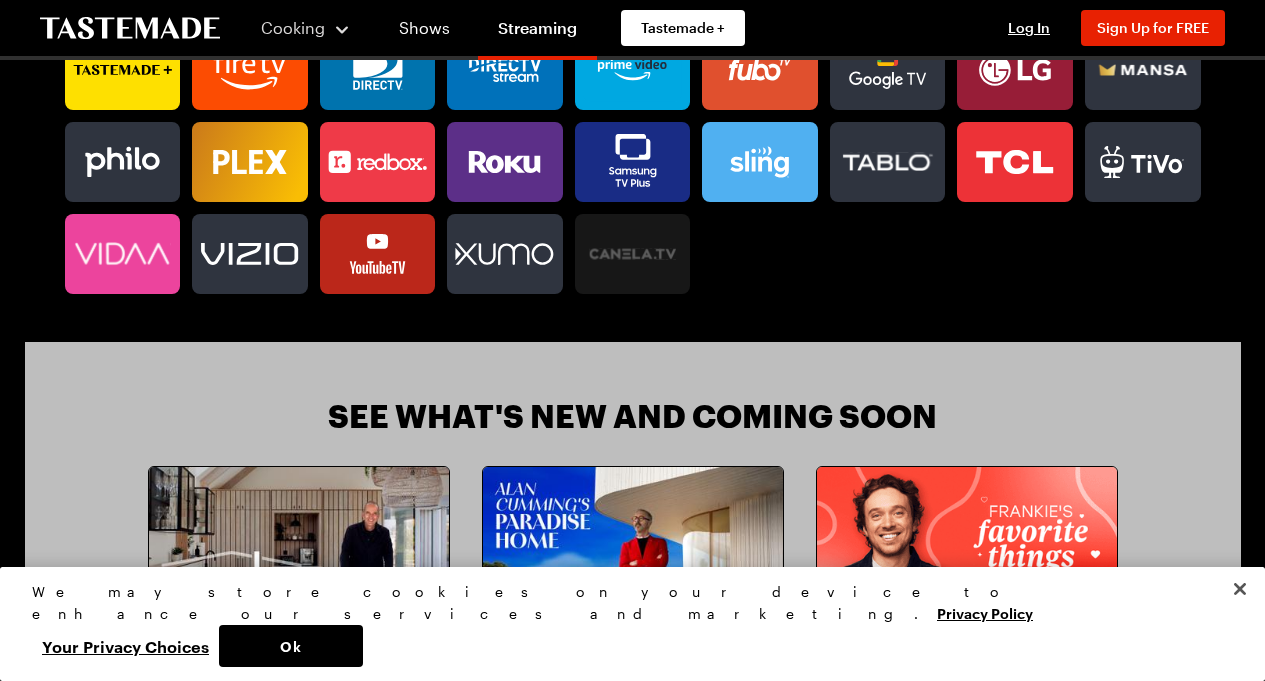 scroll, scrollTop: 997, scrollLeft: 0, axis: vertical 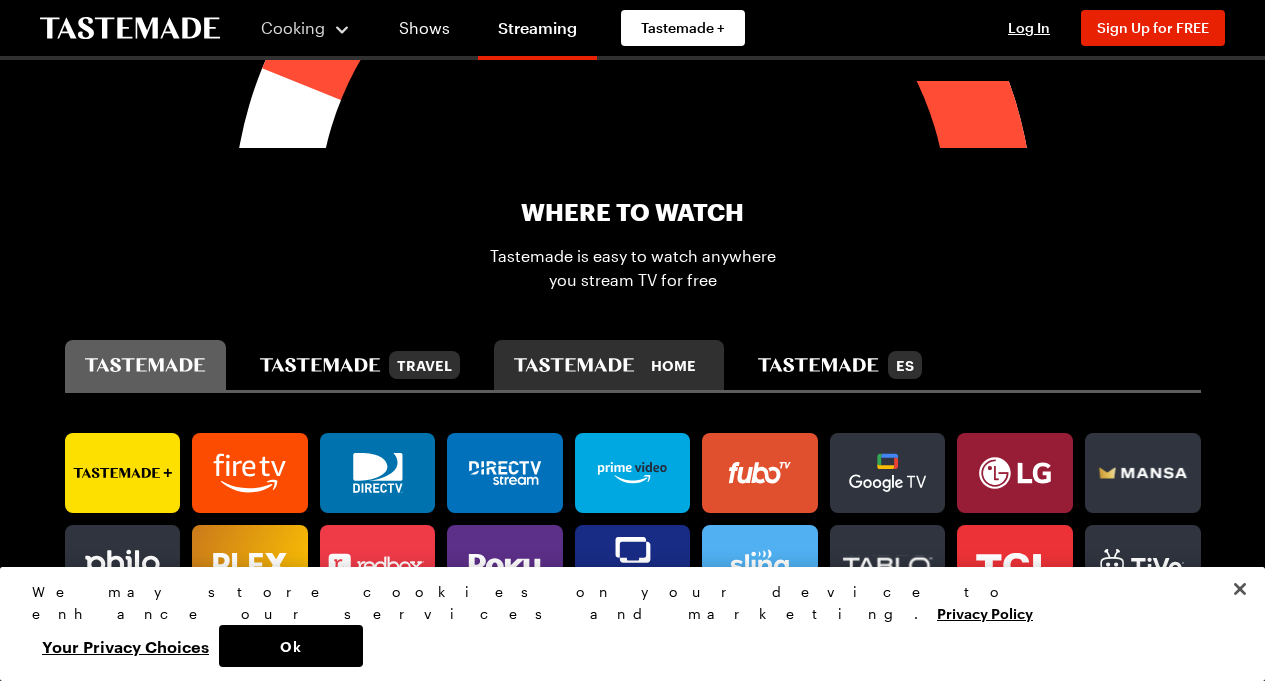 click 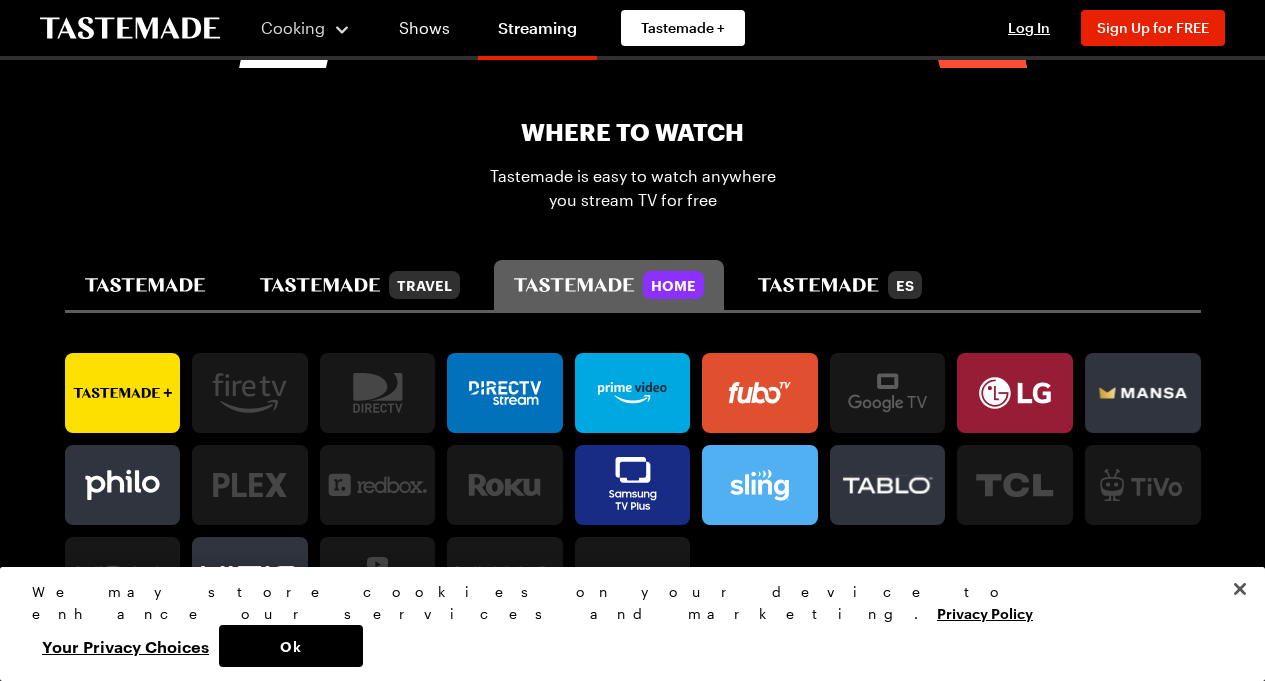 scroll, scrollTop: 1040, scrollLeft: 0, axis: vertical 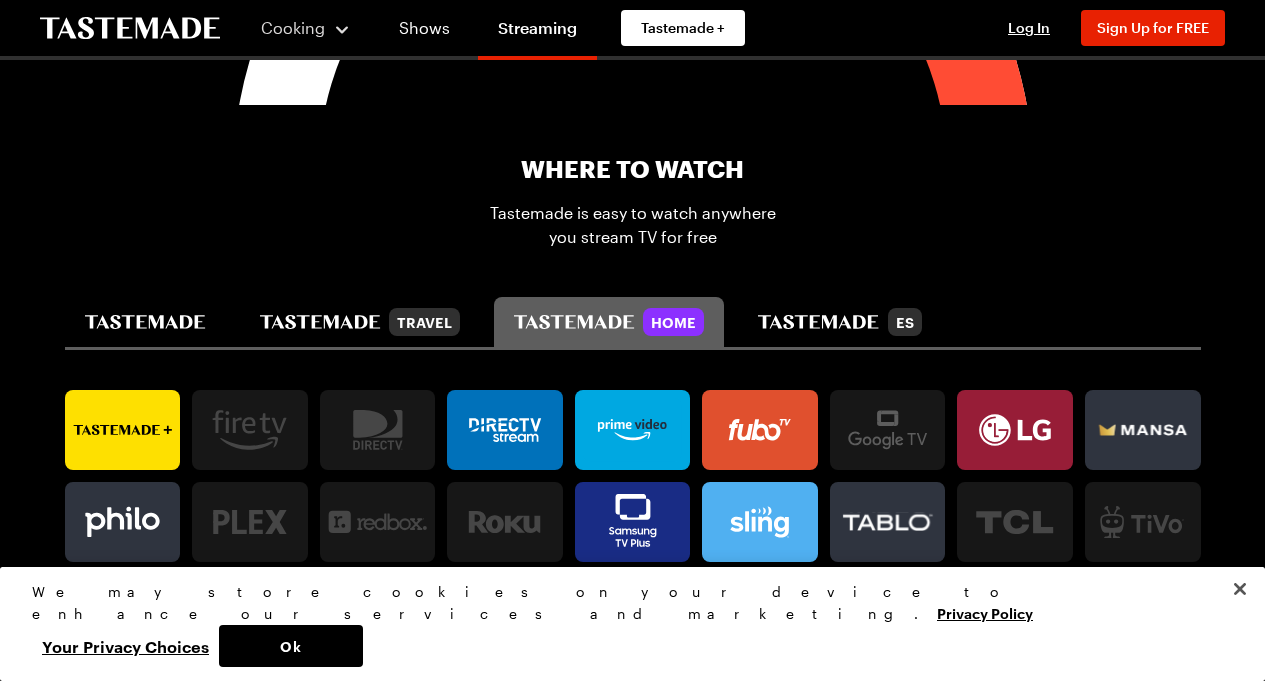 drag, startPoint x: 1009, startPoint y: 338, endPoint x: 948, endPoint y: 339, distance: 61.008198 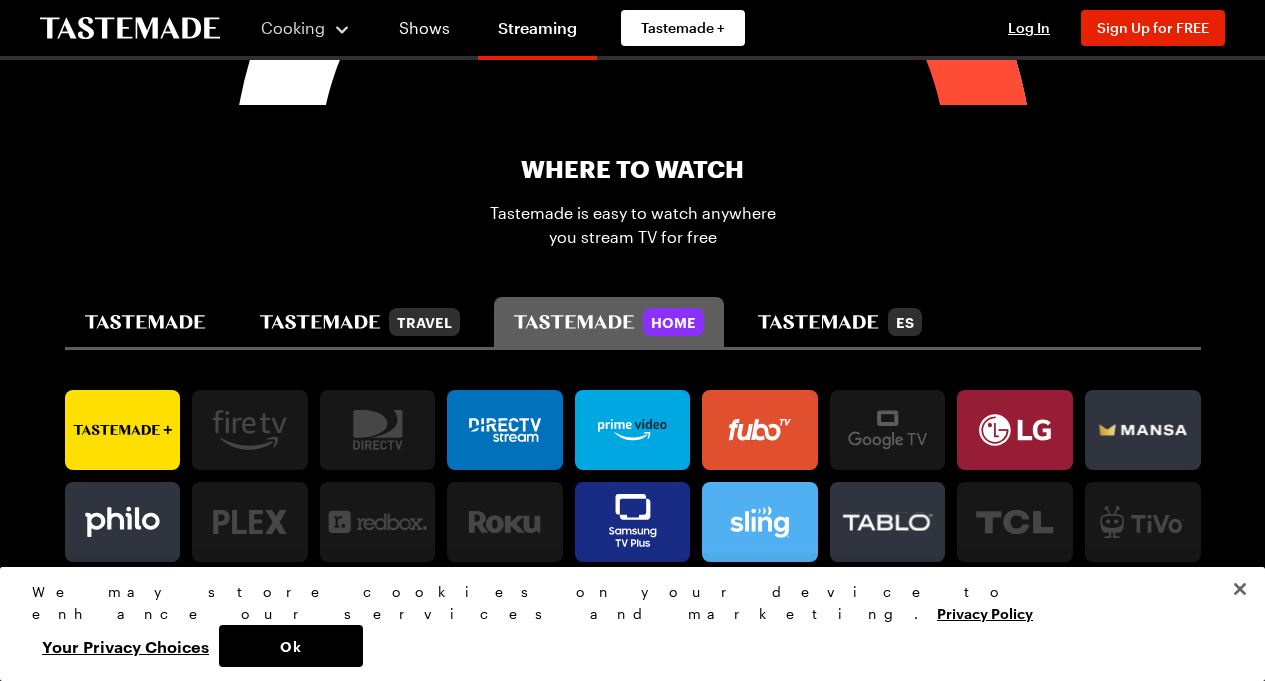 click at bounding box center [1240, 589] 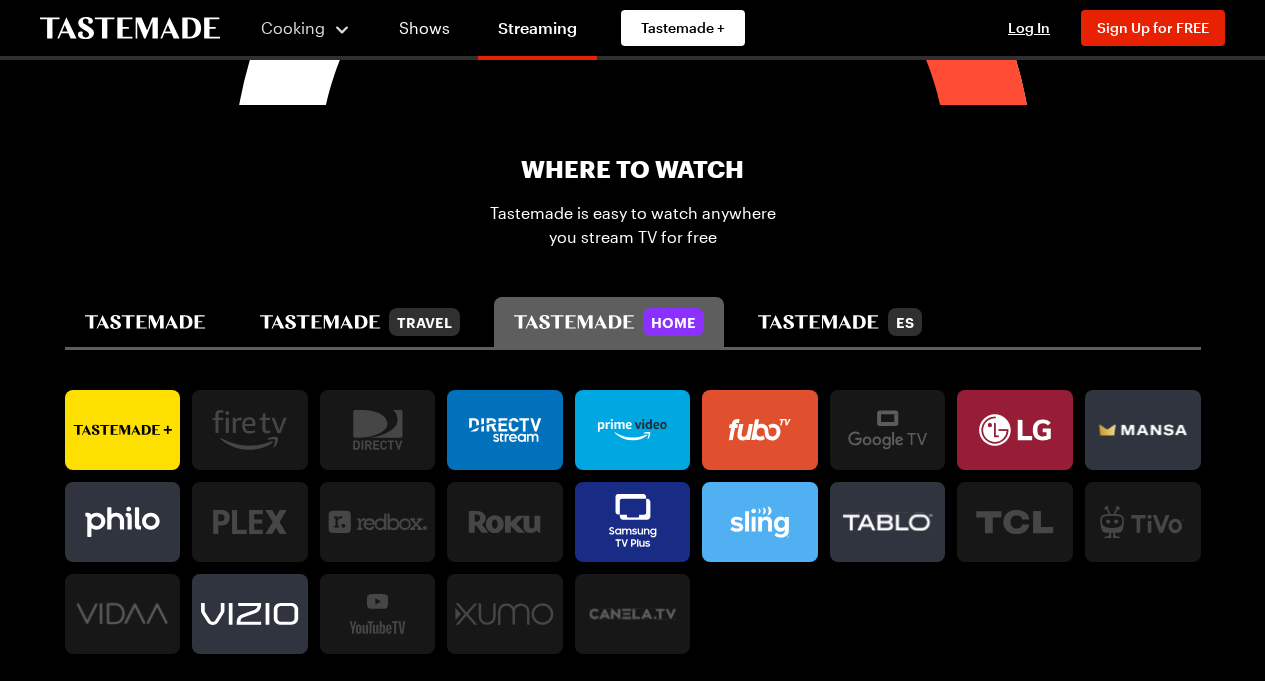 click 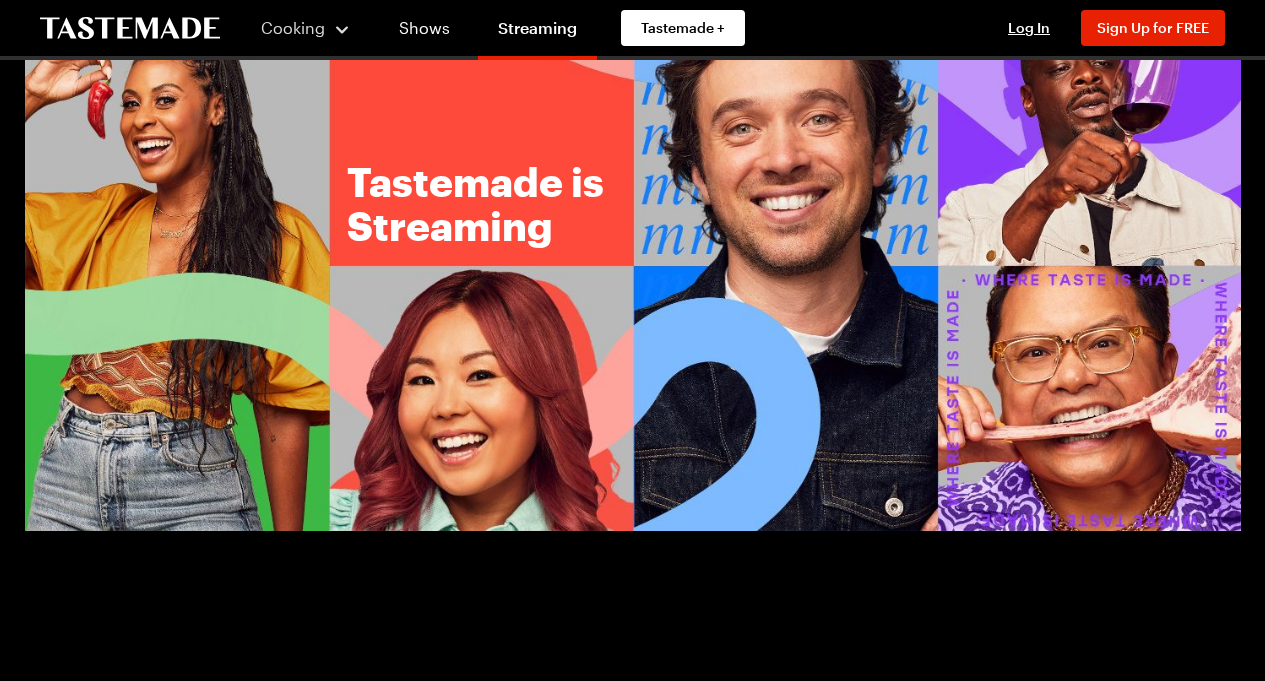 scroll, scrollTop: 0, scrollLeft: 0, axis: both 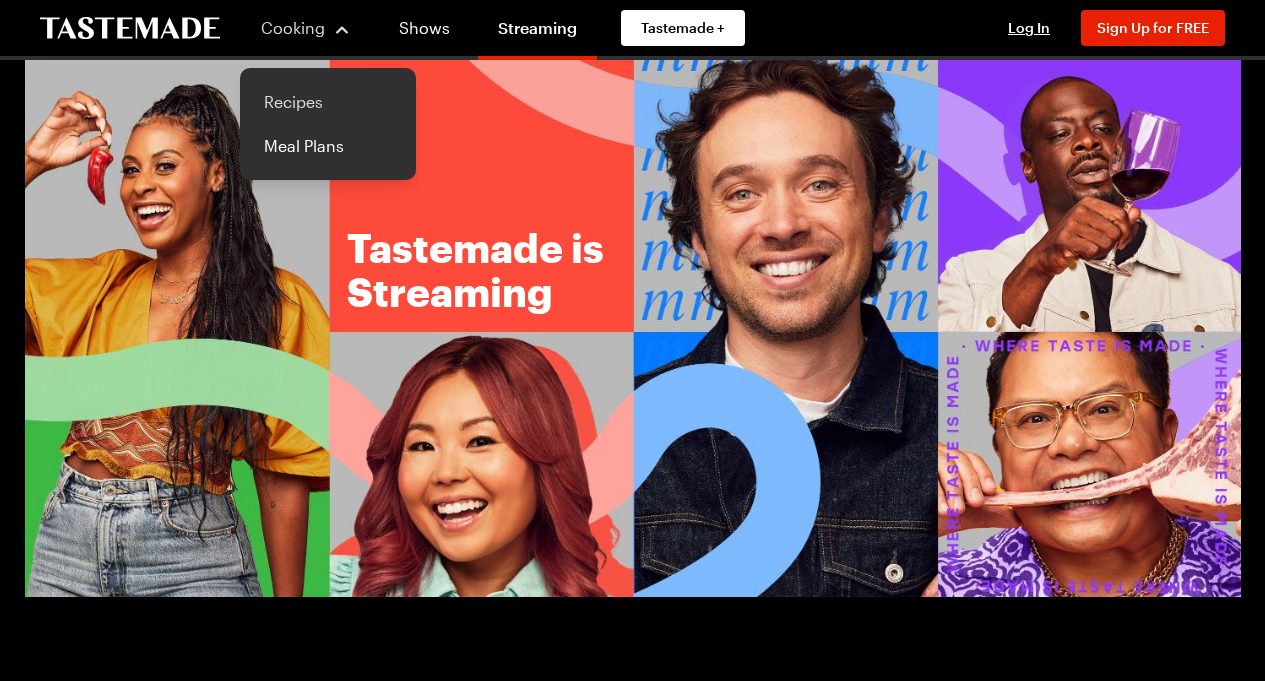 click on "Recipes" at bounding box center [328, 102] 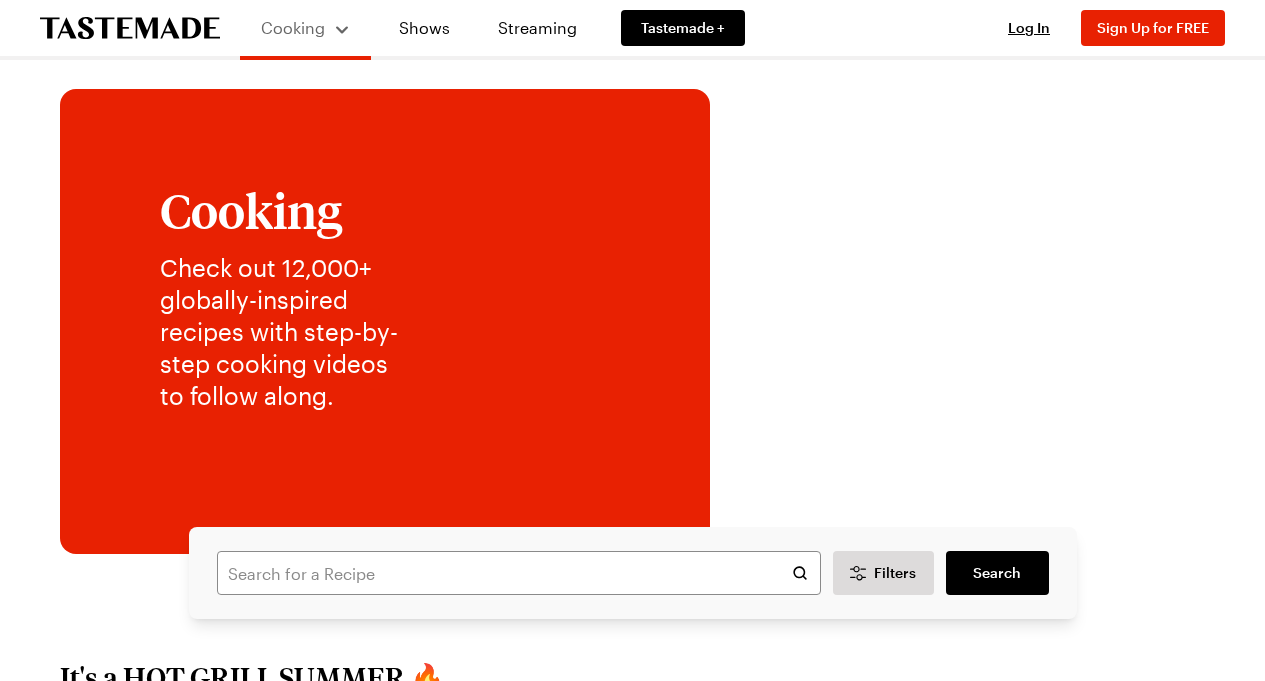scroll, scrollTop: 125, scrollLeft: 0, axis: vertical 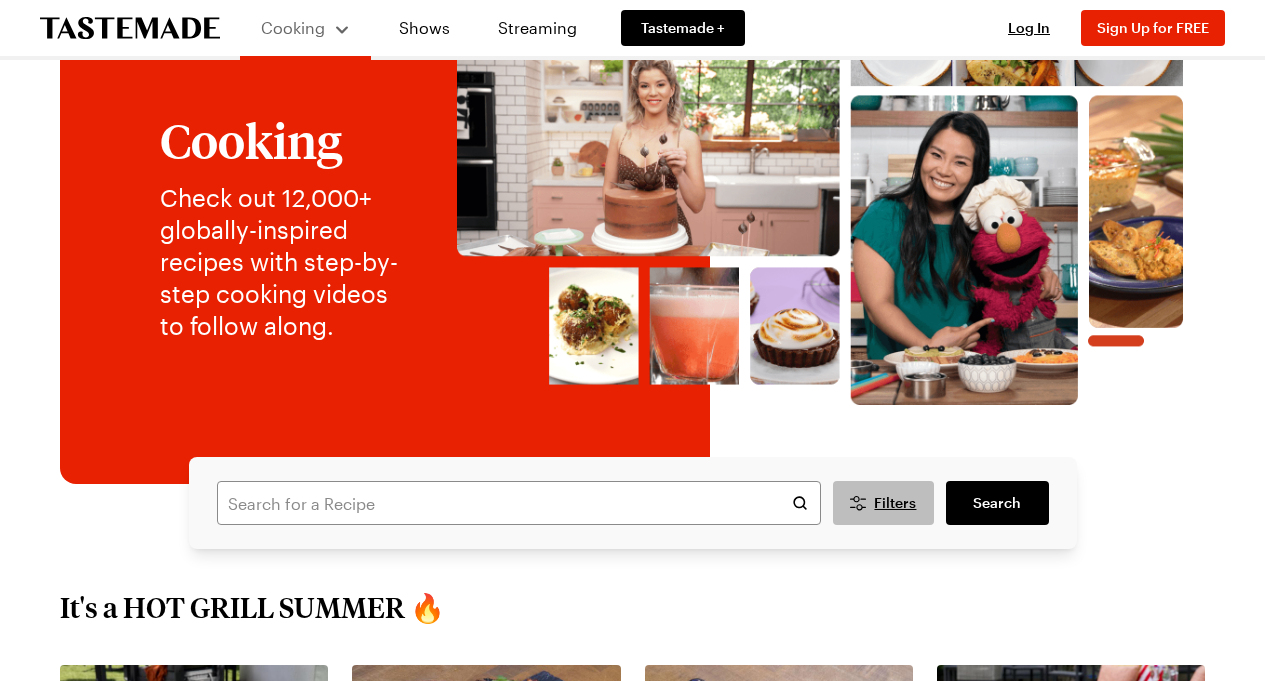 click on "Filters" at bounding box center (895, 503) 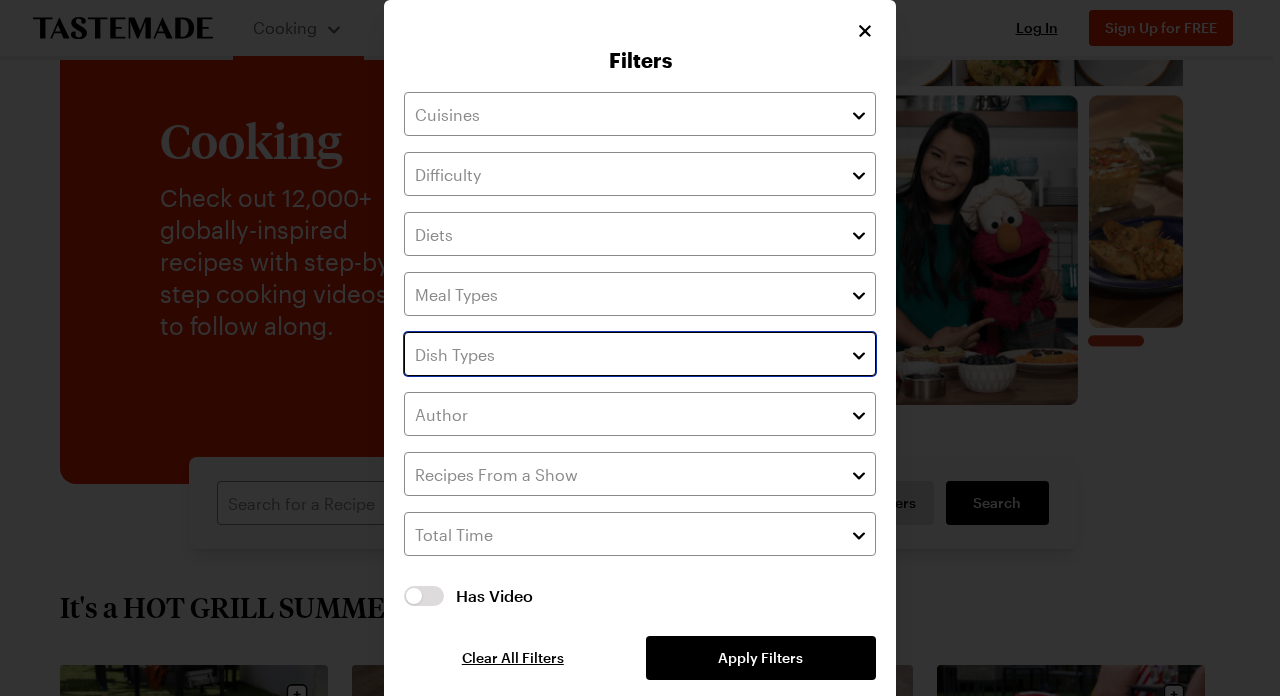 click at bounding box center (640, 354) 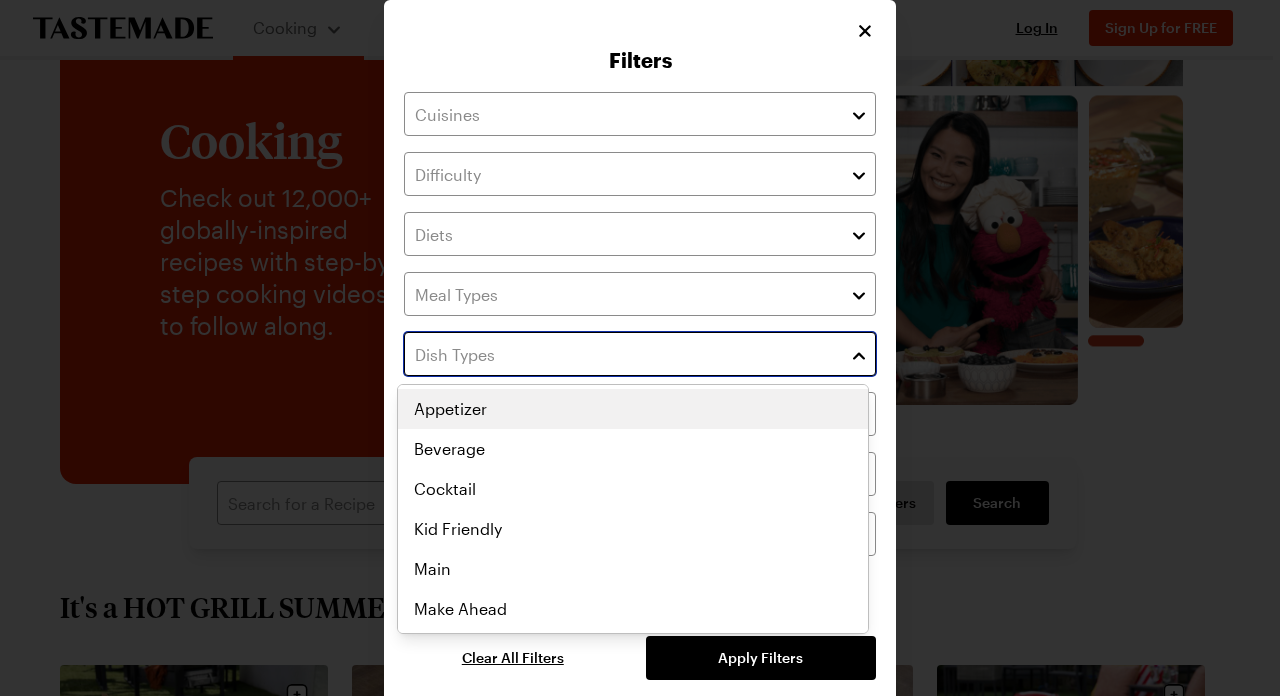 click at bounding box center (640, 354) 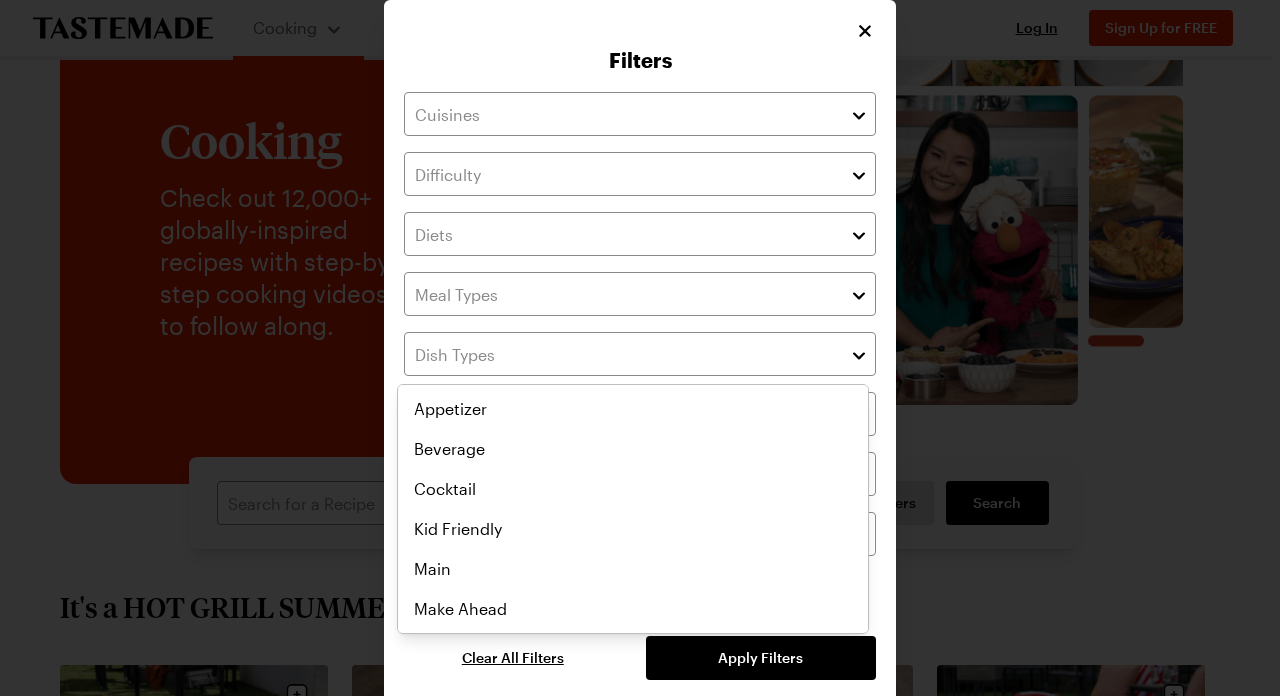 click on "Has Video Has Video Clear All Filters Apply Filters" at bounding box center [640, 386] 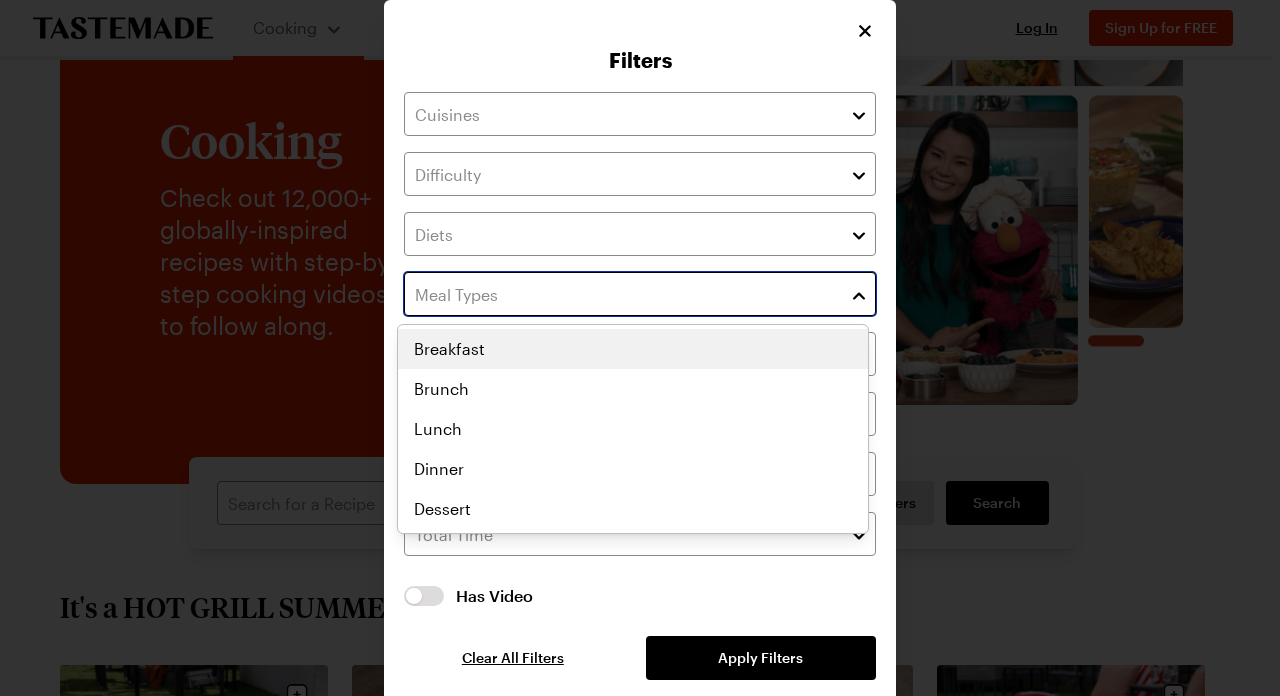 click at bounding box center (640, 294) 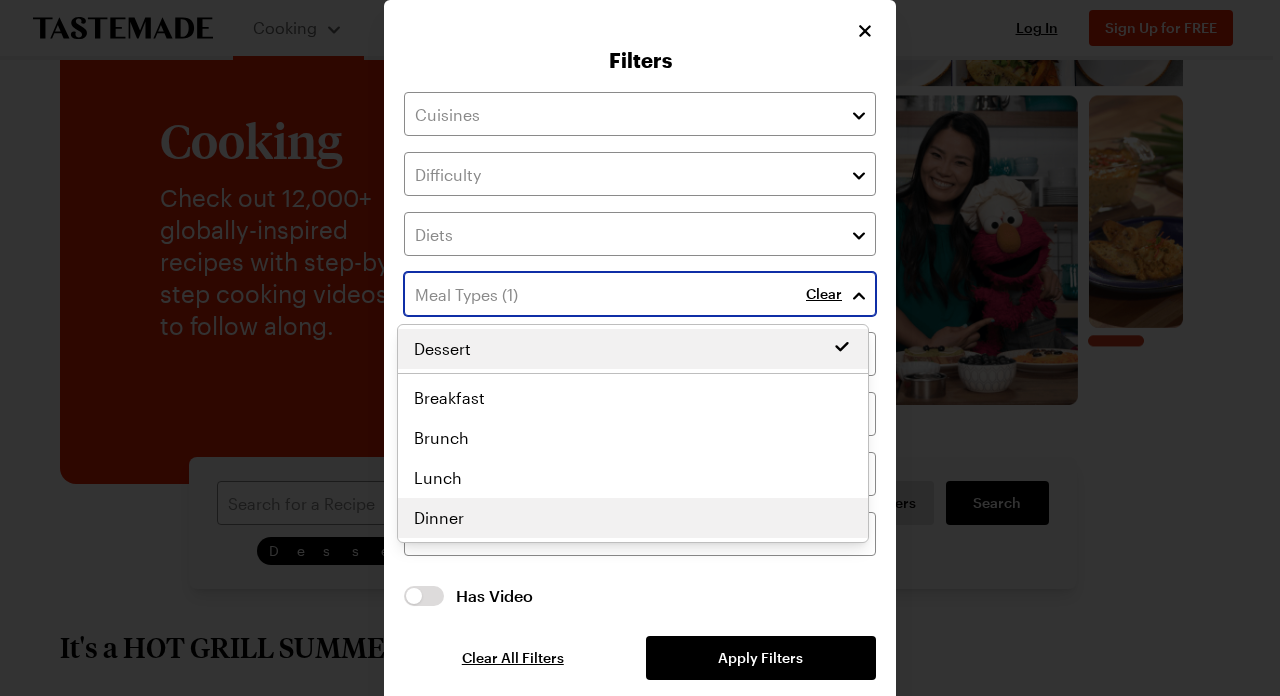 click on "Dessert Breakfast Brunch Lunch Dinner Dessert" at bounding box center (633, 433) 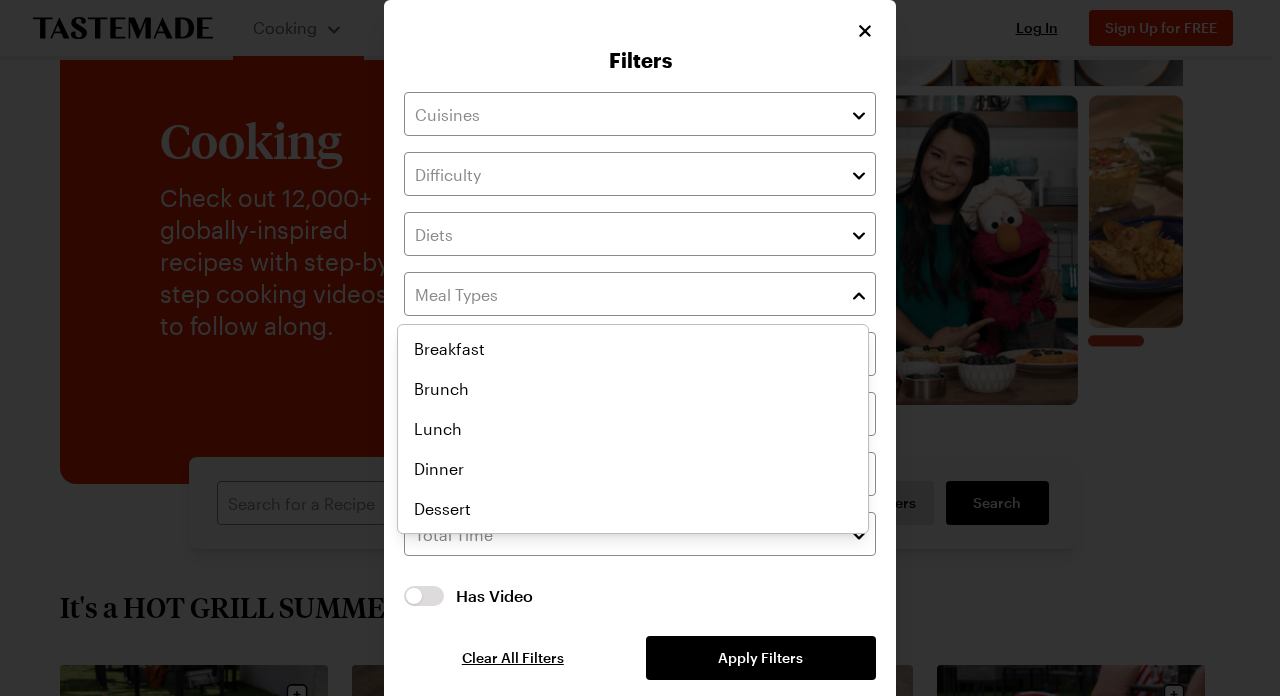click on "Has Video Has Video Clear All Filters Apply Filters" at bounding box center [640, 386] 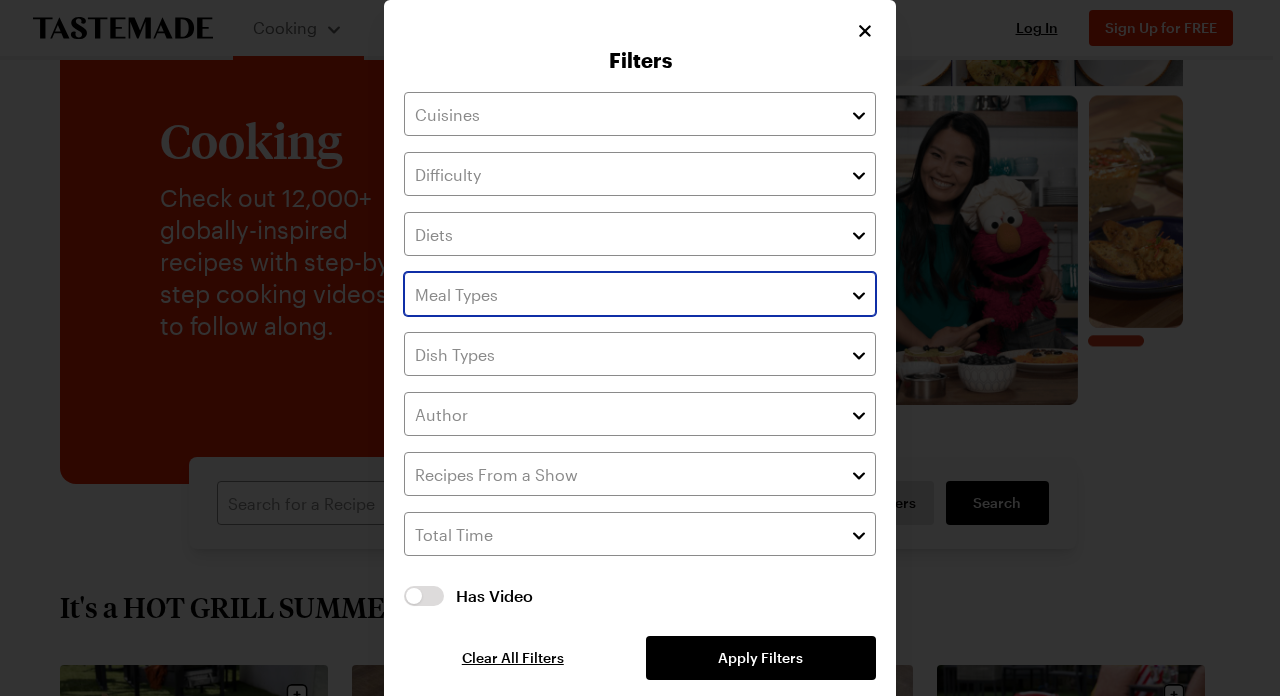 click at bounding box center (859, 294) 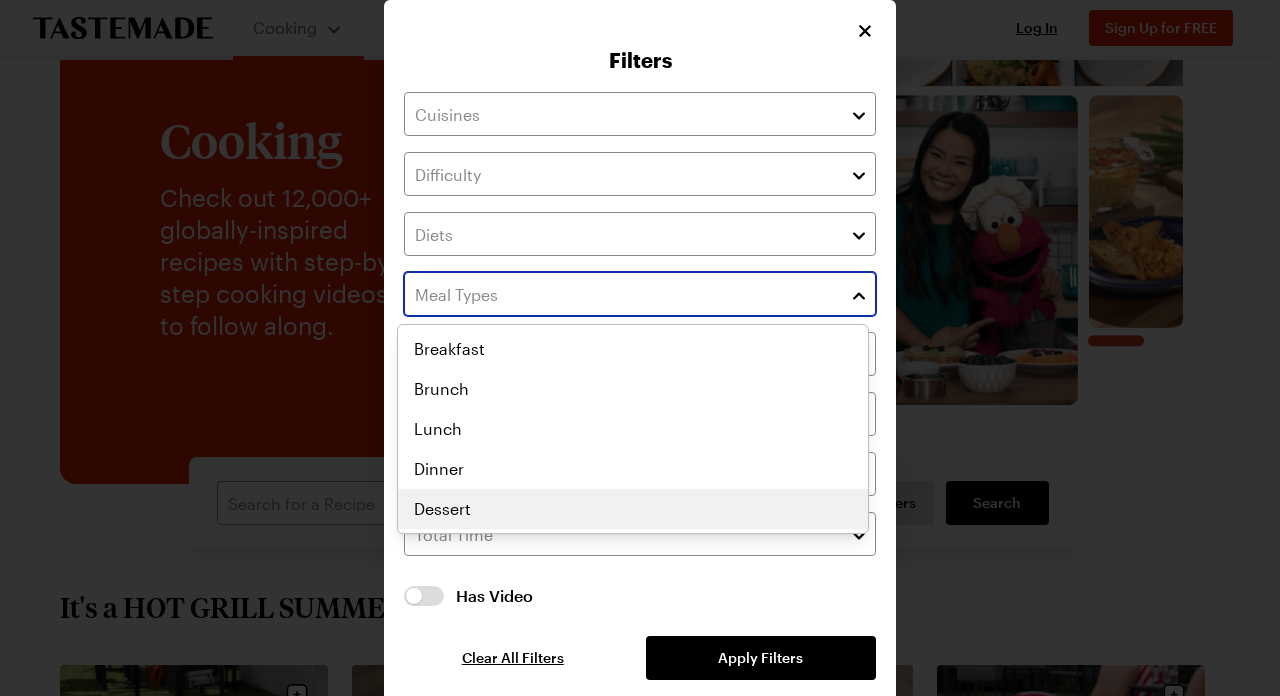 click on "Breakfast Brunch Lunch Dinner Dessert" at bounding box center [633, 429] 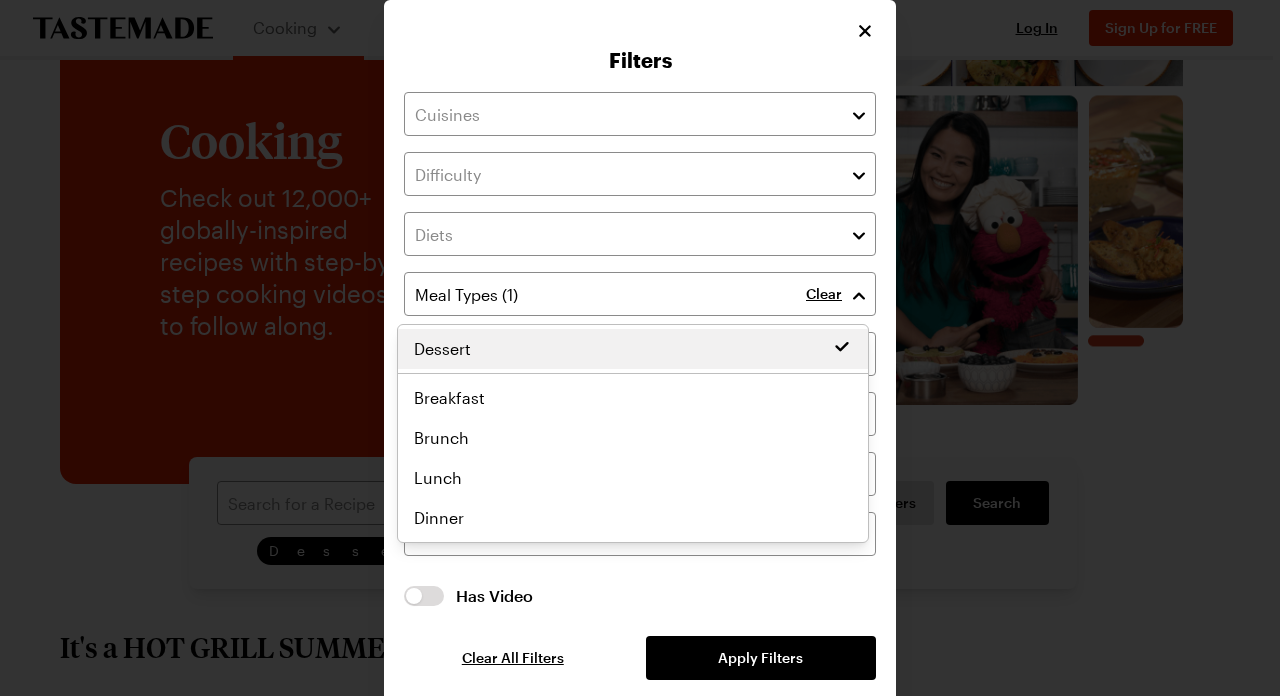 click on "Clear Has Video Has Video Clear All Filters Apply Filters" at bounding box center (640, 386) 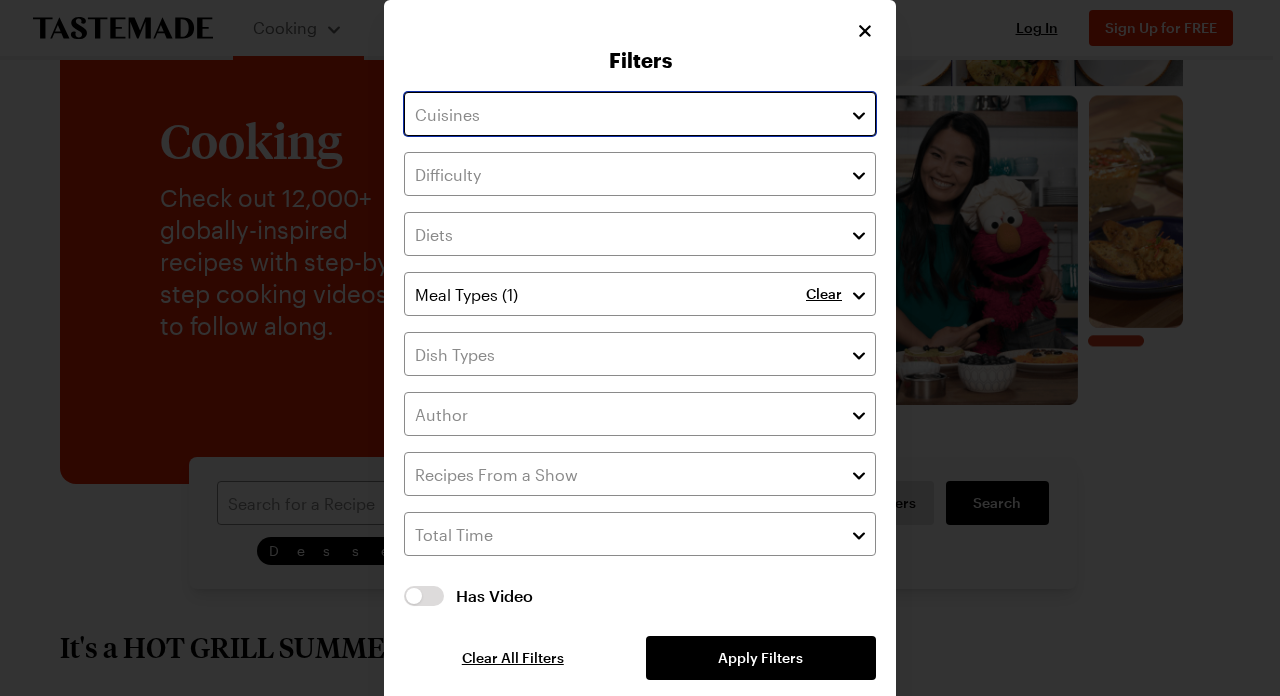 click at bounding box center [640, 114] 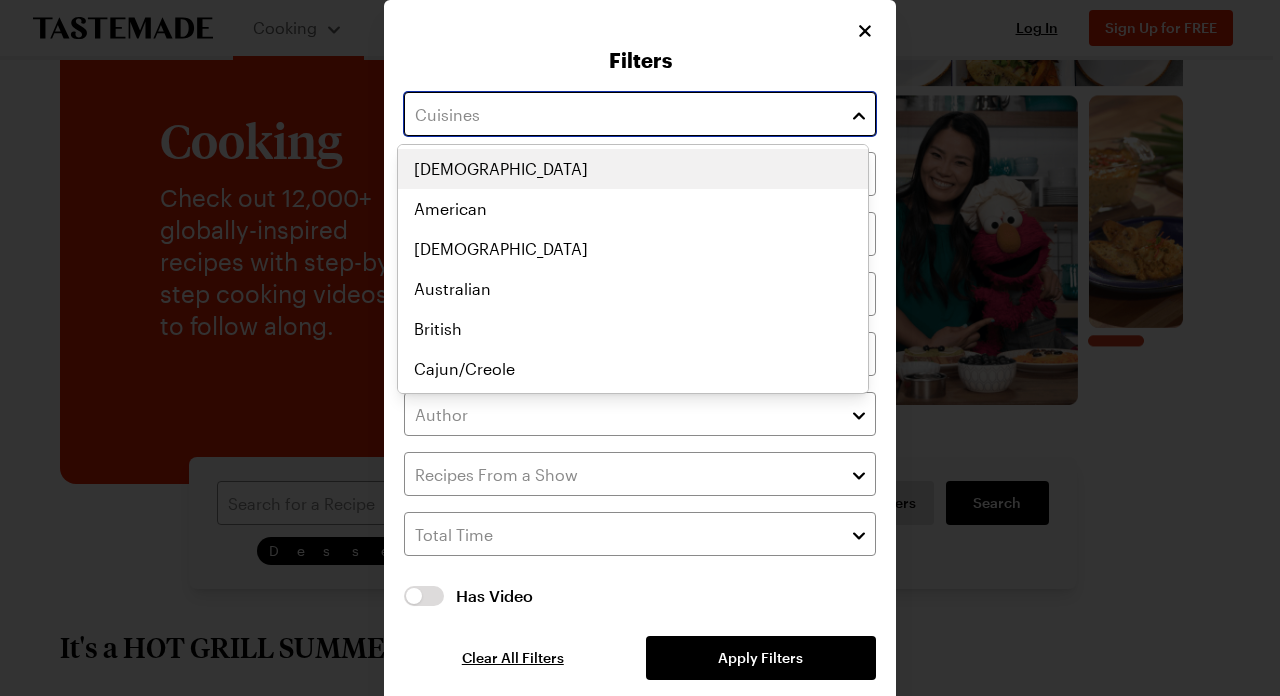 click at bounding box center (640, 114) 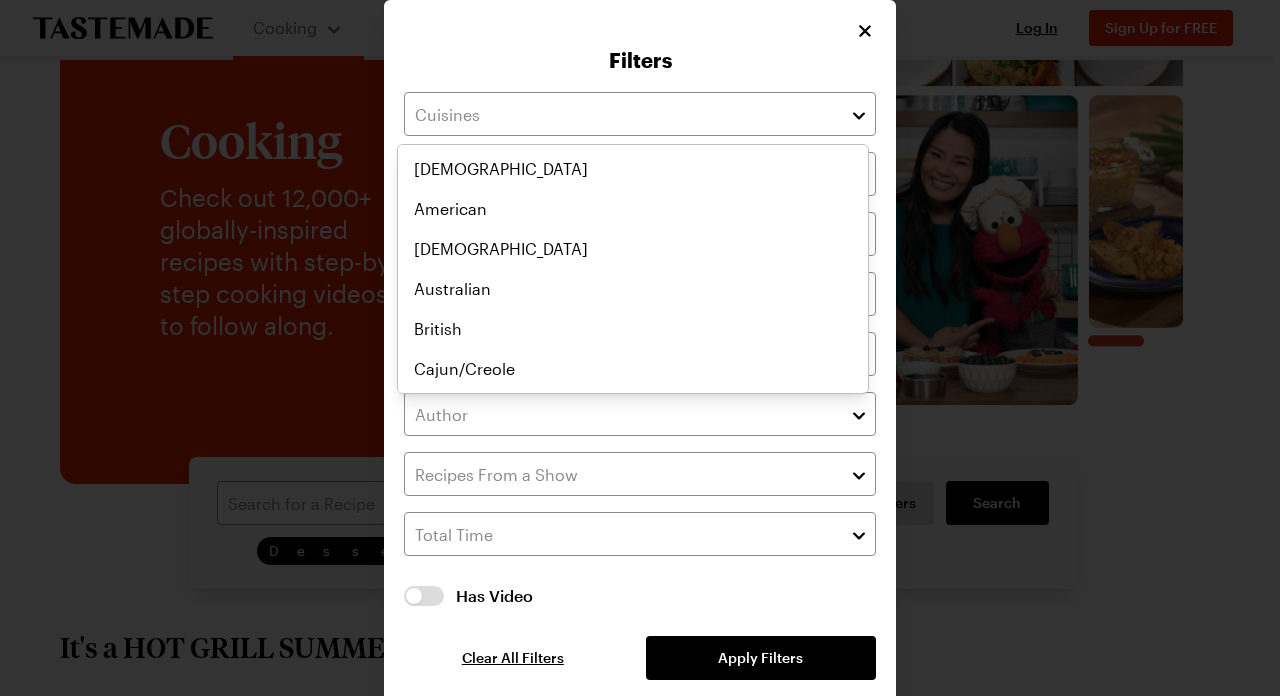 click on "Filters Clear Has Video Has Video Clear All Filters Apply Filters" at bounding box center [640, 356] 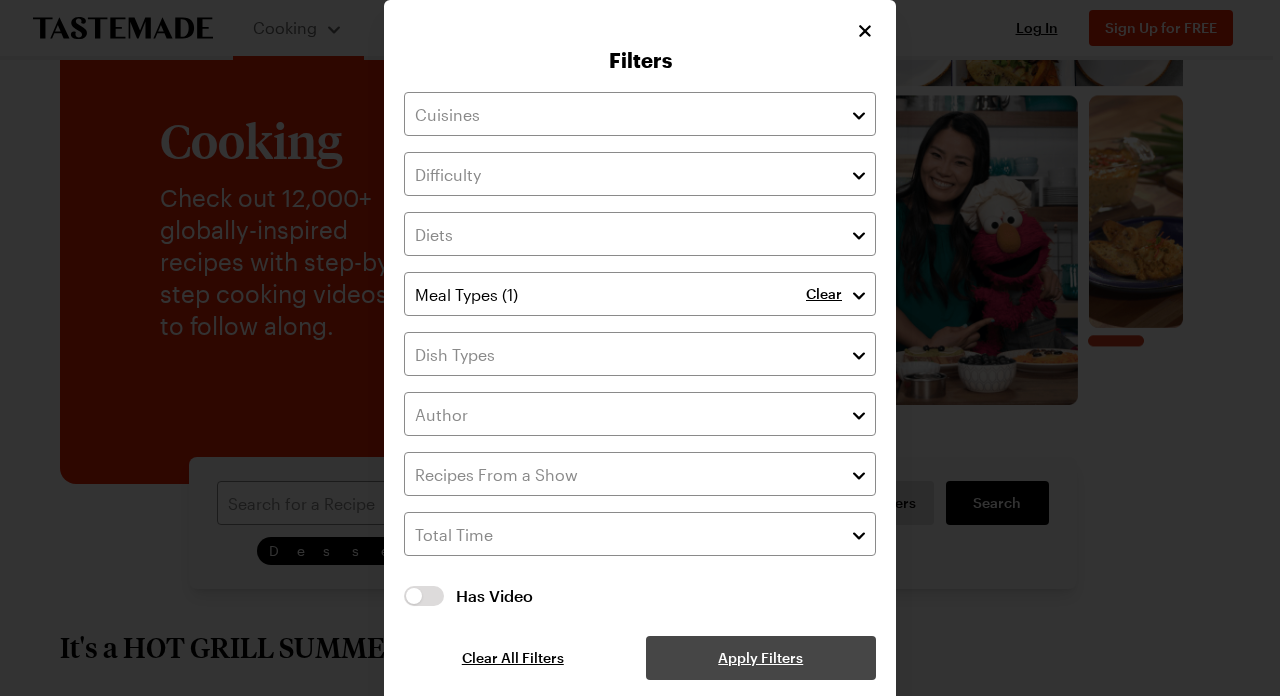 click on "Apply Filters" at bounding box center [761, 658] 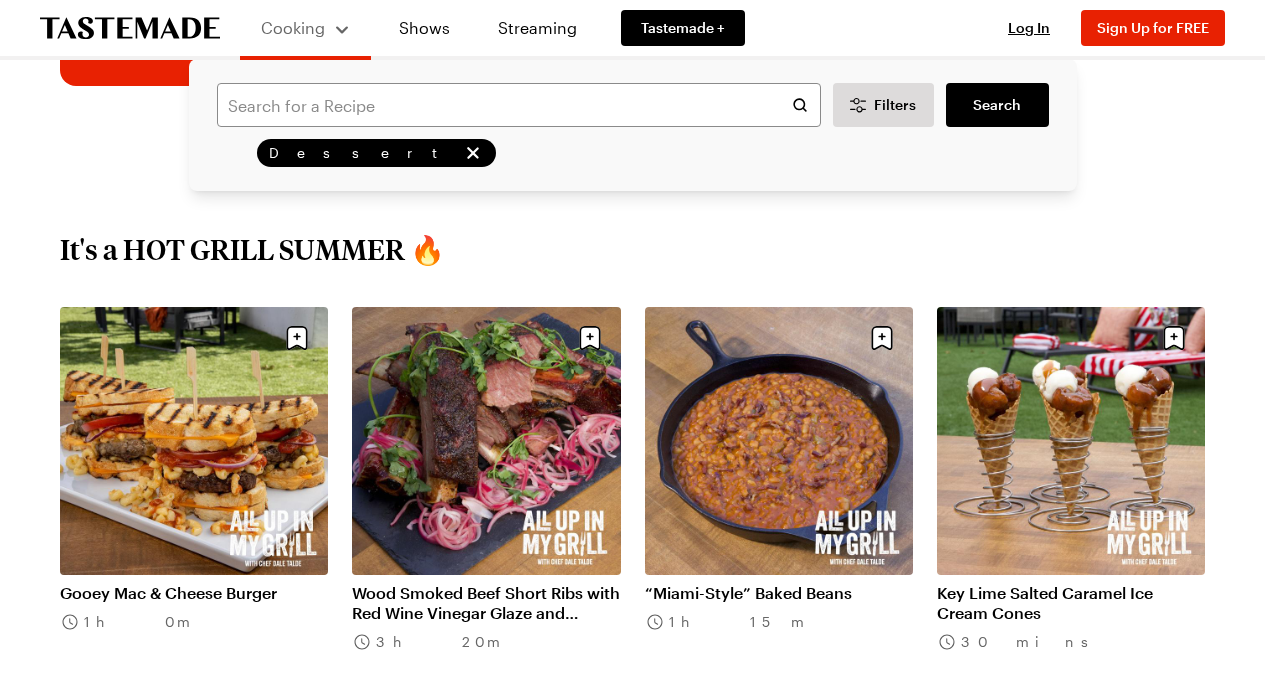 scroll, scrollTop: 527, scrollLeft: 0, axis: vertical 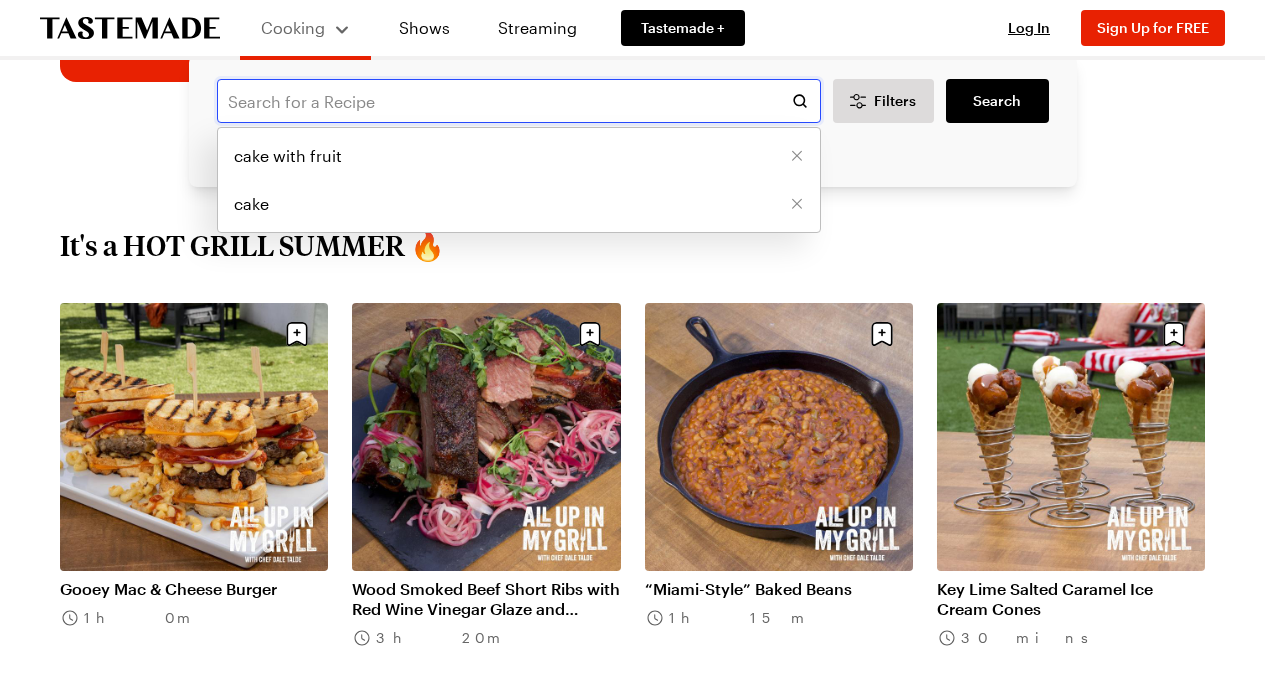 click at bounding box center (519, 101) 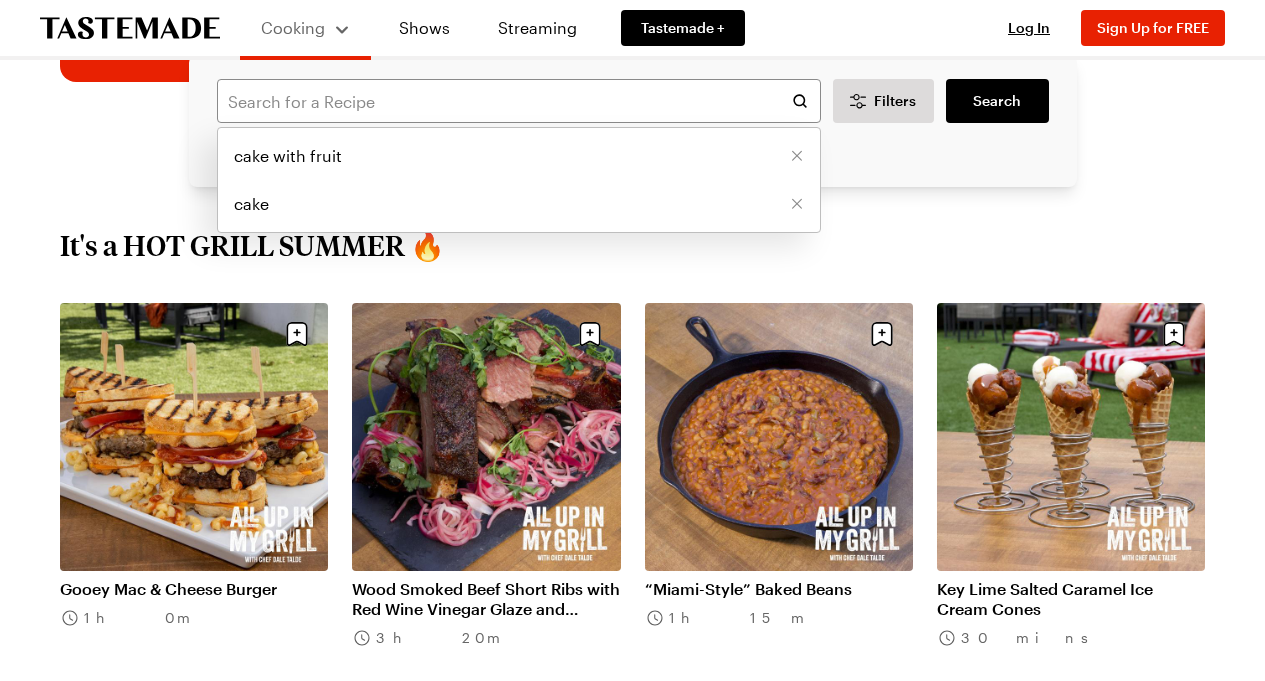 click on "cake" at bounding box center [519, 204] 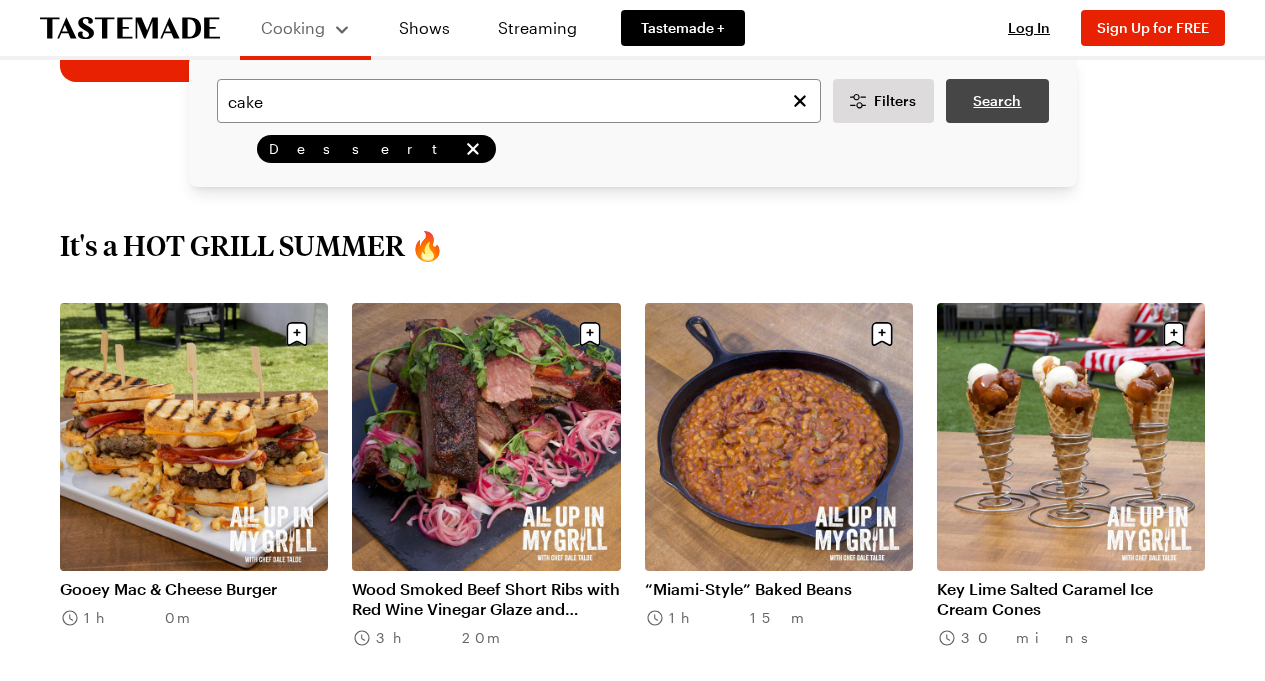 click on "Search" at bounding box center [997, 101] 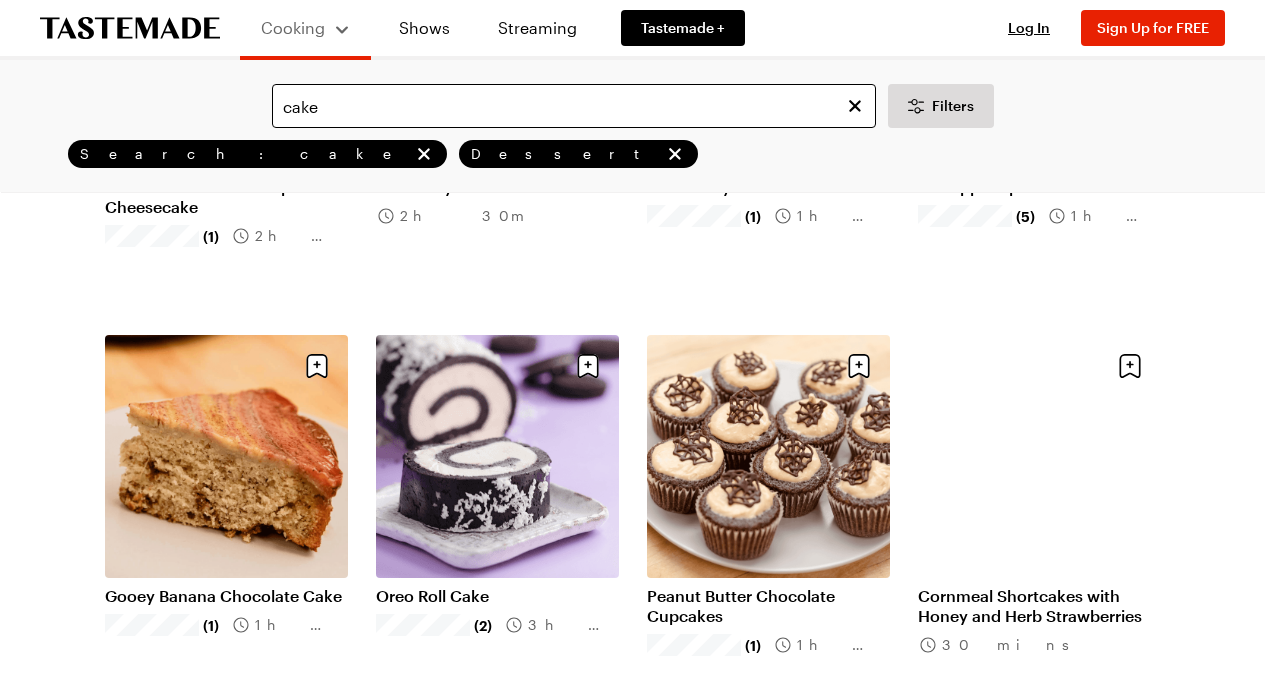 scroll, scrollTop: 820, scrollLeft: 0, axis: vertical 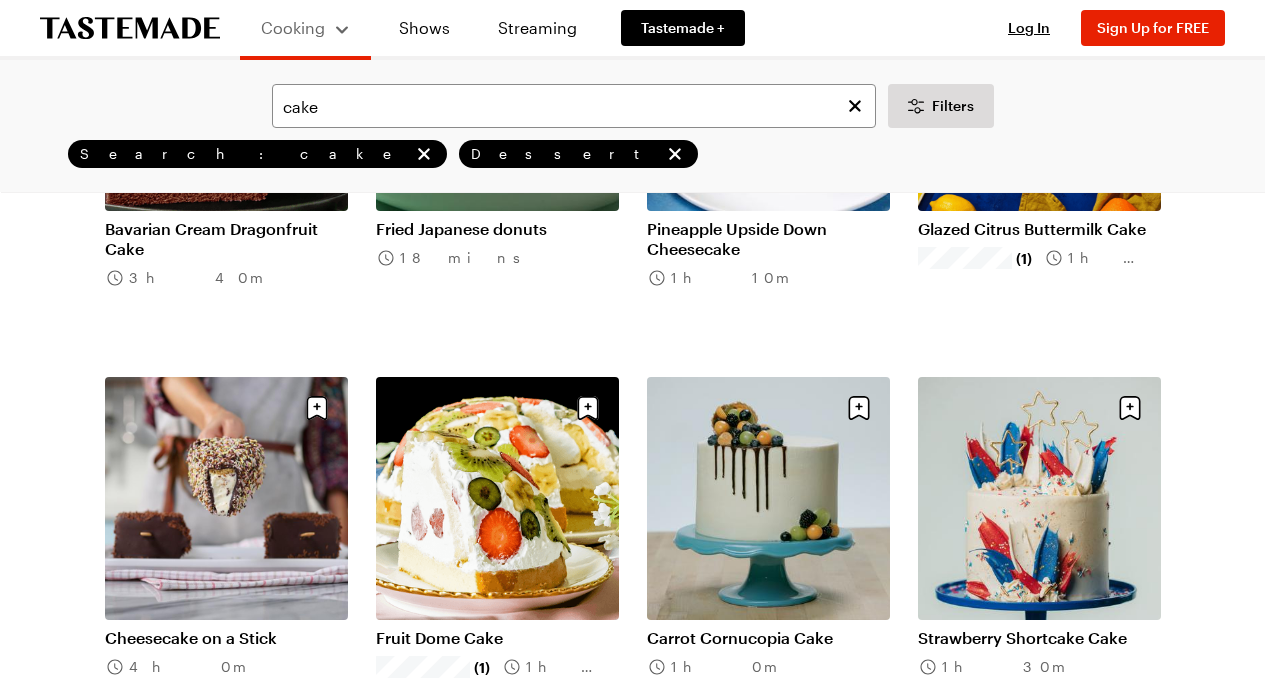 click on "Fruit Dome Cake" at bounding box center [497, 638] 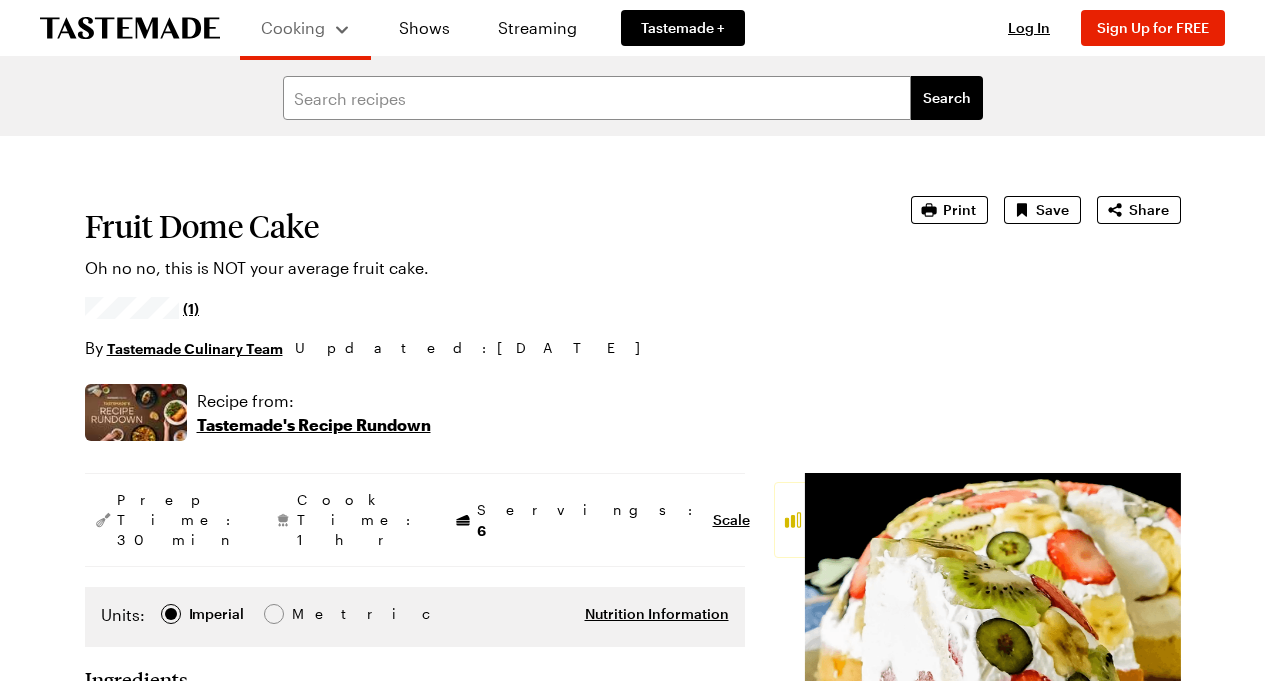 scroll, scrollTop: 0, scrollLeft: 0, axis: both 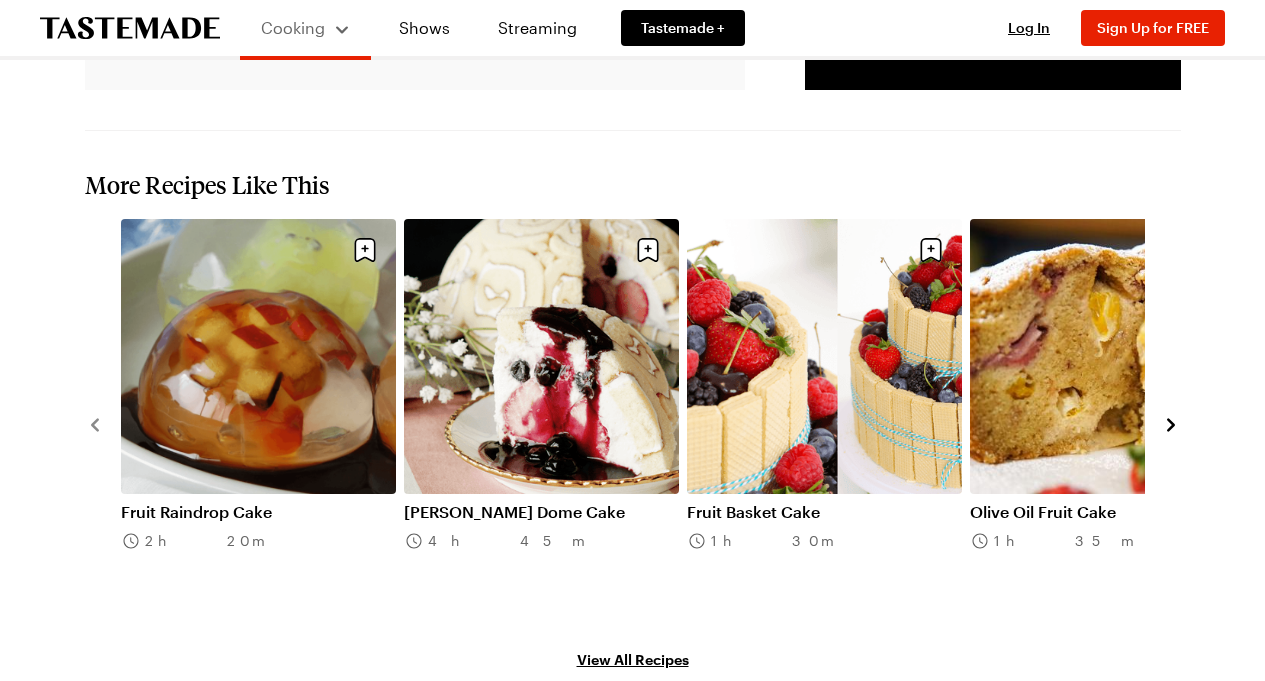 click on "Fruit Basket Cake" at bounding box center (824, 512) 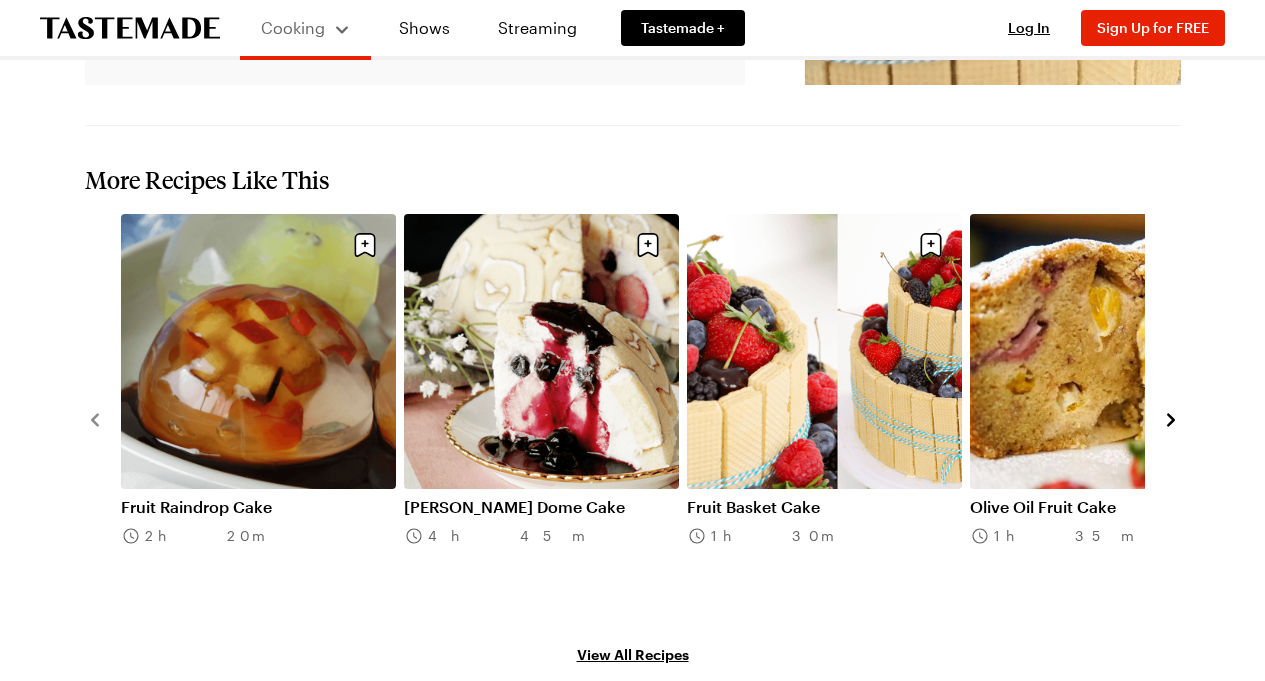 scroll, scrollTop: 0, scrollLeft: 0, axis: both 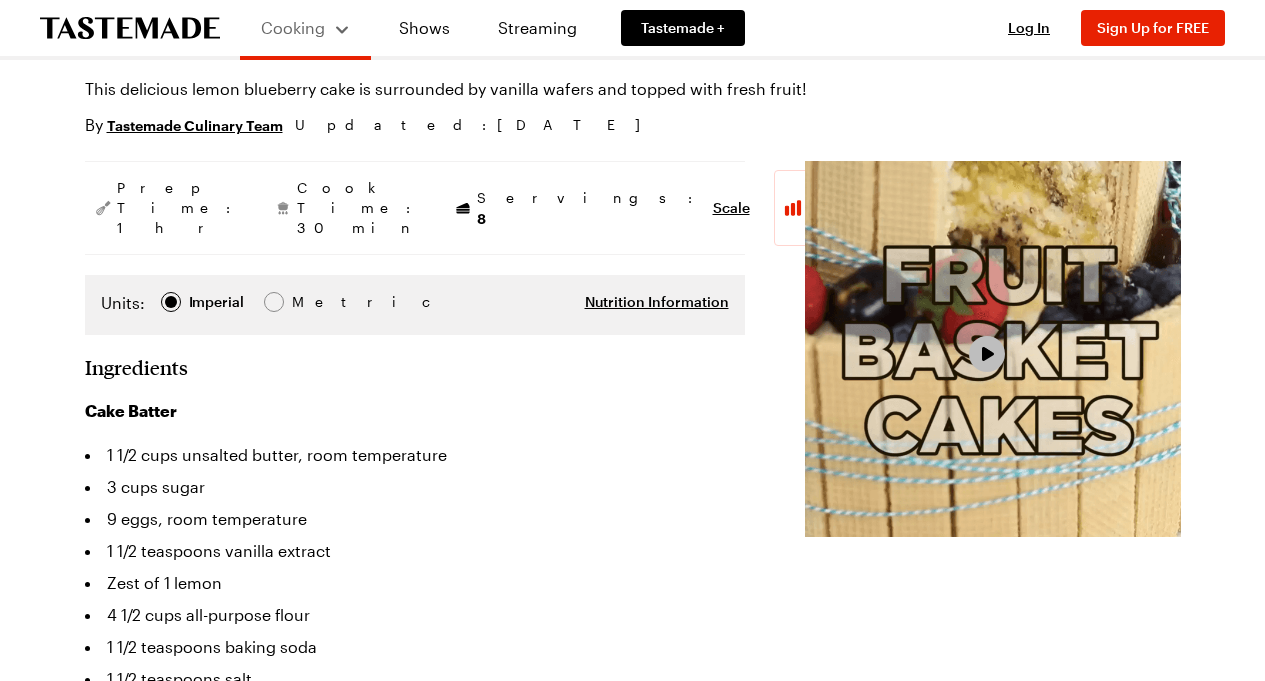click on "Play Video" at bounding box center [987, 354] 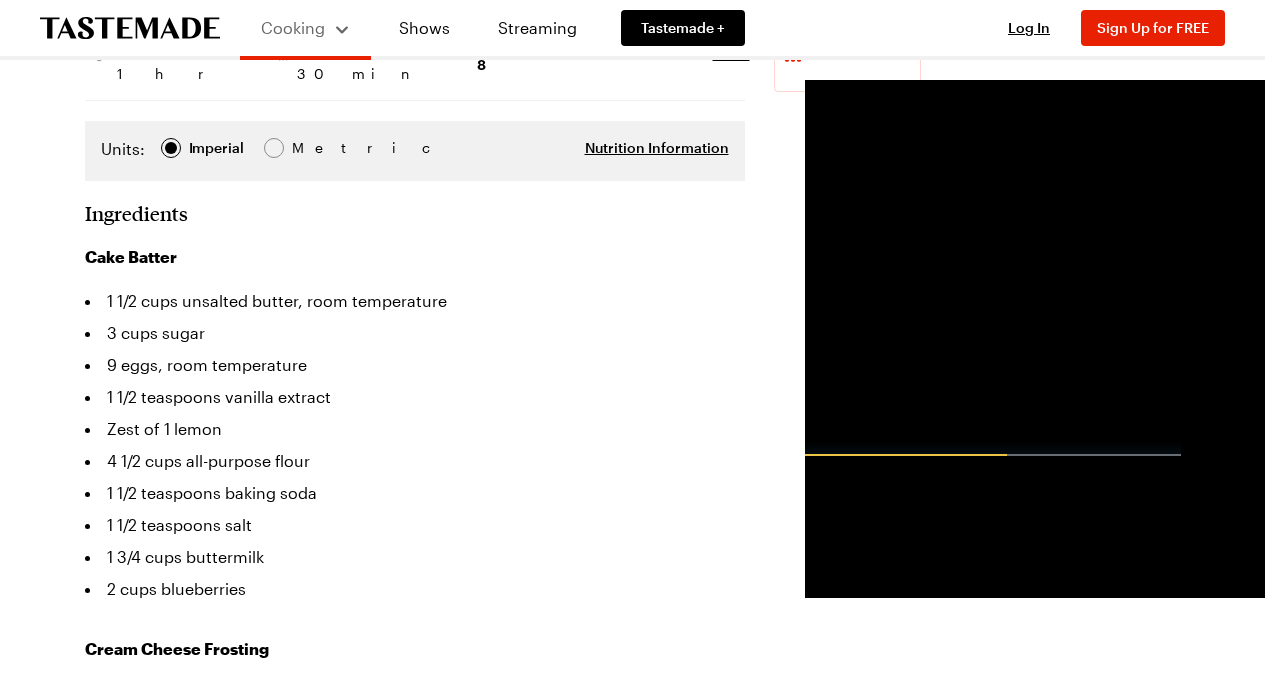 scroll, scrollTop: 37, scrollLeft: 0, axis: vertical 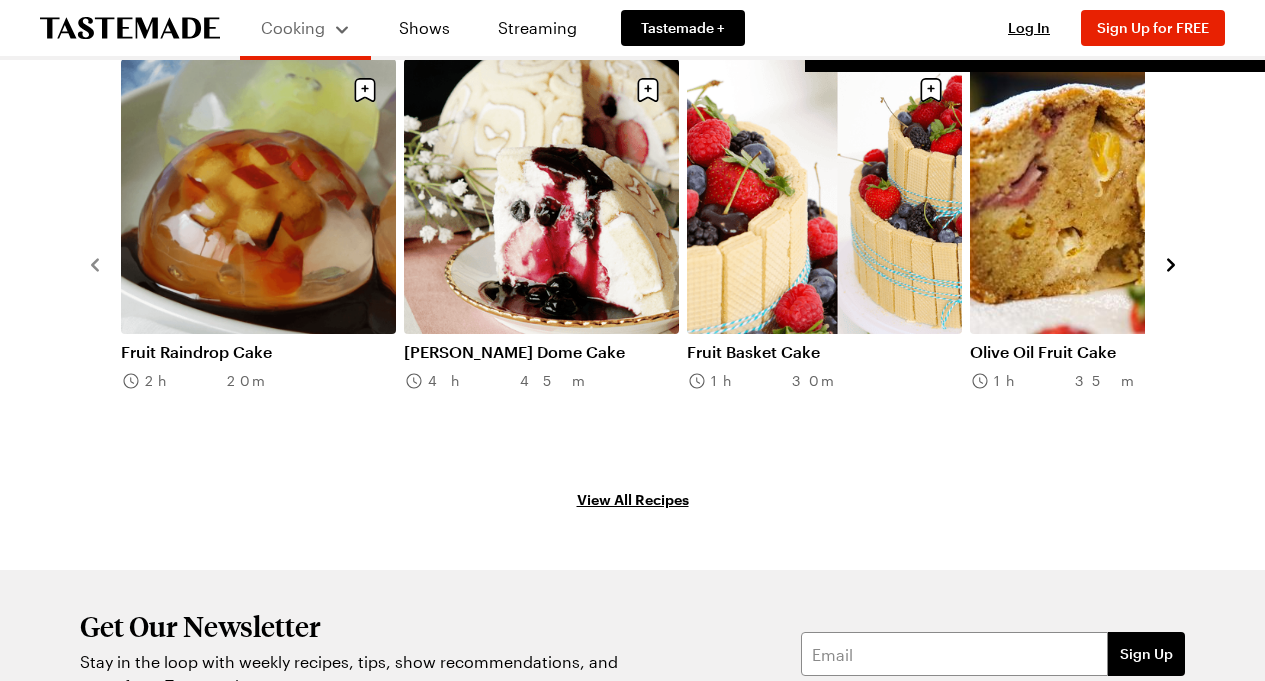 click 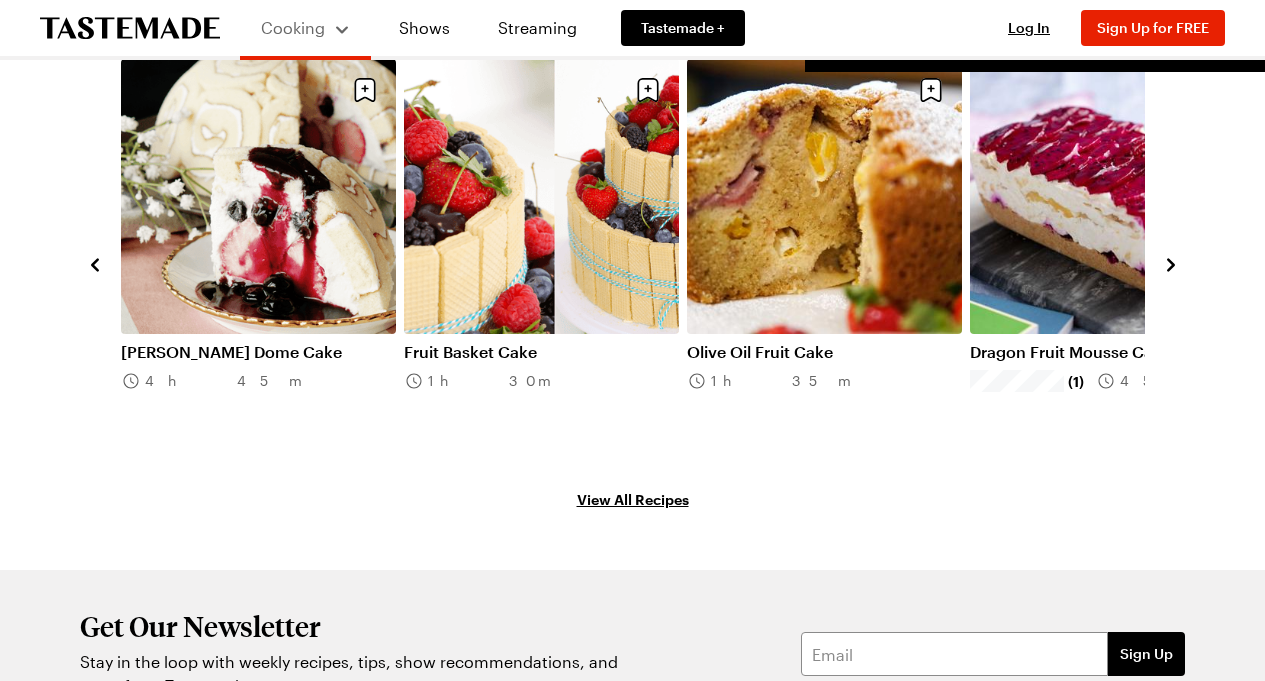 click 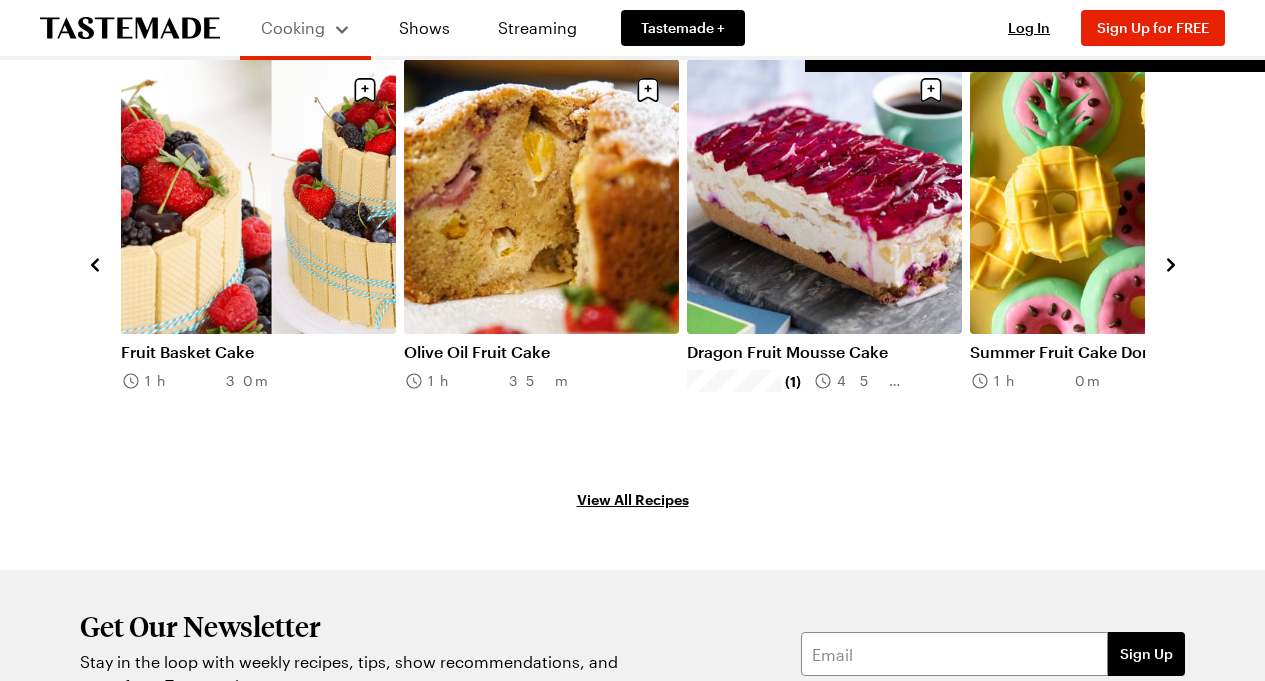 click 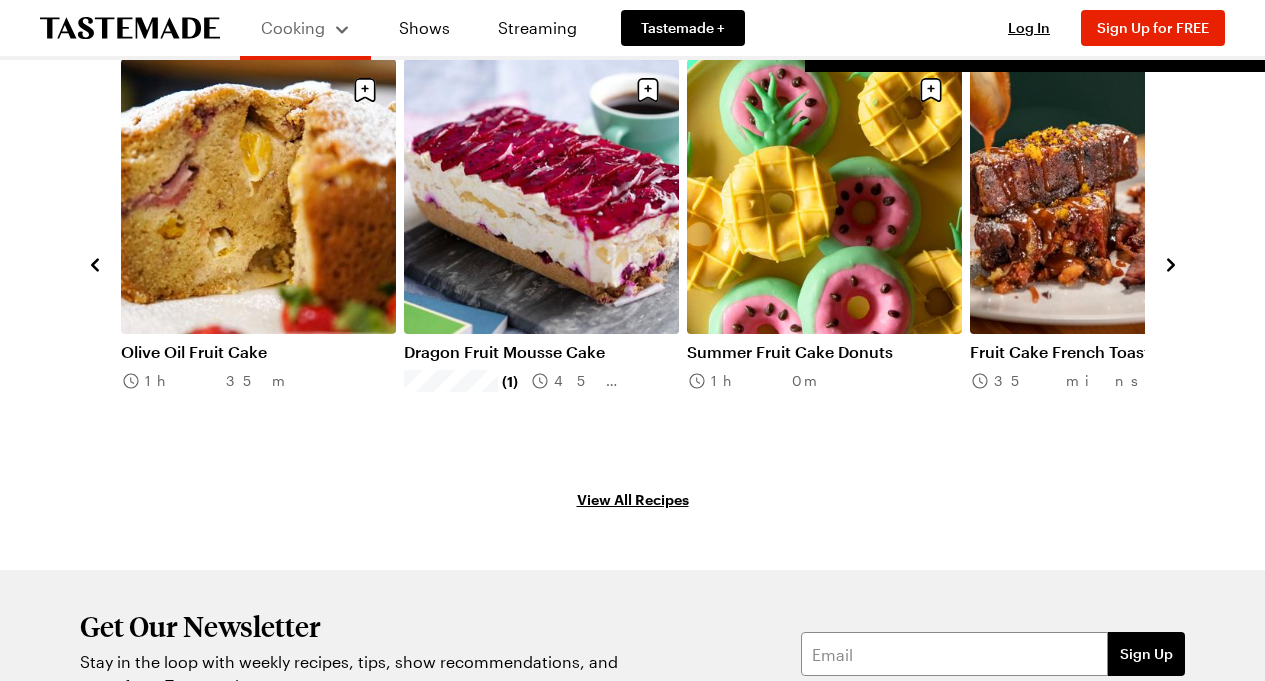 click 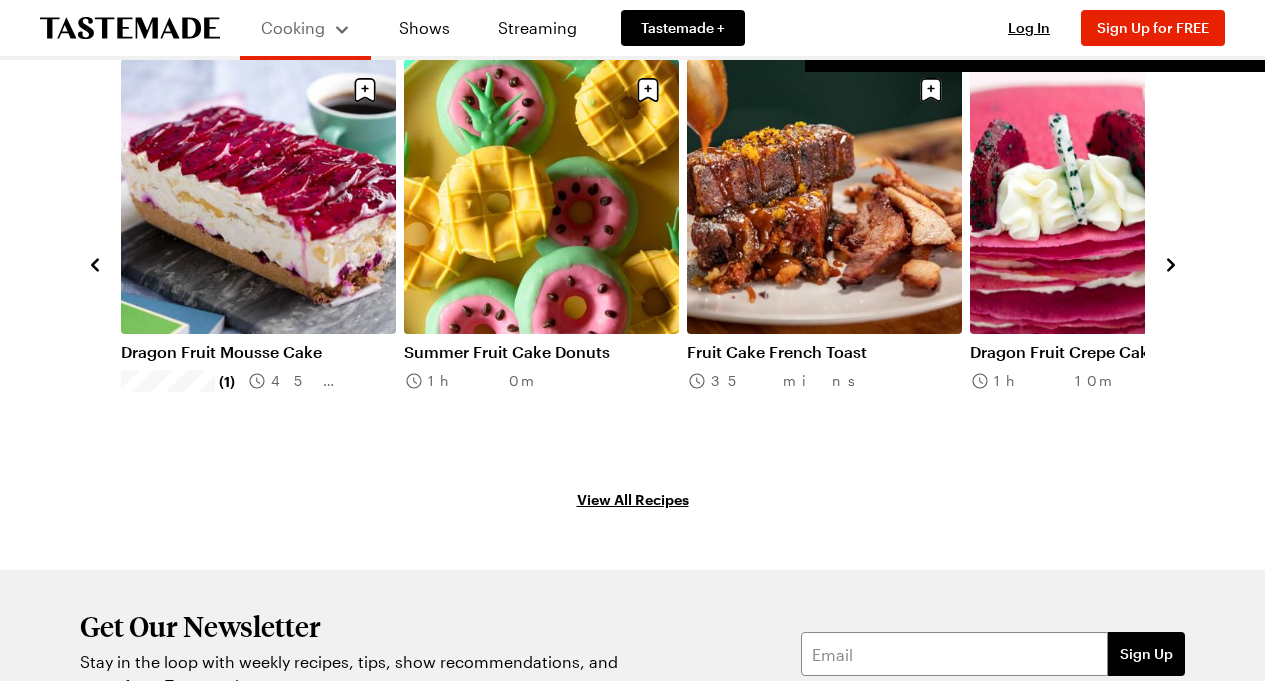 click 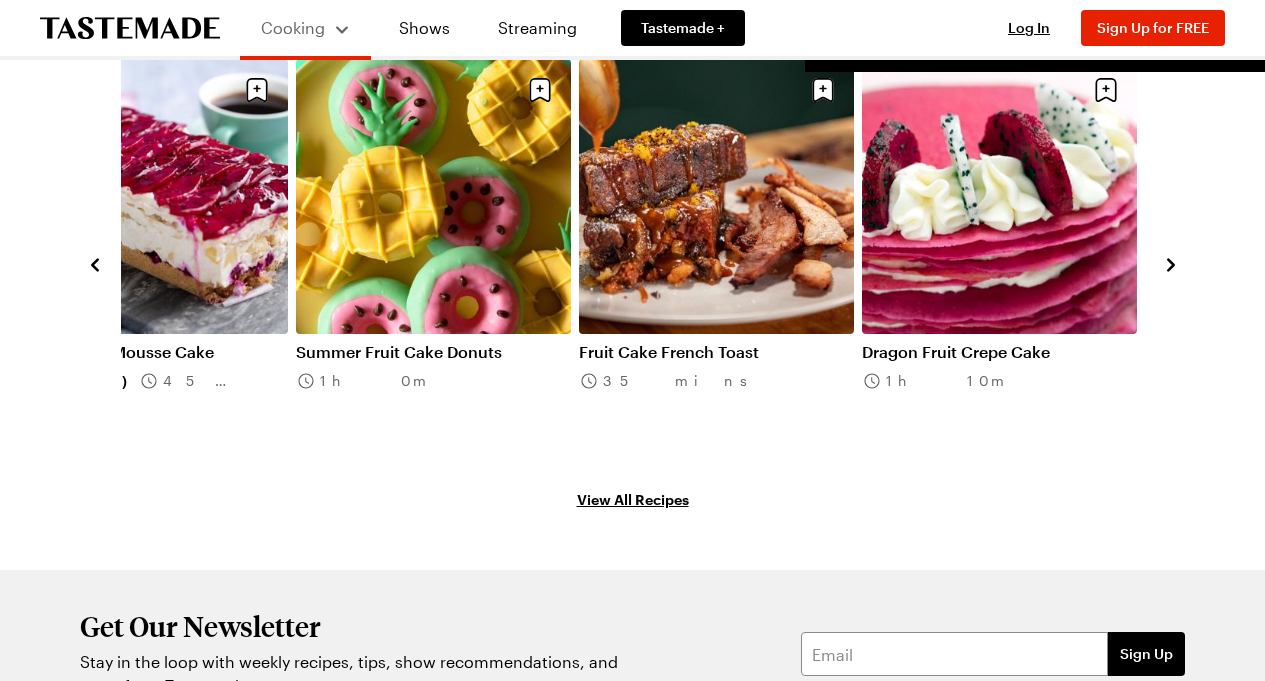 click 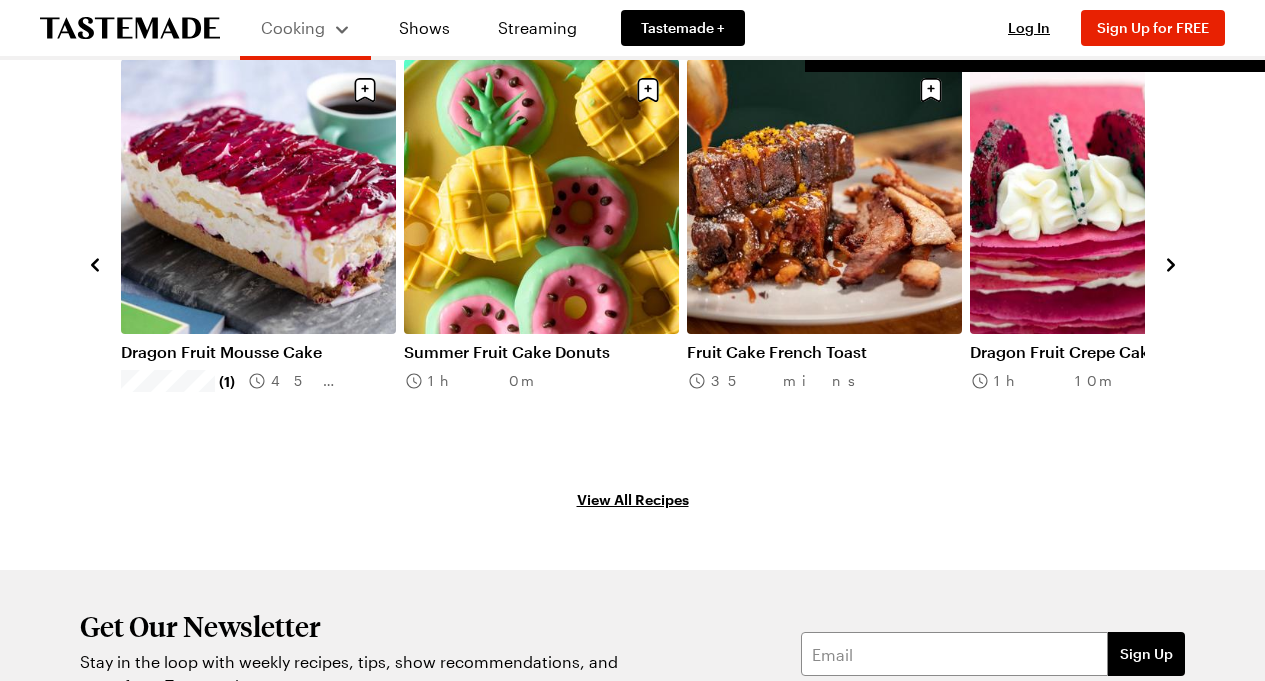 click 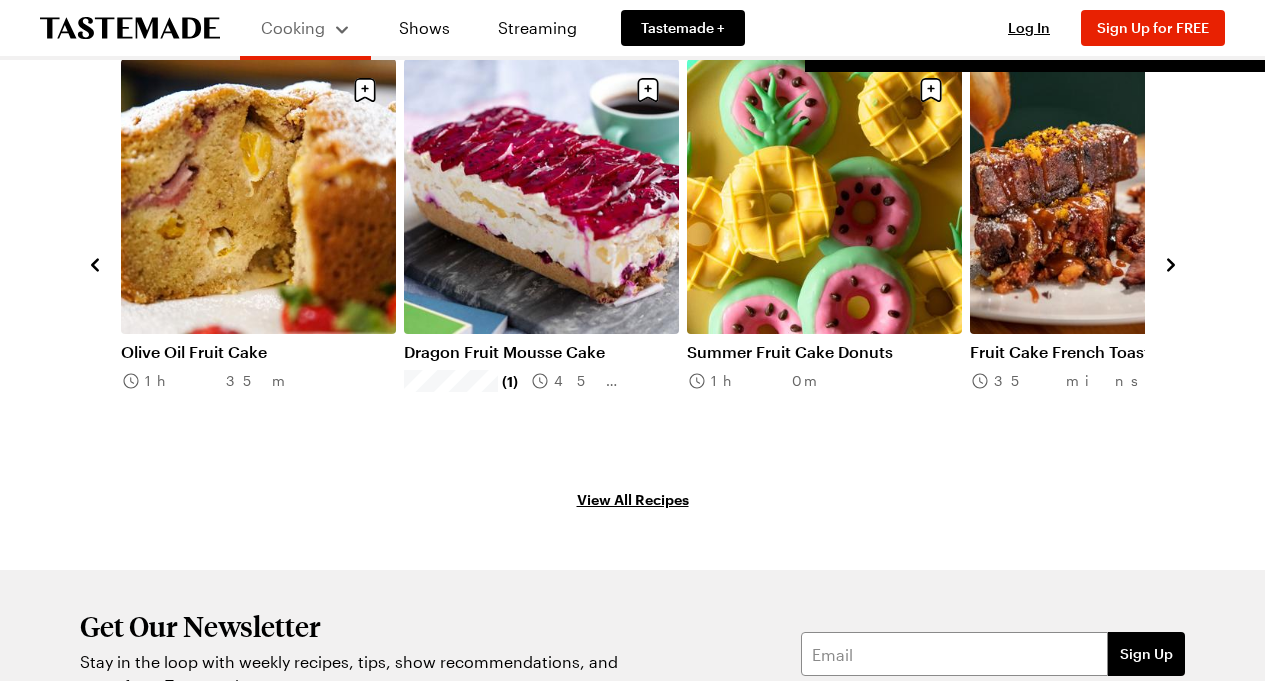 click 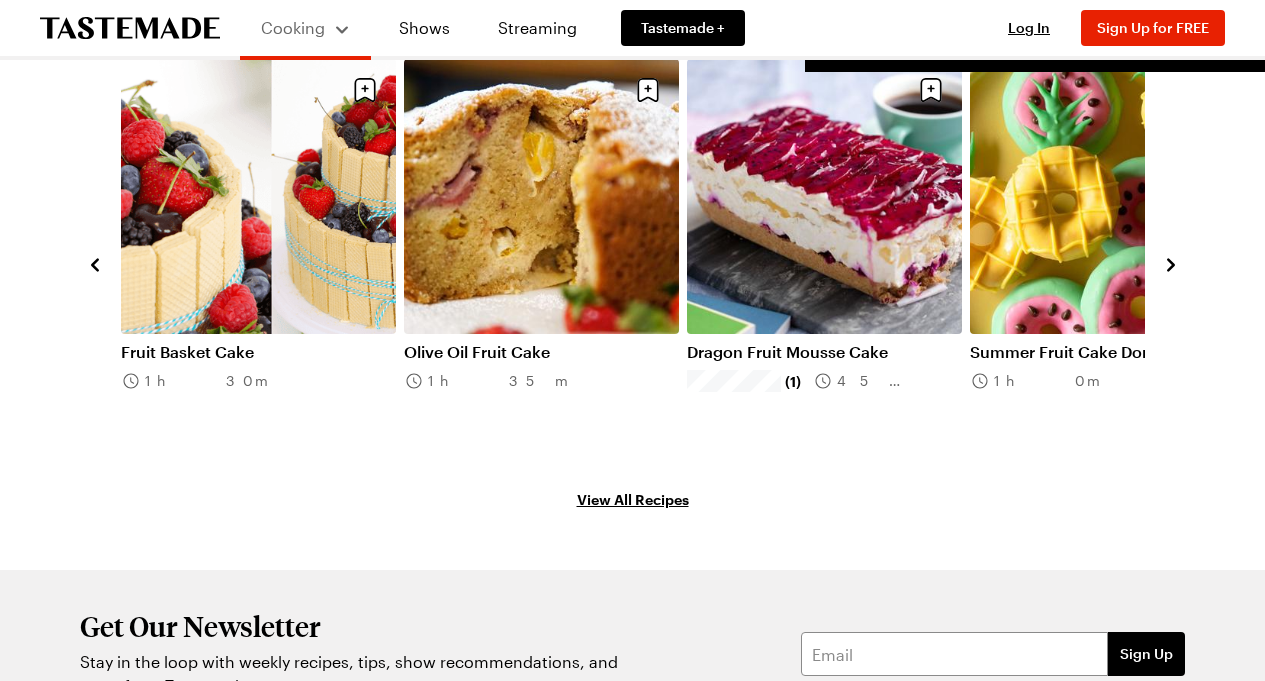 click 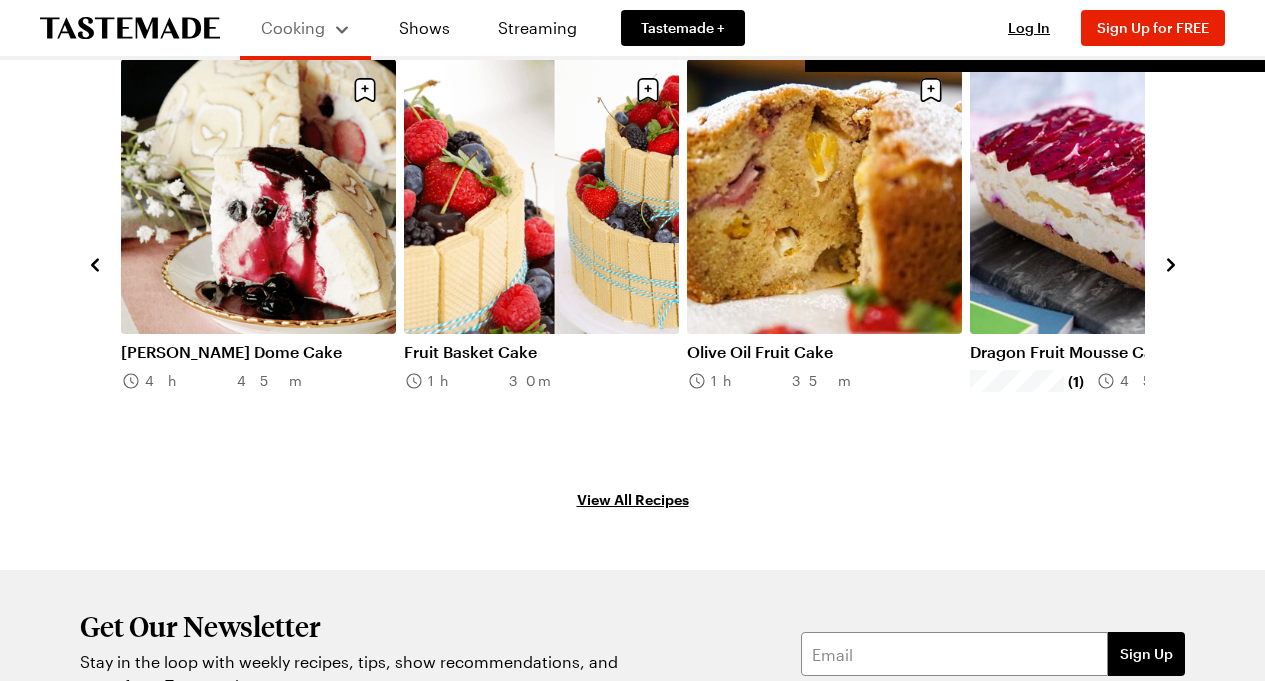 click 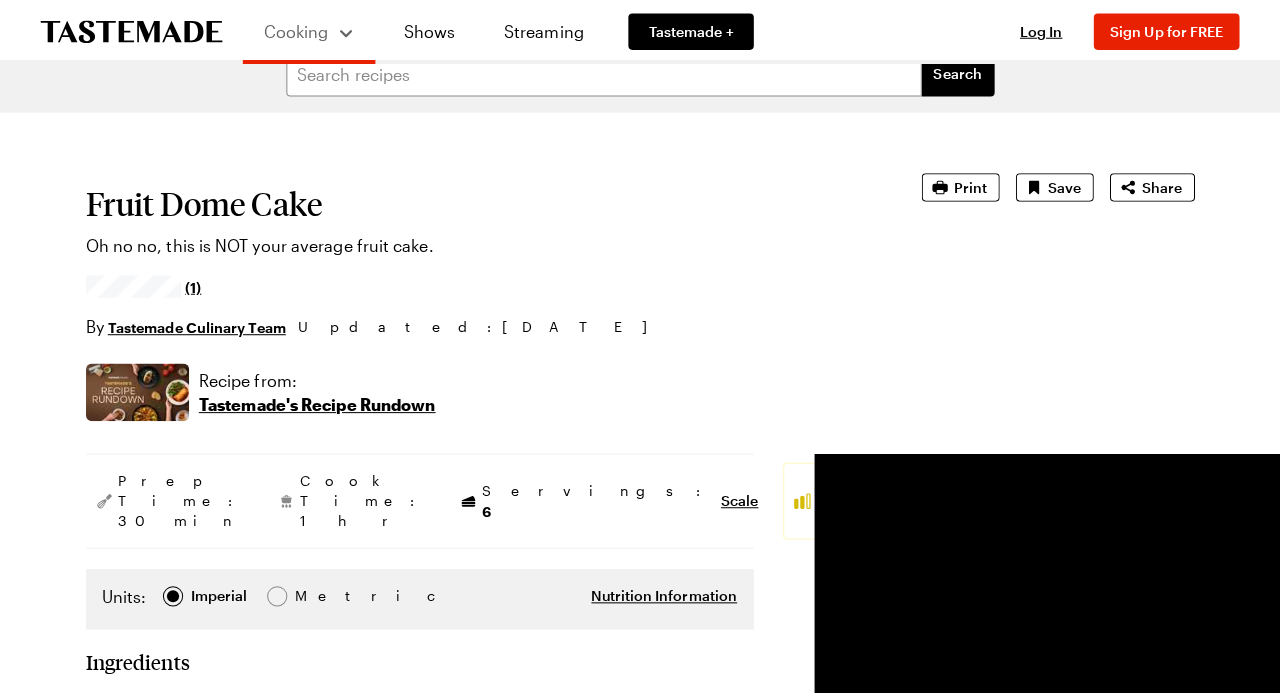 scroll, scrollTop: 20, scrollLeft: 0, axis: vertical 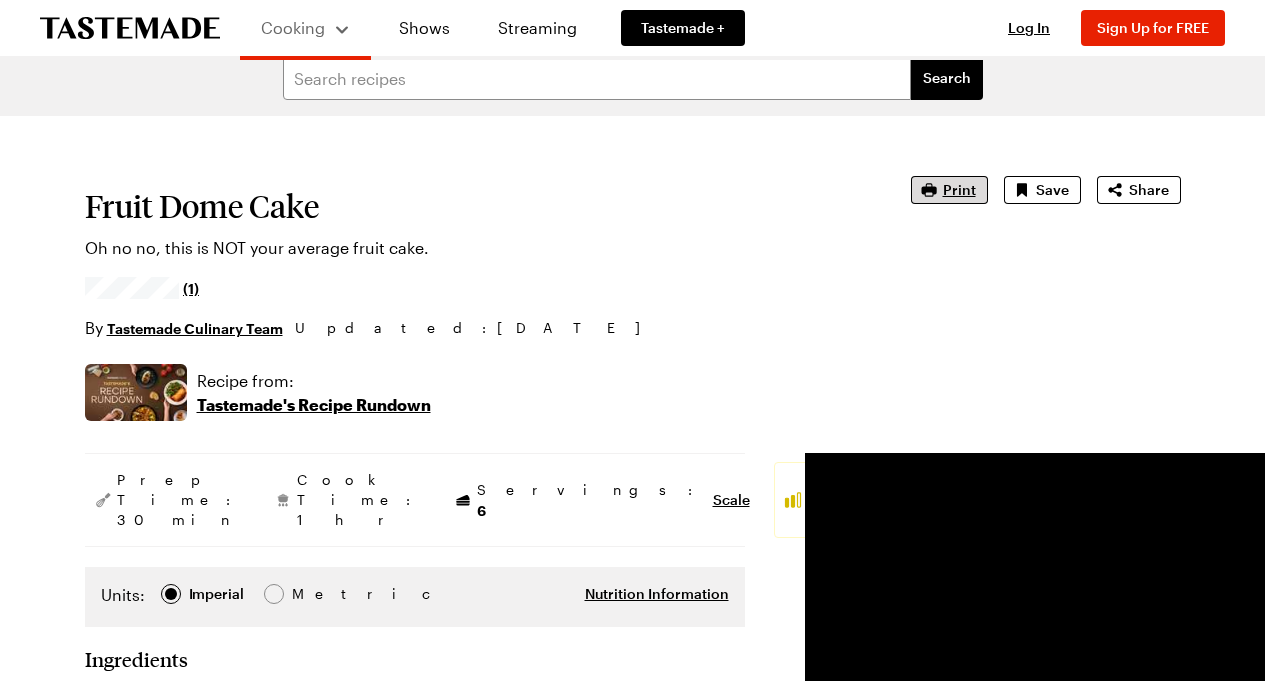 click 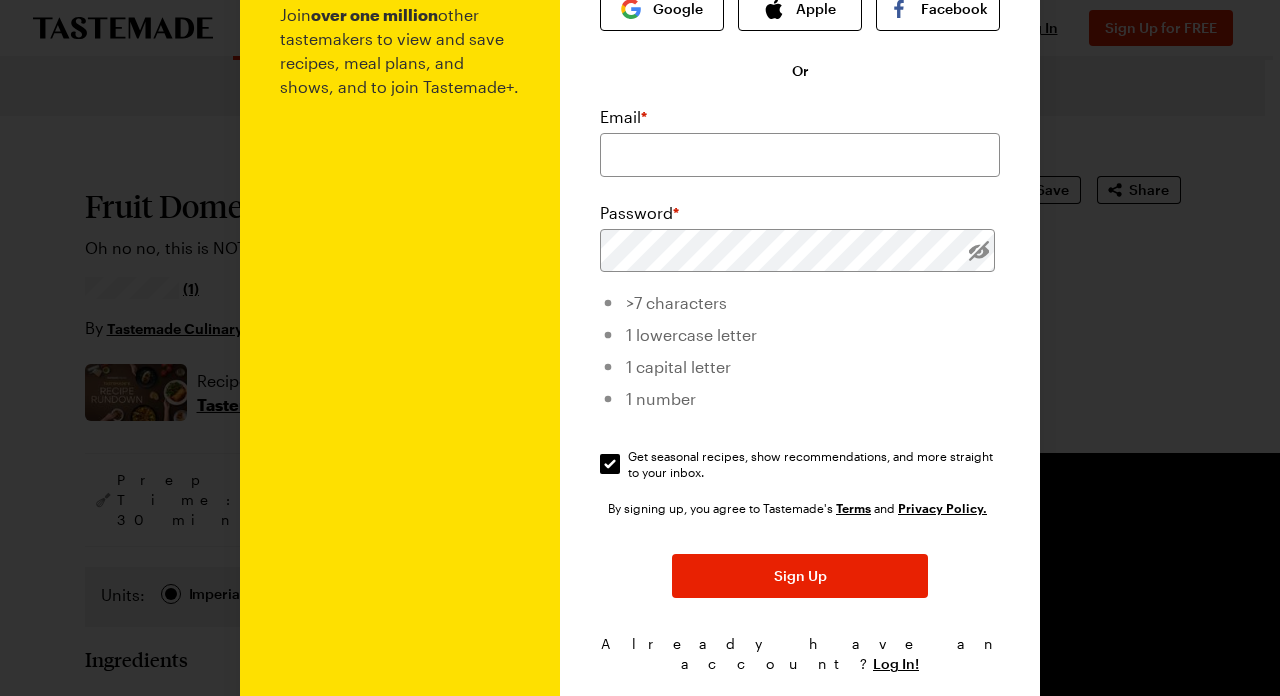 scroll, scrollTop: 0, scrollLeft: 0, axis: both 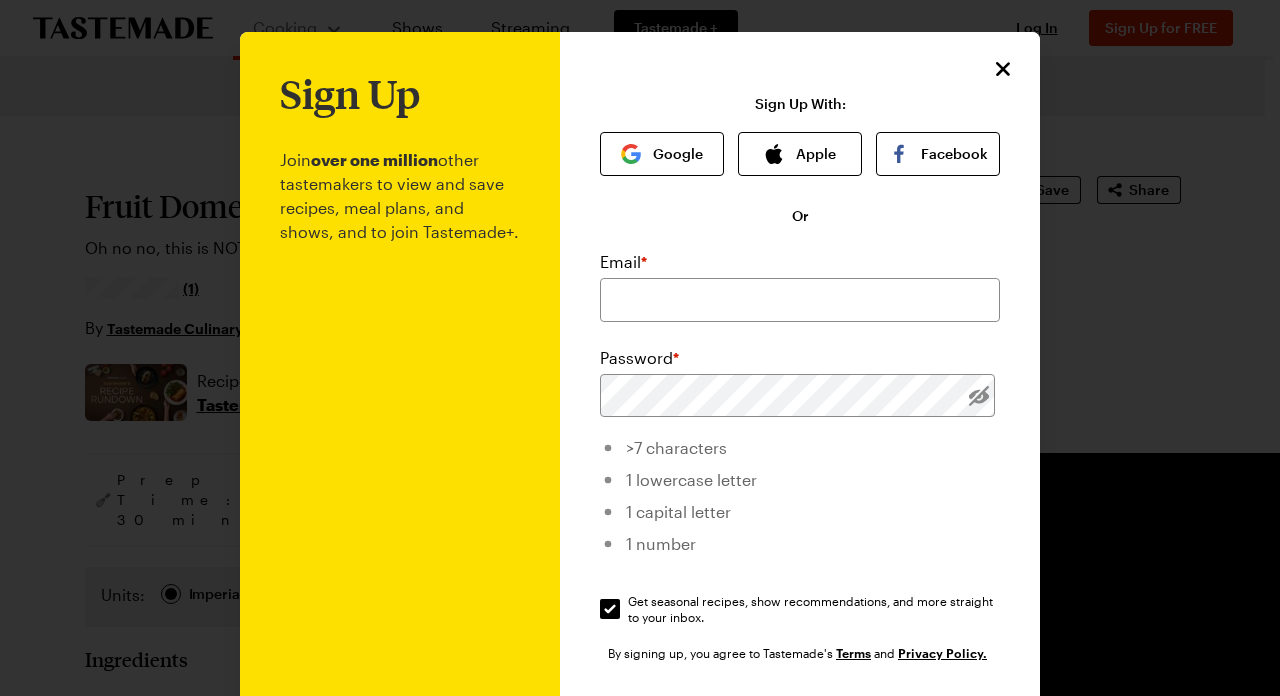 click on "Sign Up Join  over one million  other tastemakers to view and save recipes, meal plans, and shows, and to join Tastemade+. Sign Up With: Google Apple Facebook Or Email  * Password  * >7 characters 1 lowercase letter 1 capital letter 1 number Get seasonal recipes, show recommendations, and more straight to your inbox. Get seasonal recipes, show recommendations, and more straight to your inbox. By signing up, you agree to Tastemade's   Terms   and   Privacy Policy. Sign Up Already have an account?  Log In! This site is protected by reCAPTCHA and the Google   Privacy Policy   and   Terms of Service   apply." at bounding box center [800, 475] 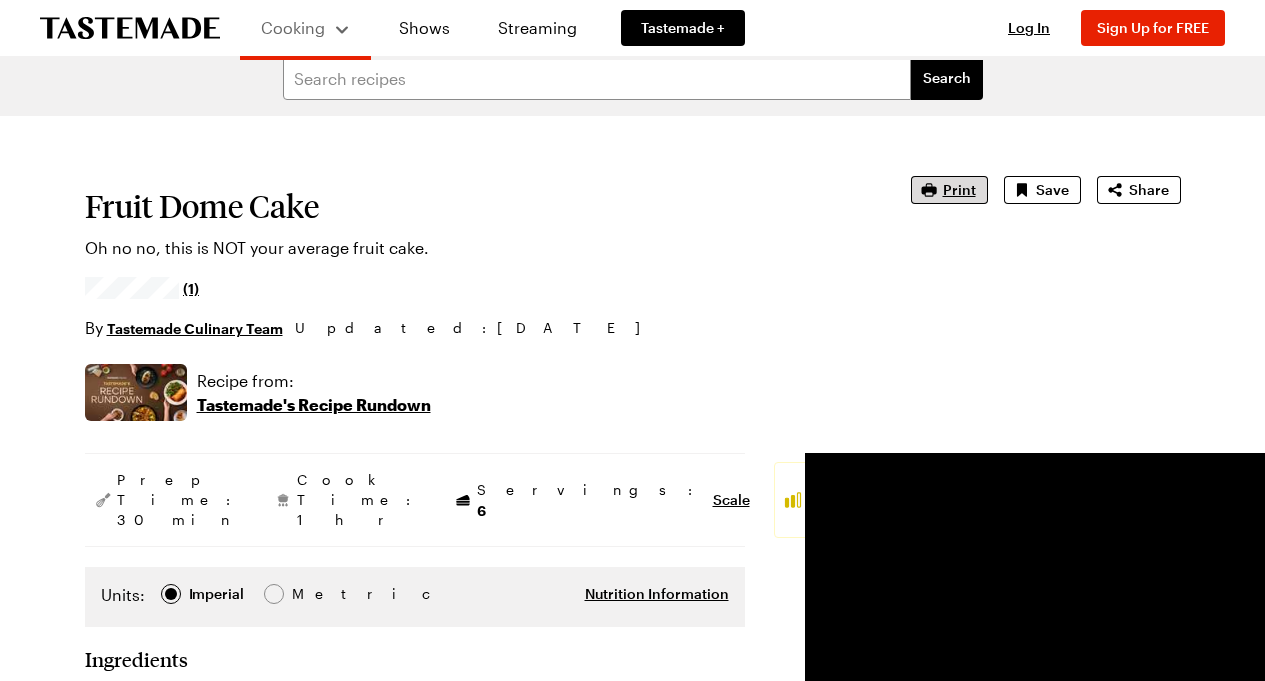 click on "Print" at bounding box center (959, 190) 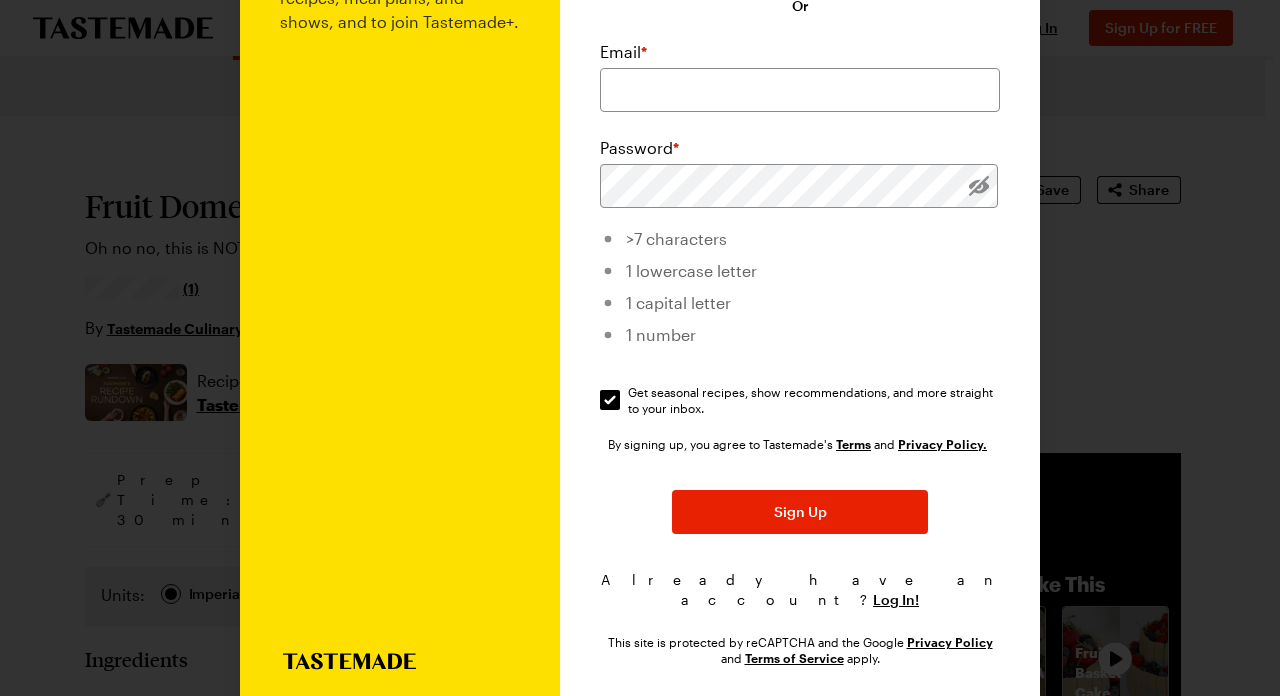scroll, scrollTop: 0, scrollLeft: 0, axis: both 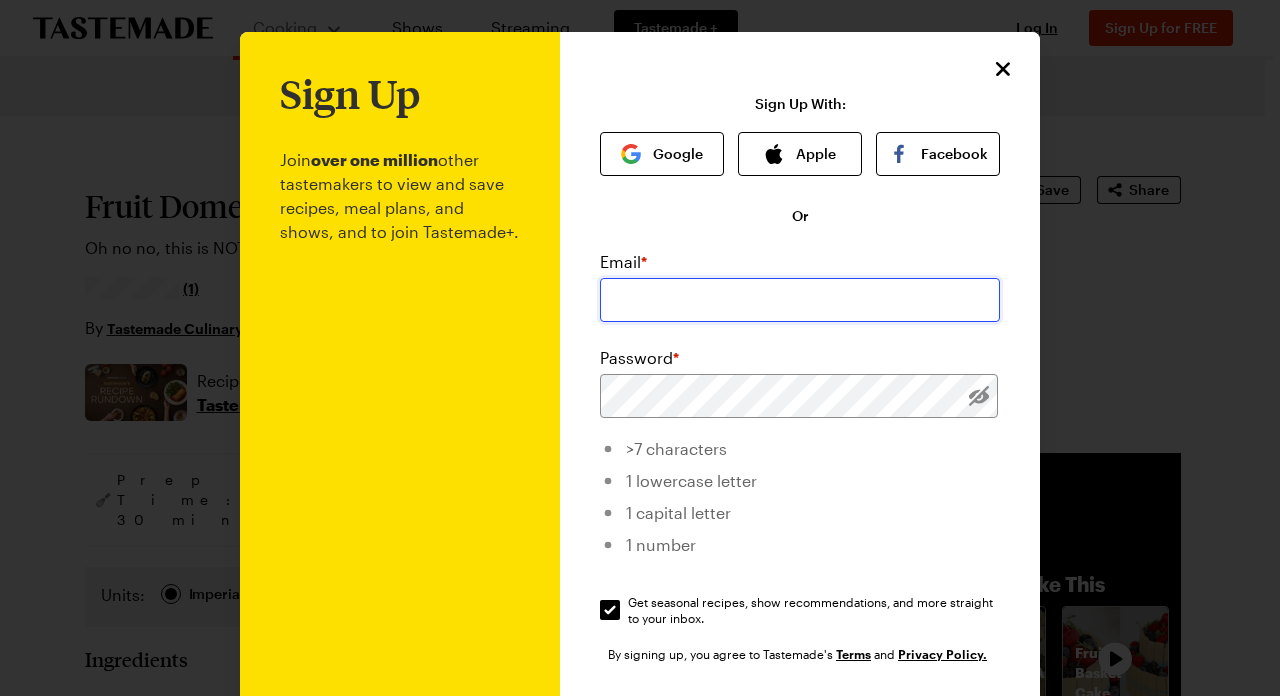 click at bounding box center (800, 300) 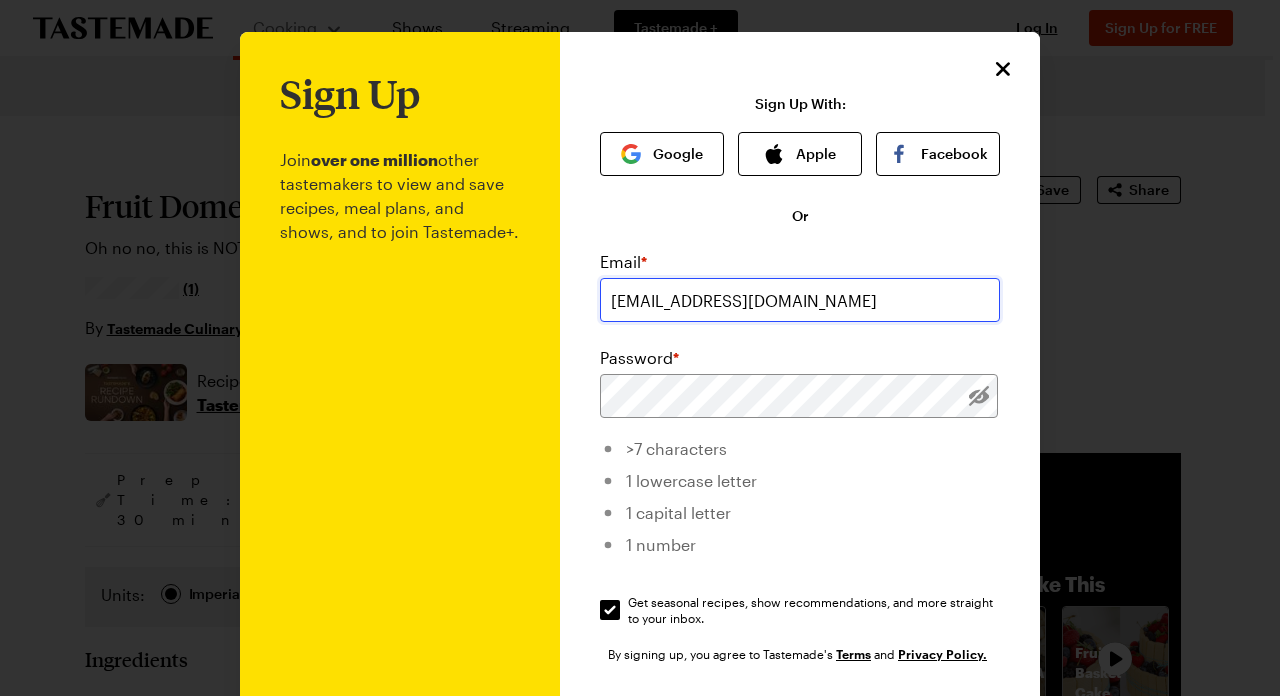 type on "[EMAIL_ADDRESS][DOMAIN_NAME]" 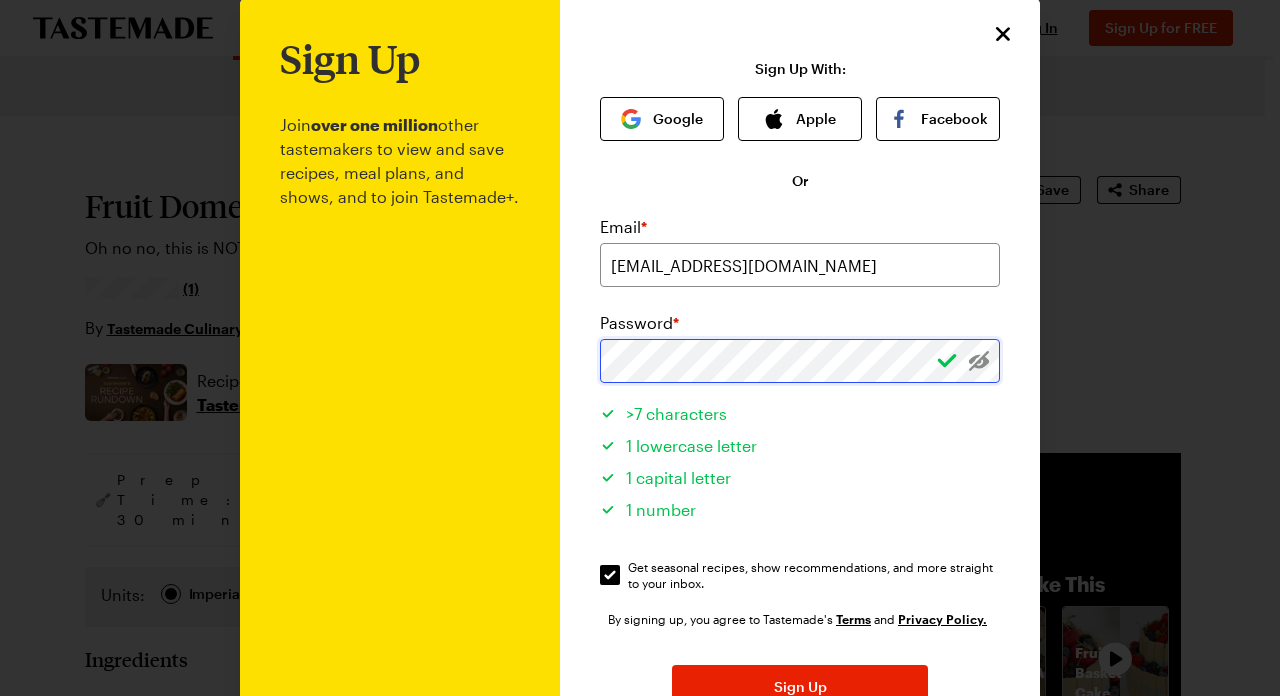 scroll, scrollTop: 58, scrollLeft: 0, axis: vertical 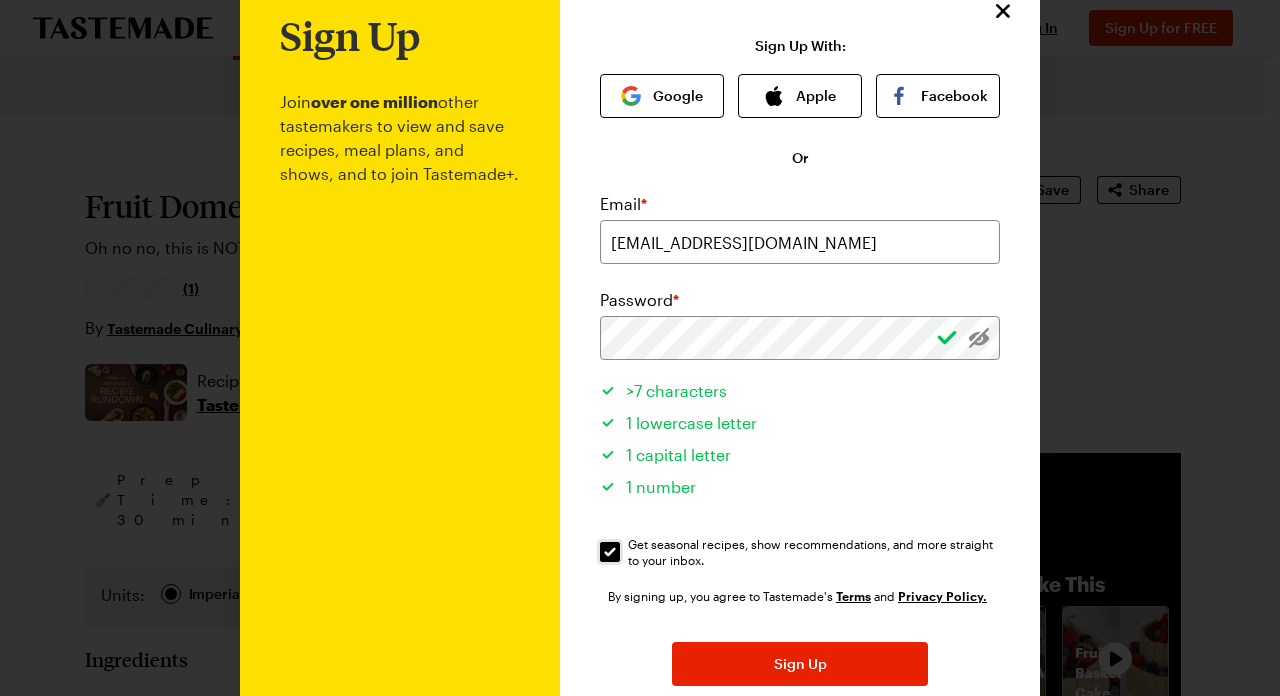 click on "Get seasonal recipes, show recommendations, and more straight to your inbox. Get seasonal recipes, show recommendations, and more straight to your inbox." at bounding box center [610, 552] 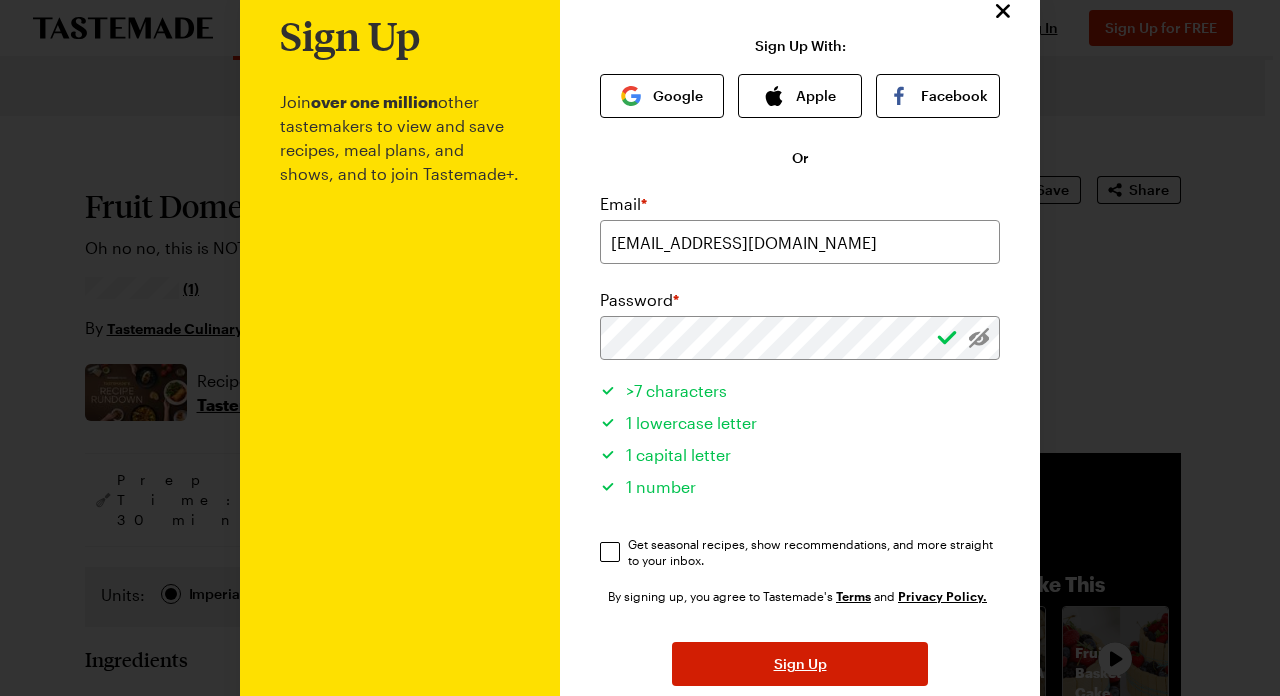 click on "Sign Up" at bounding box center [800, 664] 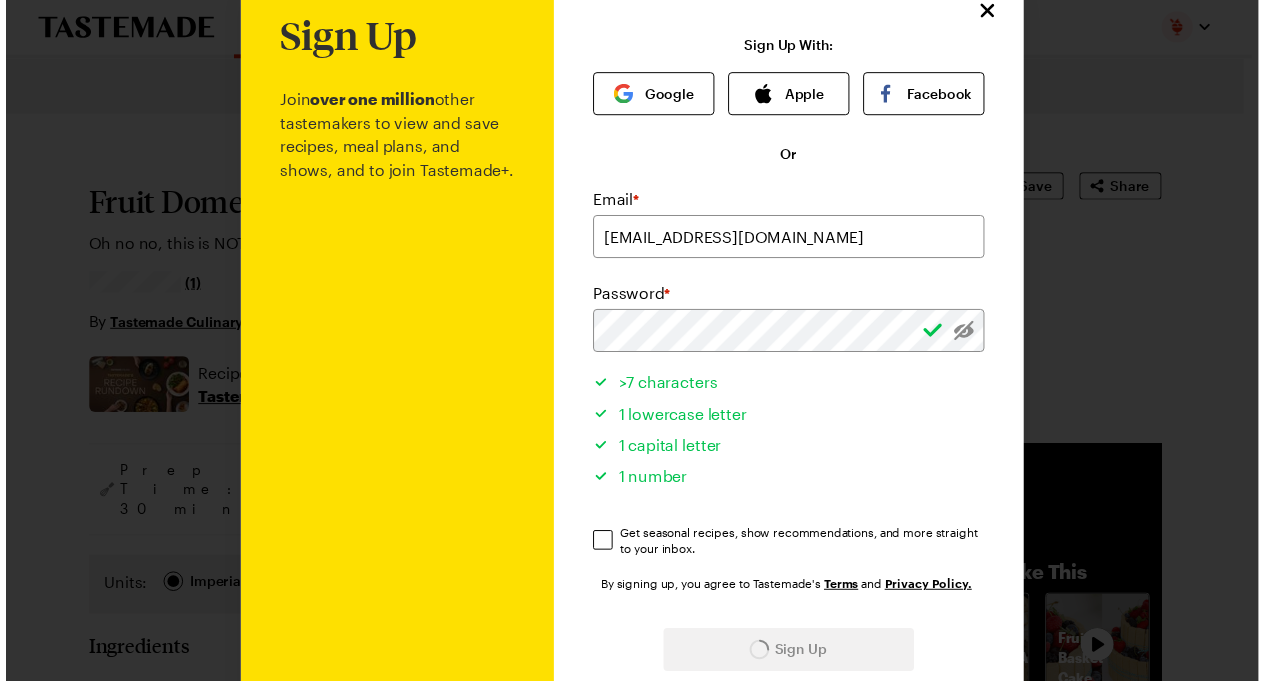 scroll, scrollTop: 0, scrollLeft: 0, axis: both 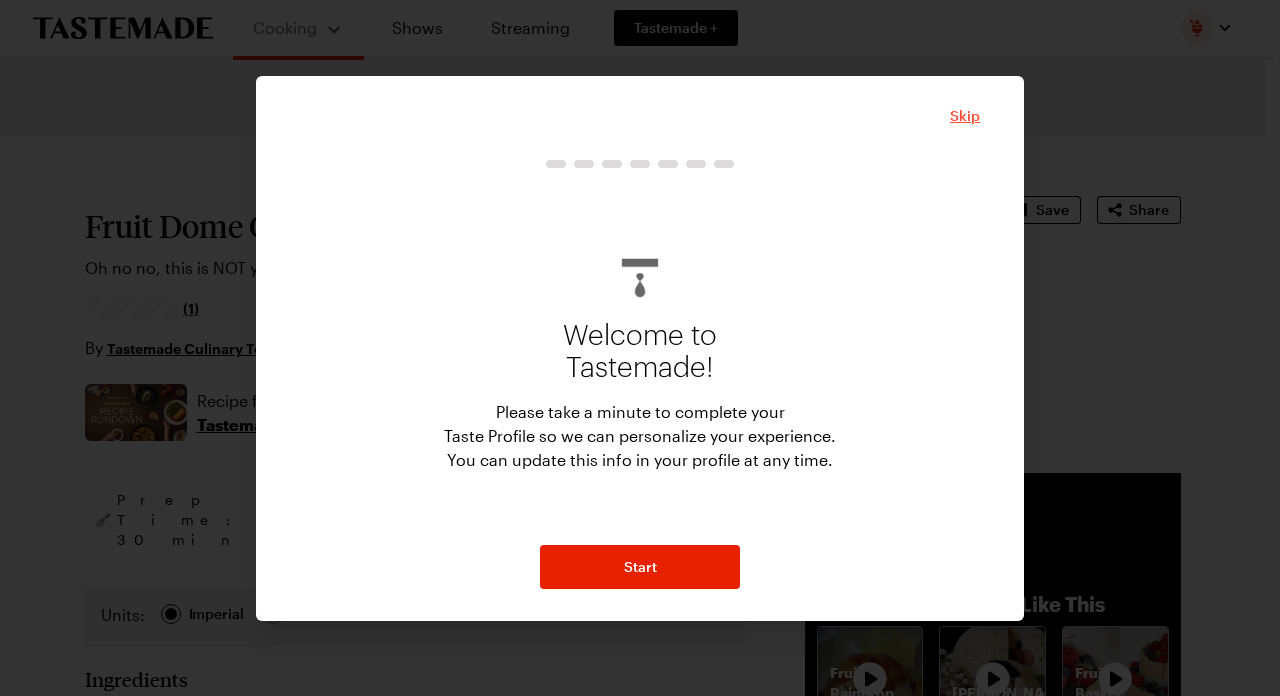 click on "Skip" at bounding box center (965, 116) 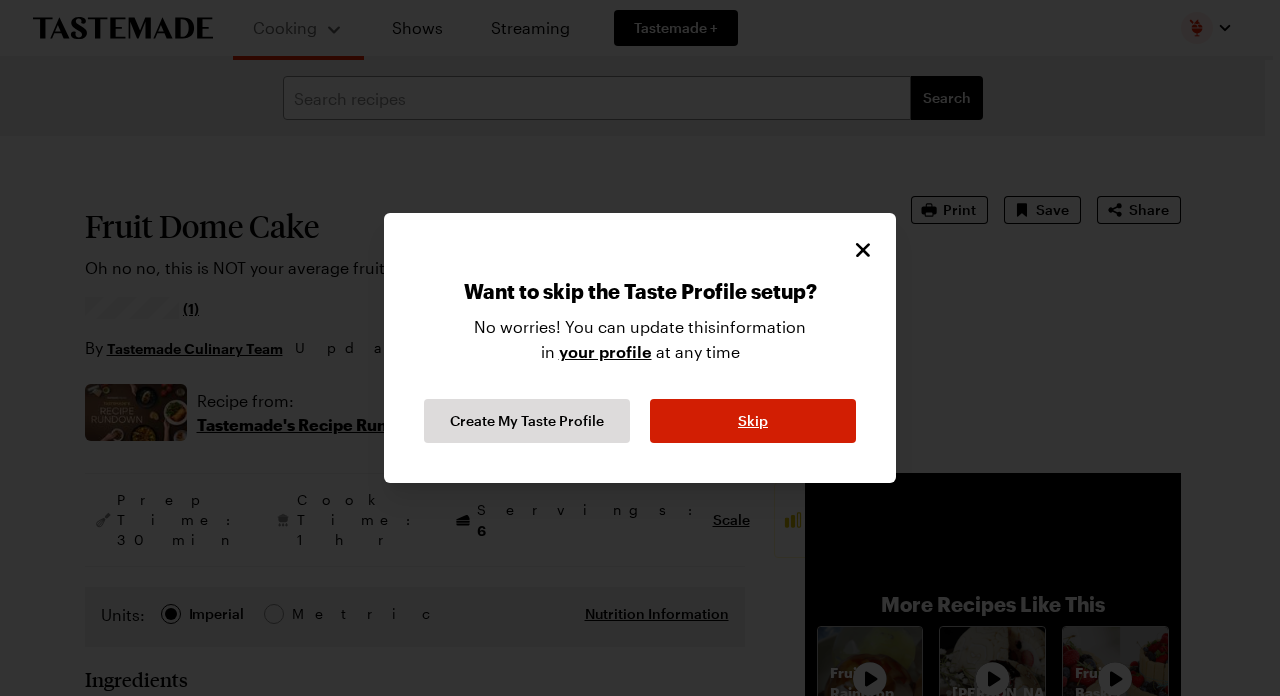 click on "Skip" at bounding box center [753, 421] 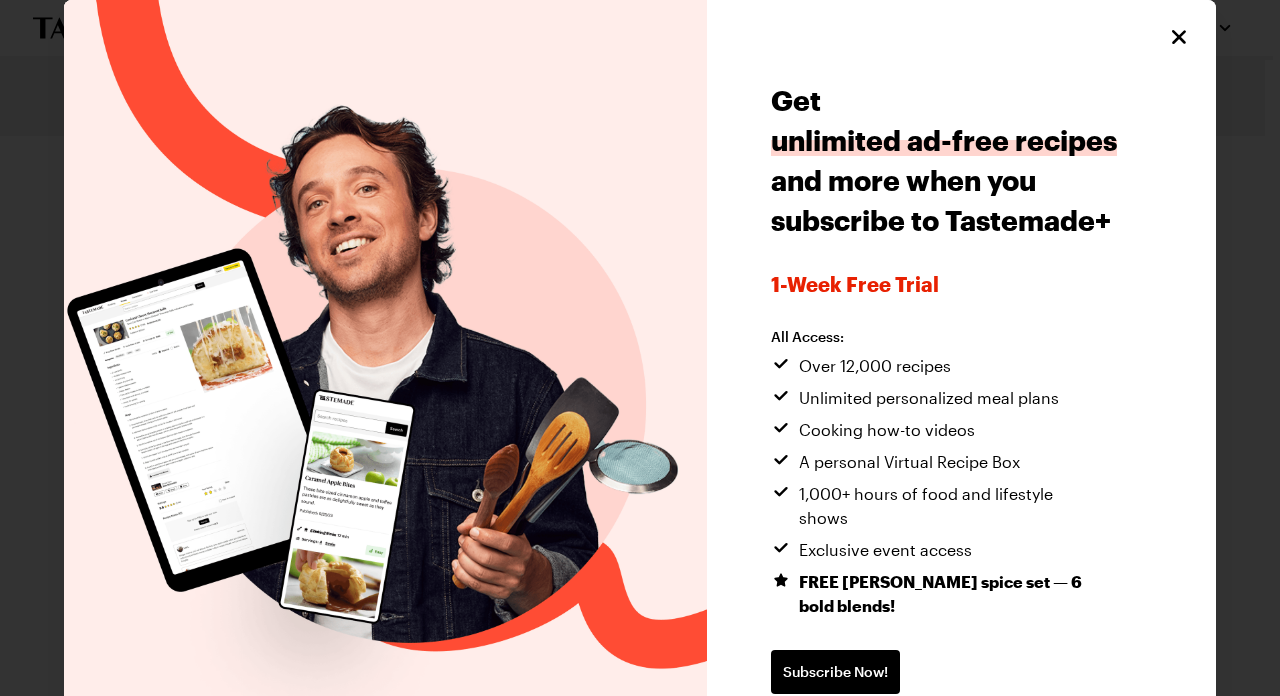 click on "Get   unlimited ad-free recipes   and more when you subscribe to Tastemade+ 1-week Free Trial All Access: Over 12,000 recipes Unlimited personalized meal plans Cooking how-to videos A personal Virtual Recipe Box 1,000+ hours of food and lifestyle shows Exclusive event access FREE [PERSON_NAME] spice set — 6 bold blends! Subscribe Now! Continue without subscribing" at bounding box center [961, 413] 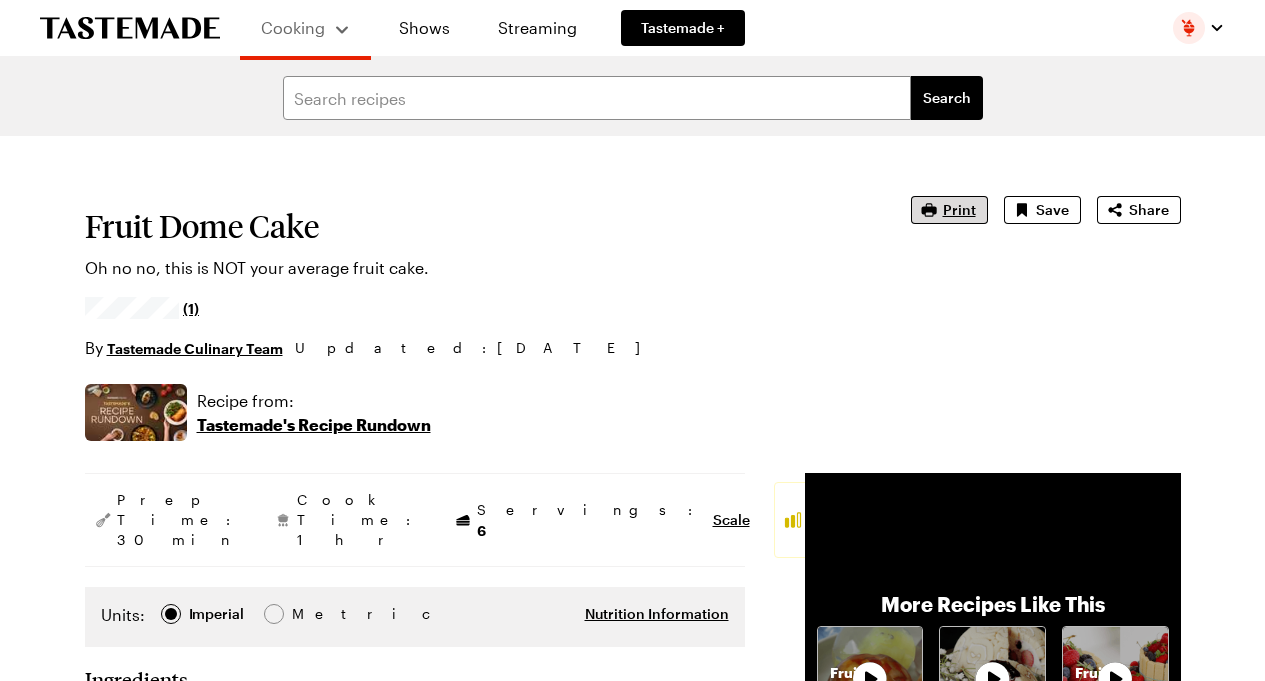 click 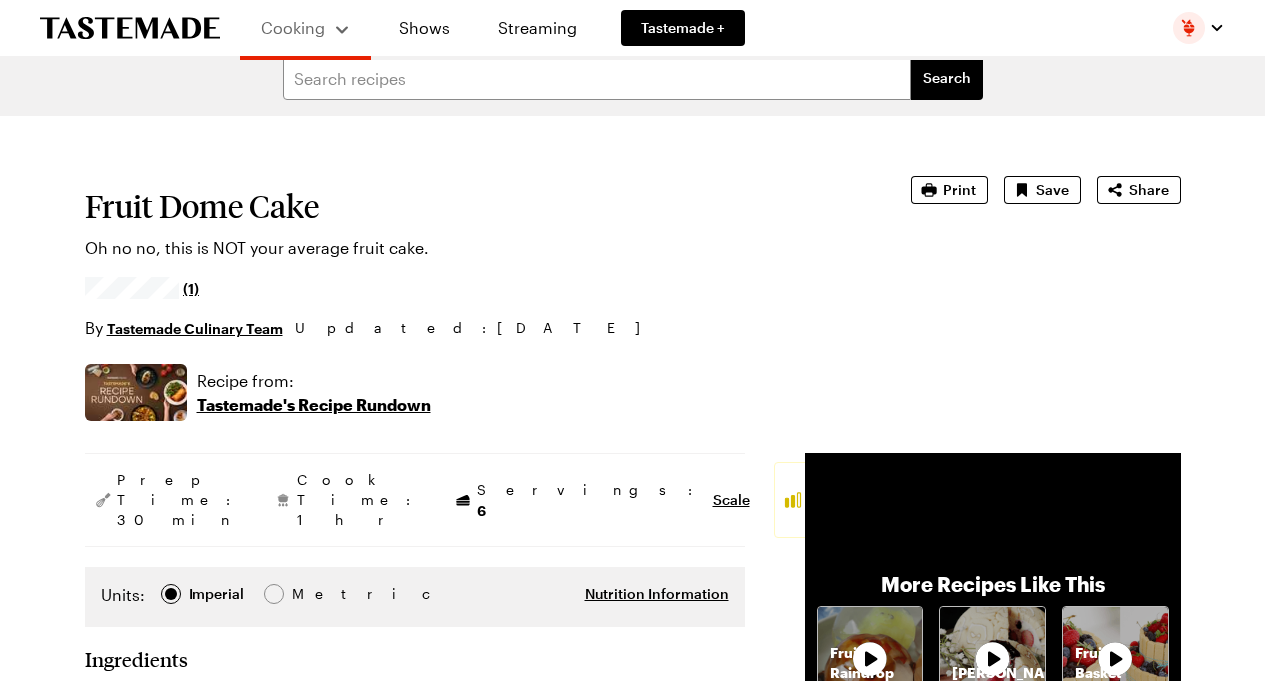 scroll, scrollTop: 24, scrollLeft: 0, axis: vertical 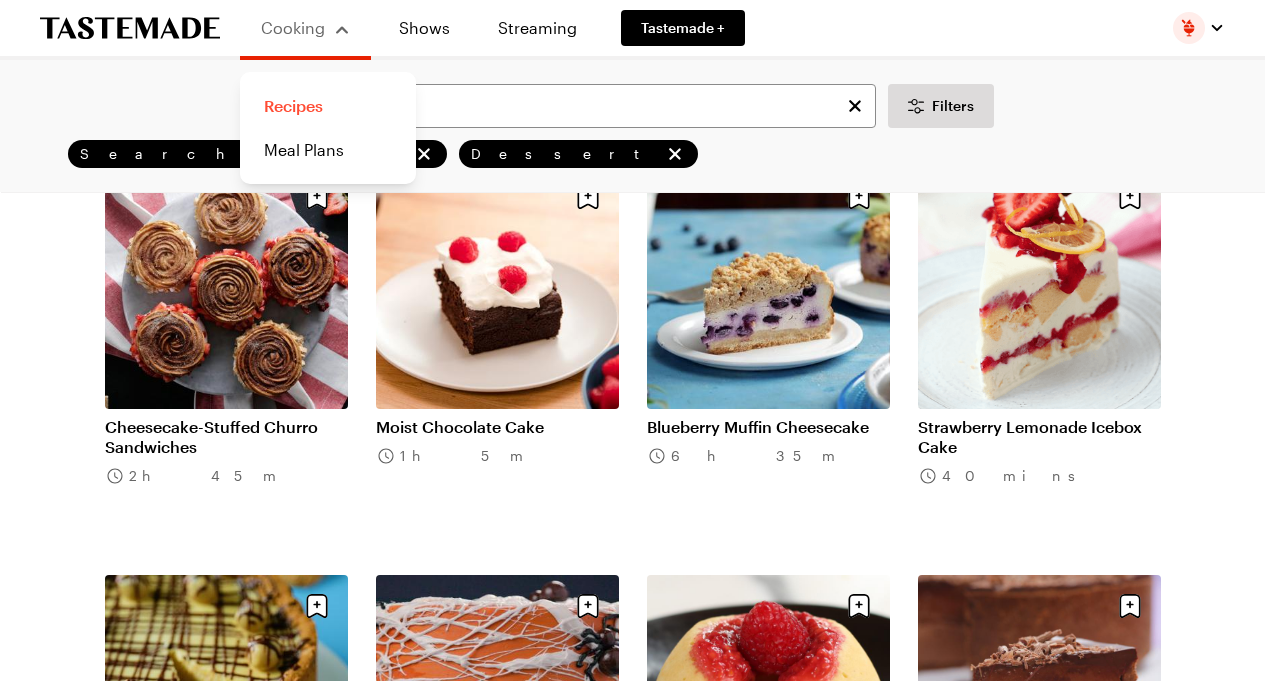 click on "Recipes" at bounding box center (328, 106) 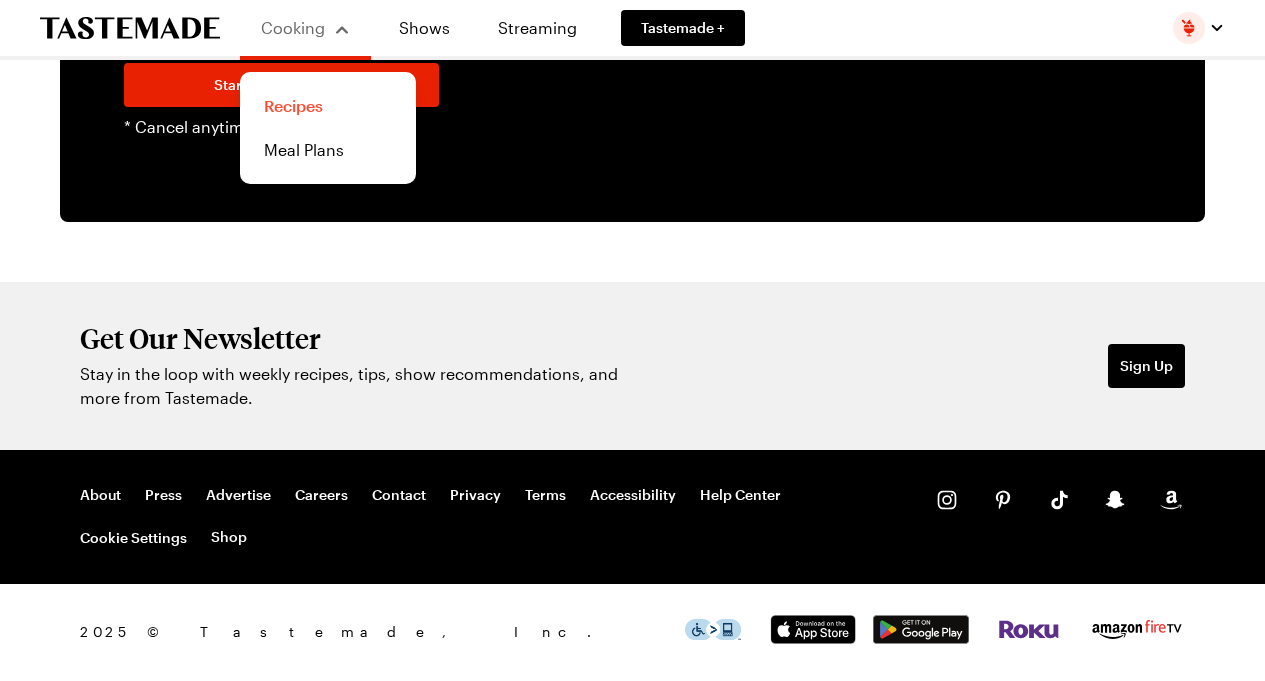 scroll, scrollTop: 0, scrollLeft: 0, axis: both 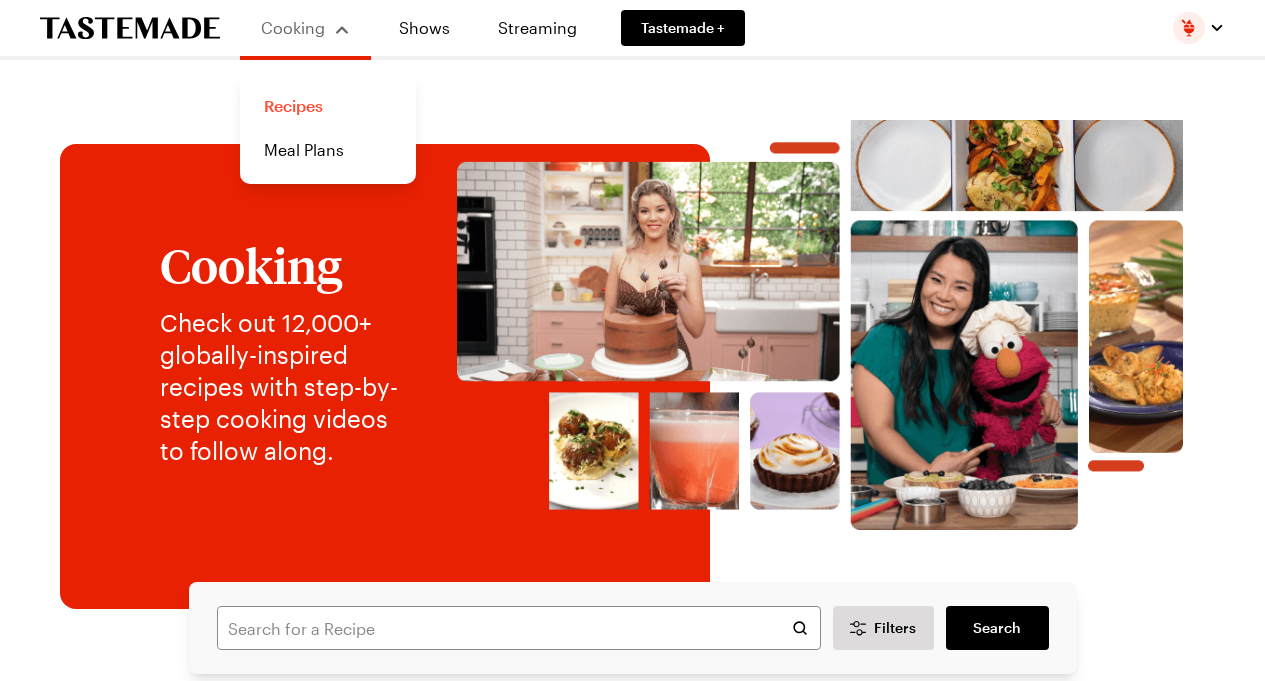 click on "Recipes" at bounding box center (328, 106) 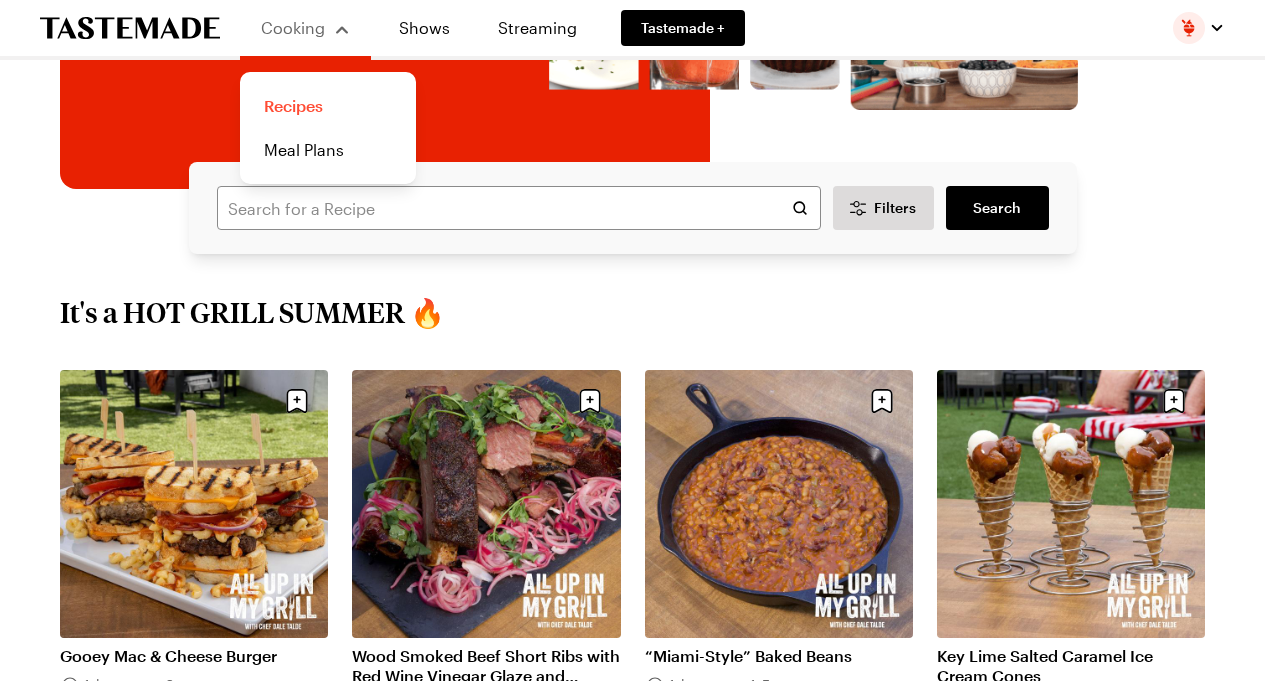 scroll, scrollTop: 510, scrollLeft: 0, axis: vertical 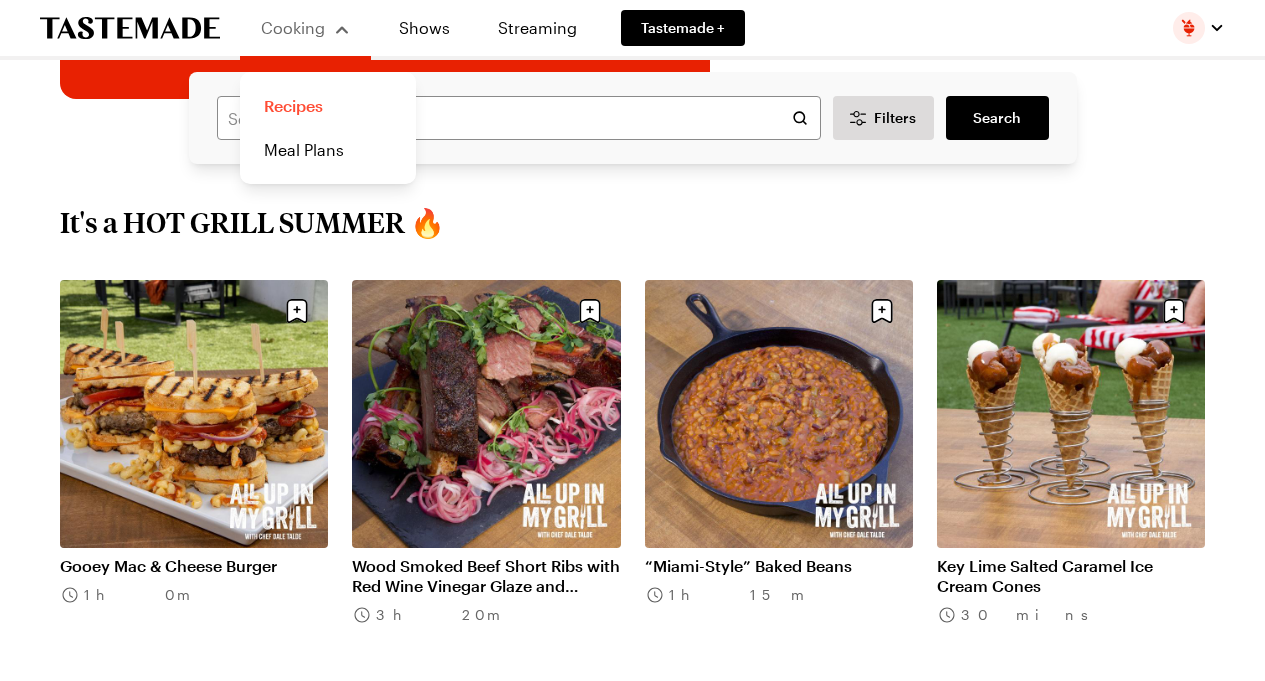 click on "Recipes" at bounding box center [328, 106] 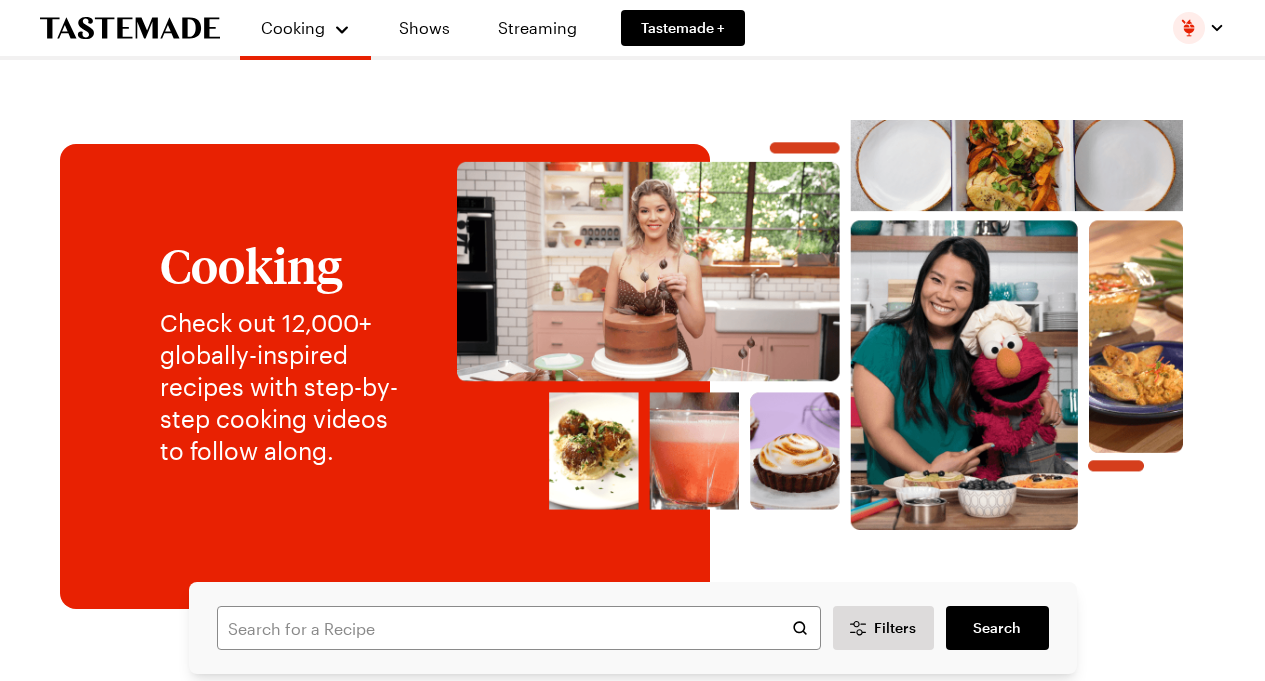 click on "Cooking Check out 12,000+ globally-inspired recipes with step-by-step cooking videos to follow along. Filters Search Search View All Recipes It's a HOT GRILL SUMMER 🔥 Gooey Mac & Cheese Burger 1h 0m Wood Smoked Beef Short Ribs with Red Wine Vinegar Glaze and Pickled Onions 3h 20m “Miami-Style” Baked Beans 1h 15m Key Lime Salted Caramel Ice Cream Cones 30 mins Sweet Pepper Panzanella Salad with Tomatoes, Basil, Capers & Anchovies 40 mins Grilled Squid Salad with Fennel, Tomatoes, Olives and Lemon 40 mins Grilled Pork Chops With Spicy Grilled Peaches (2) 30 mins Zesty Grilled Caesar Salad 27 mins View All Recipes Make These Tonight View full content for Grill Week Eats Grill Week Eats Grill Week Eats View full content for Weeknight Favorites Weeknight Favorites Explore Recipes View full content for Recipes by [PERSON_NAME] Recipes by [PERSON_NAME] Recipes by [PERSON_NAME] View full content for Pasta Picks Pasta Picks Explore Recipes View full content for Veggie-Forward Flavors Veggie-Forward Flavors" at bounding box center (632, 2007) 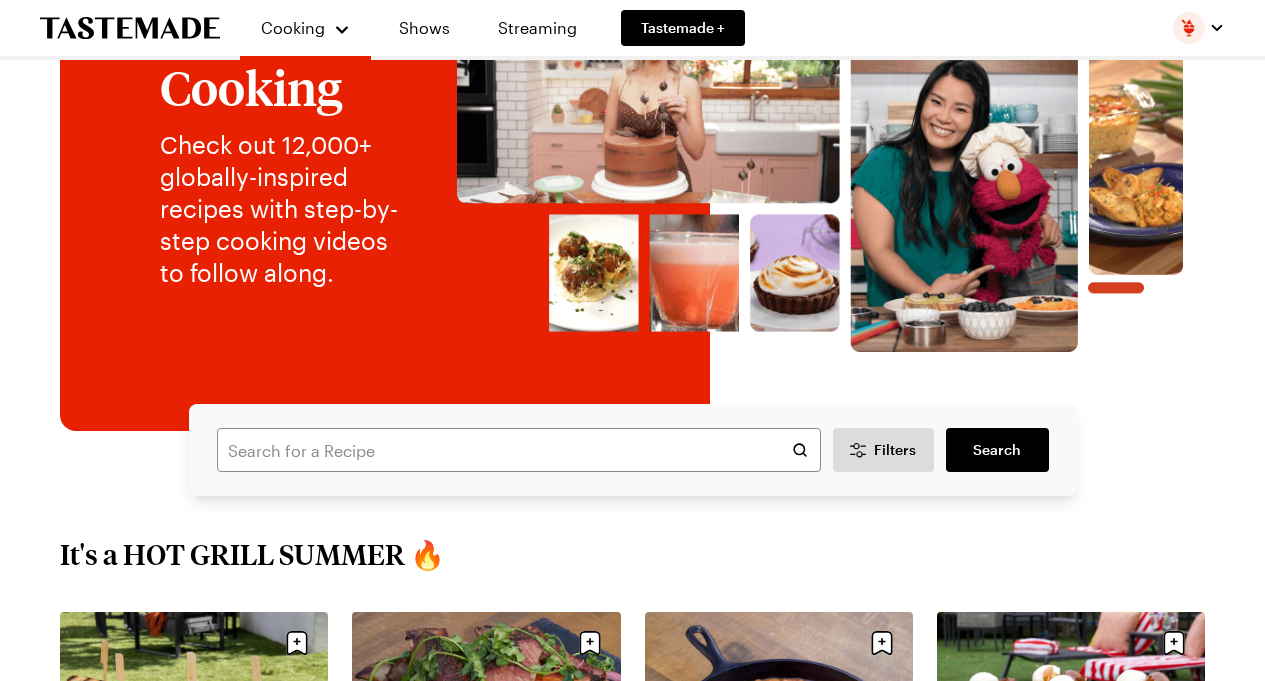 scroll, scrollTop: 243, scrollLeft: 0, axis: vertical 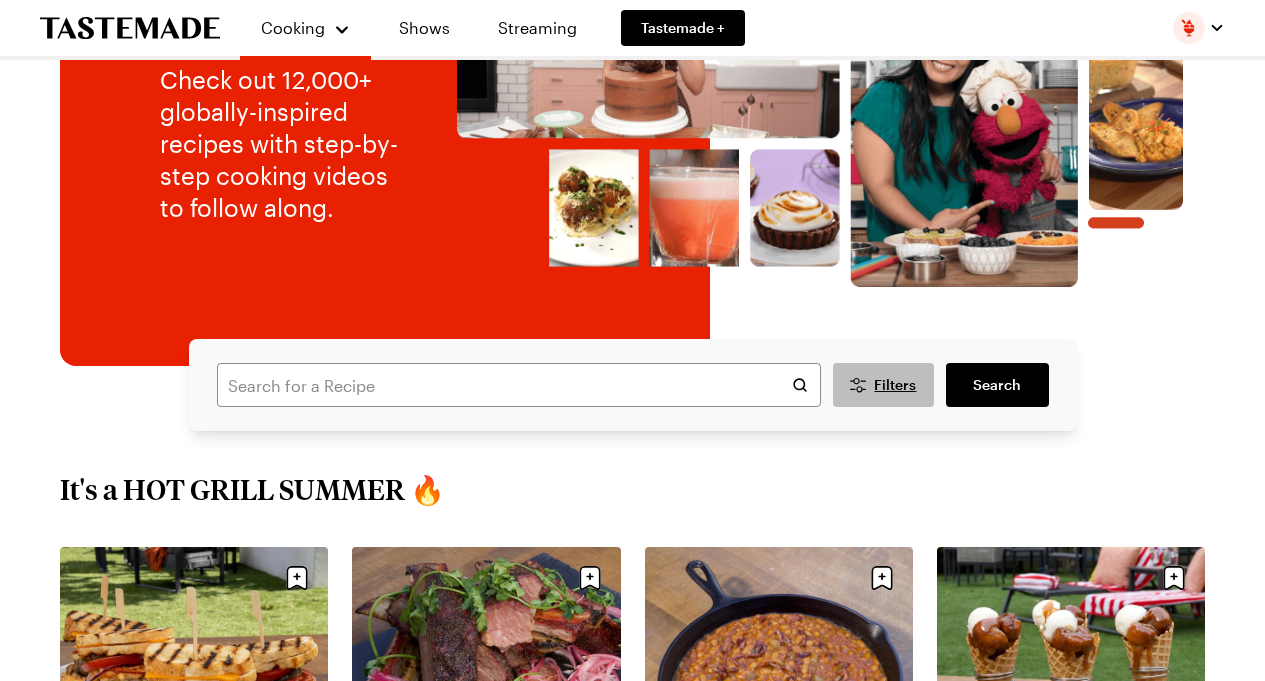 click on "Filters" at bounding box center [895, 385] 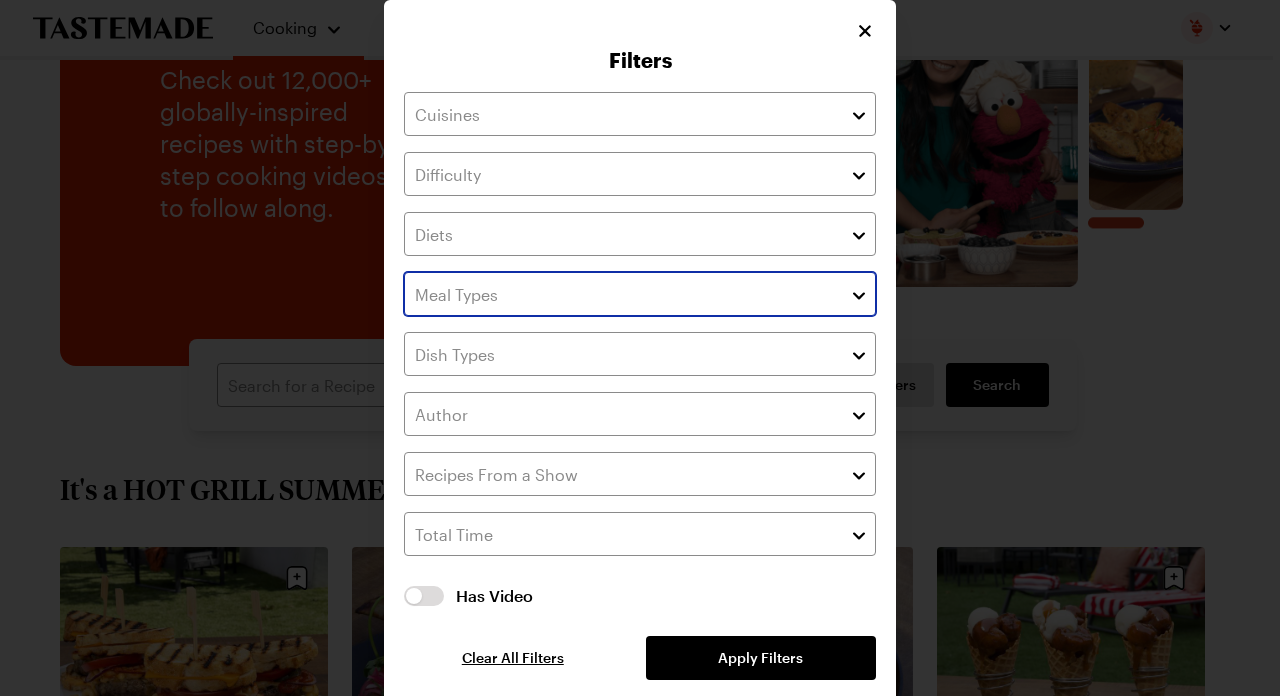 click at bounding box center [859, 294] 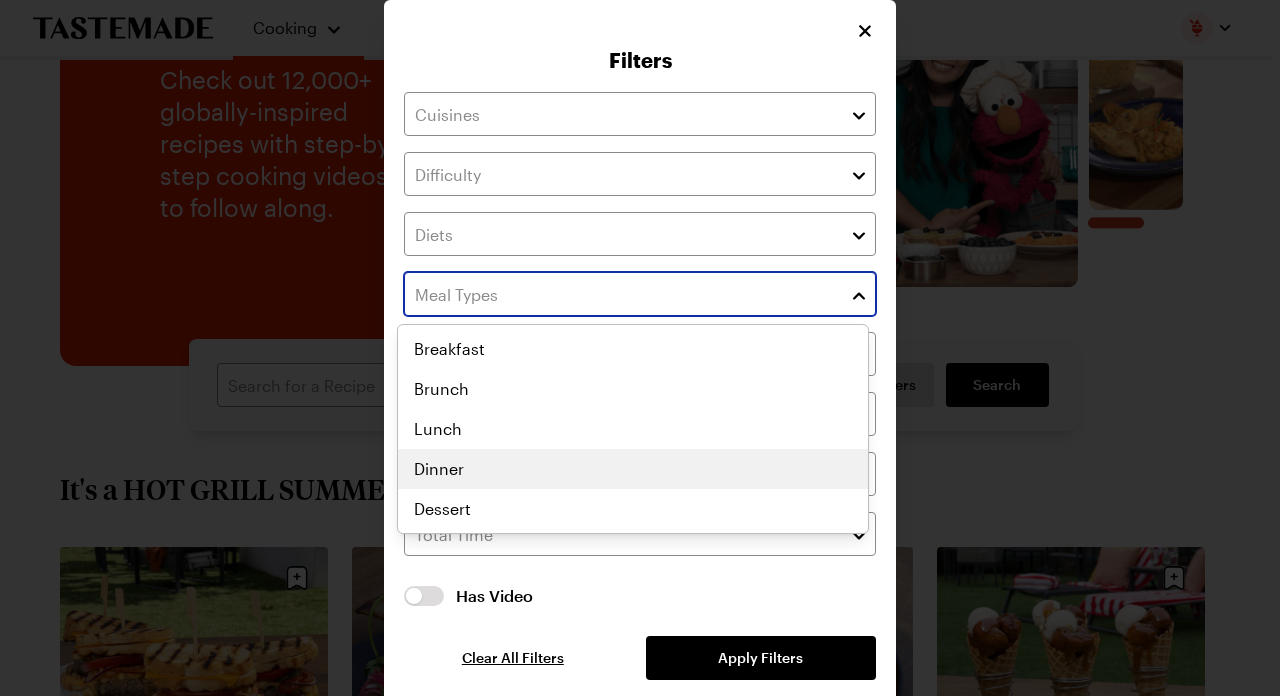 click on "Breakfast Brunch Lunch Dinner Dessert" at bounding box center (633, 429) 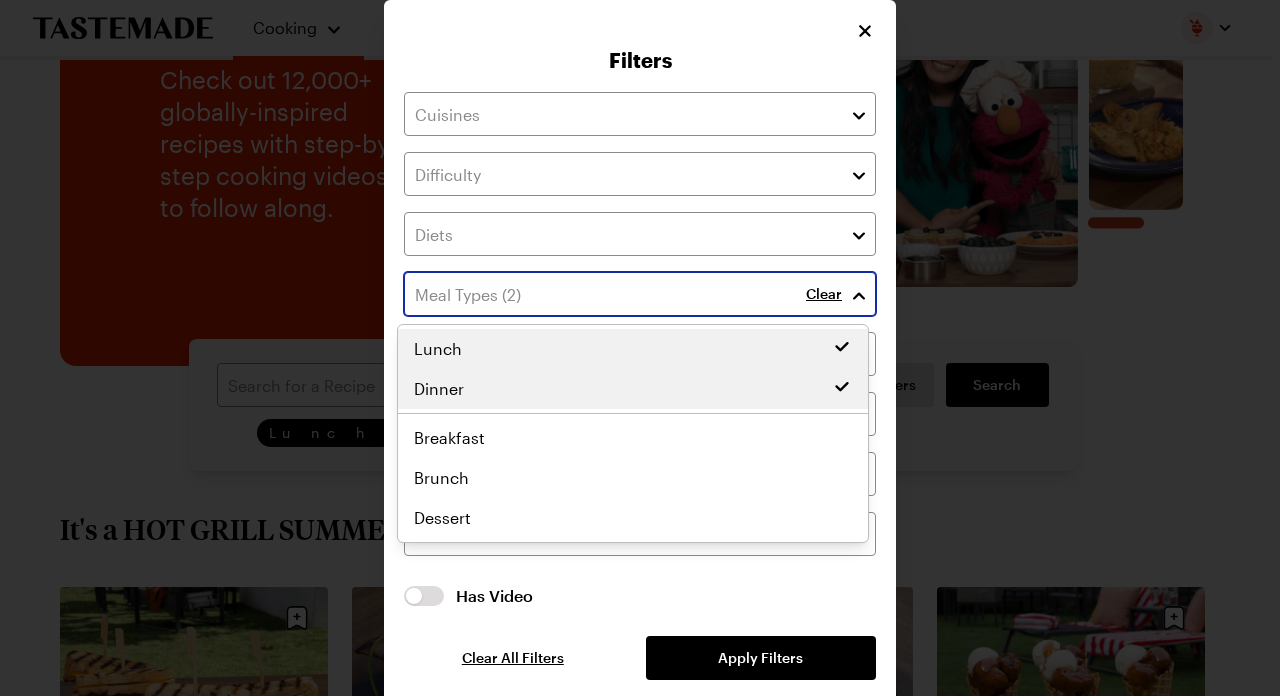 click on "Lunch Dinner Breakfast Brunch Lunch Dinner Dessert" at bounding box center (633, 433) 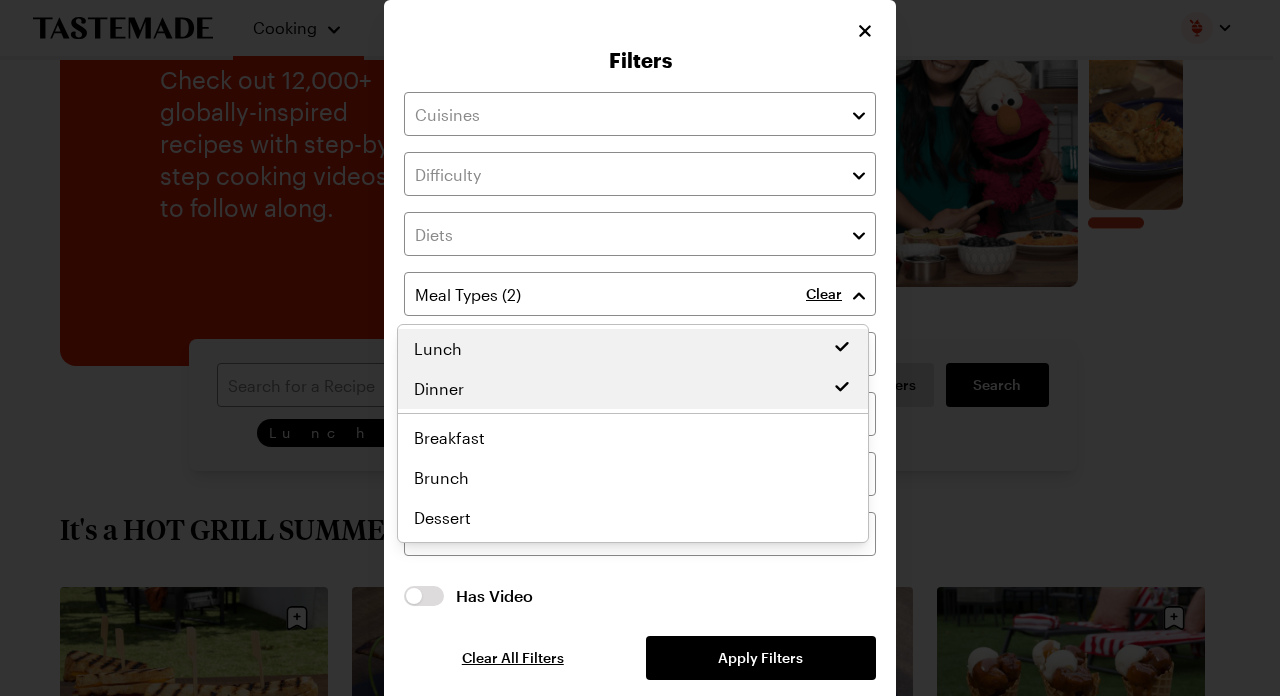 click on "Clear" at bounding box center (841, 294) 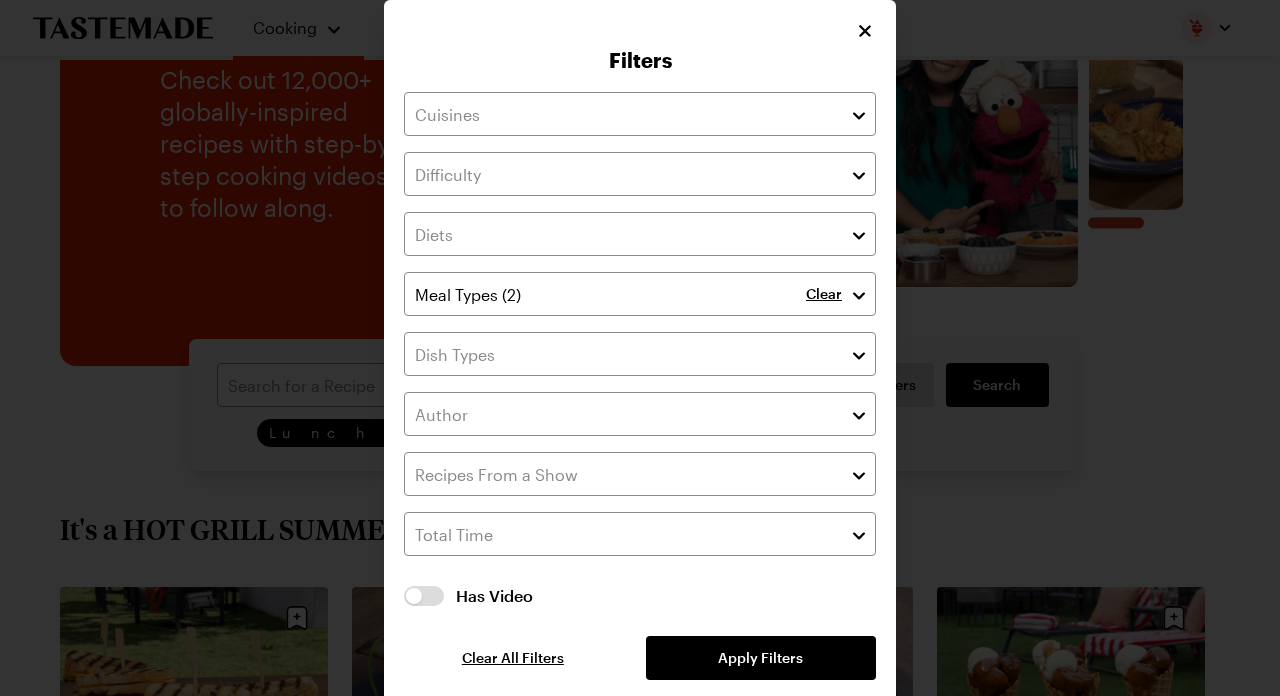 click on "Clear" at bounding box center (824, 294) 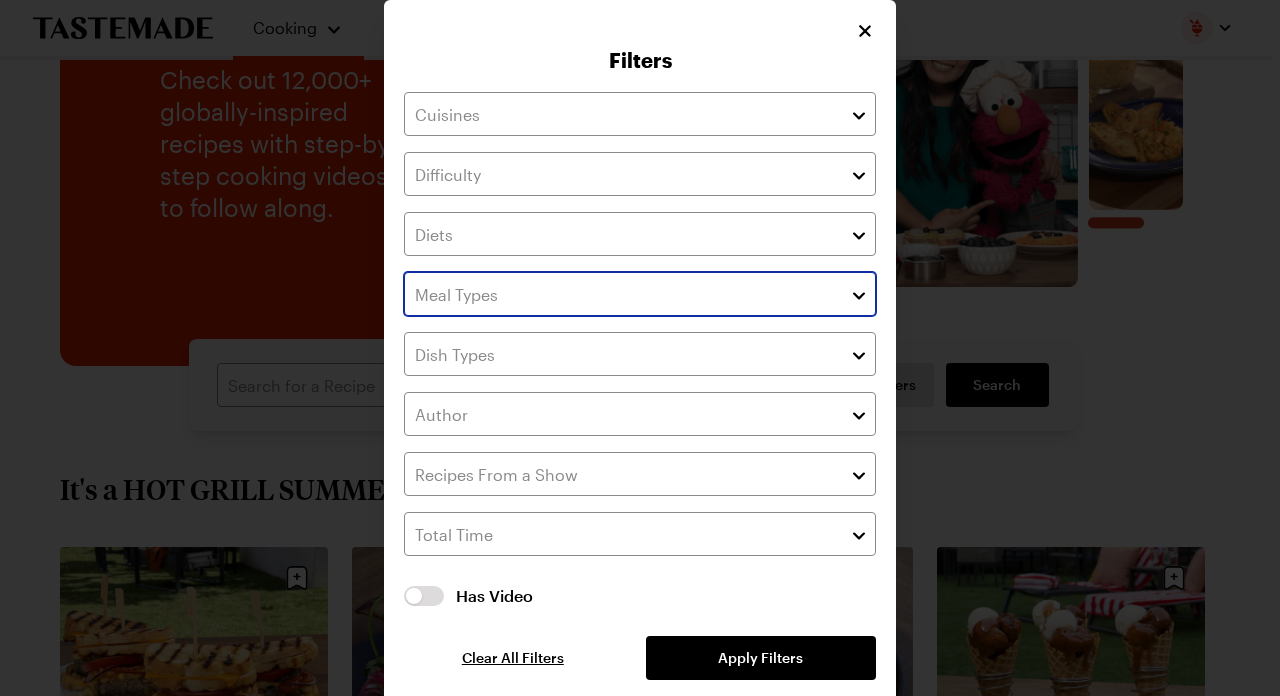 click at bounding box center [859, 294] 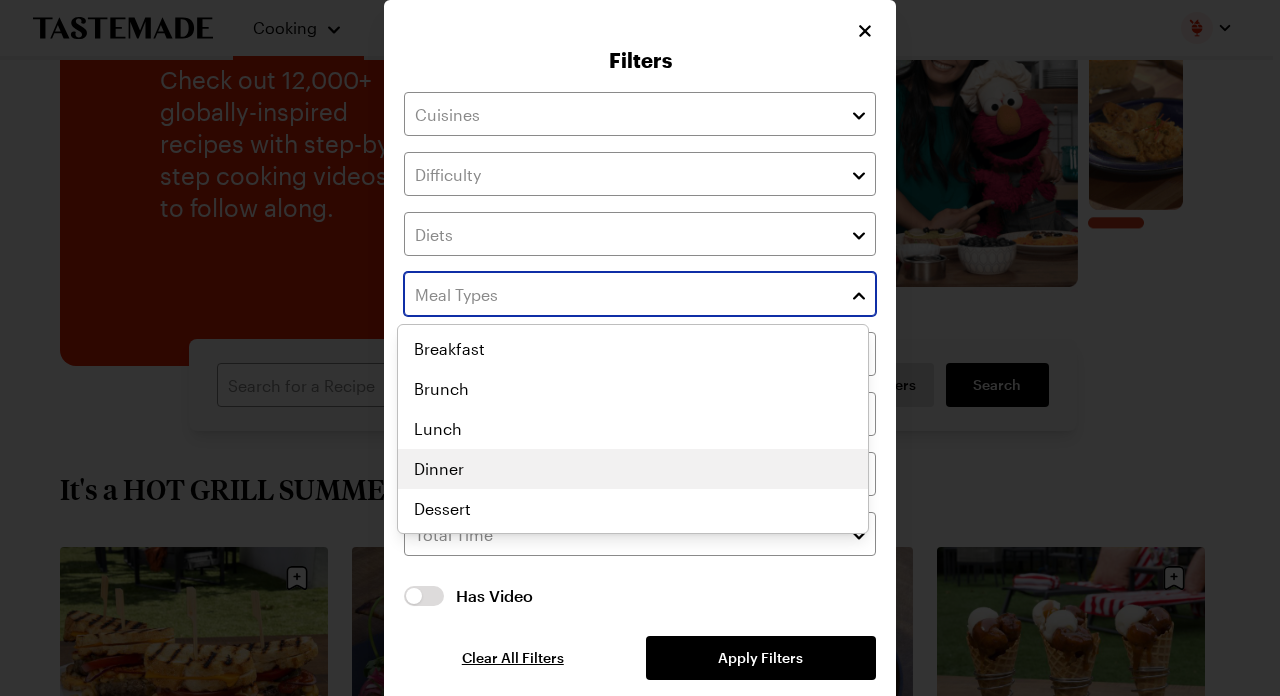 click on "Breakfast Brunch Lunch Dinner Dessert" at bounding box center [633, 429] 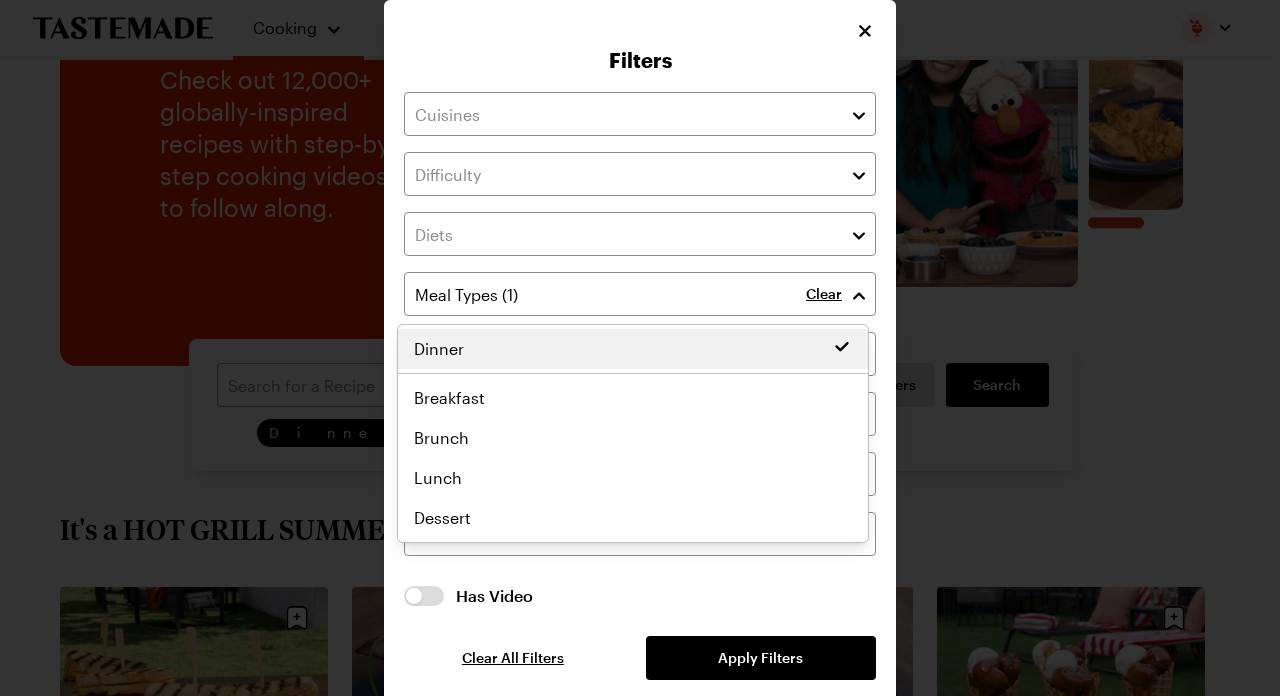 click on "Clear Has Video Has Video Clear All Filters Apply Filters" at bounding box center [640, 386] 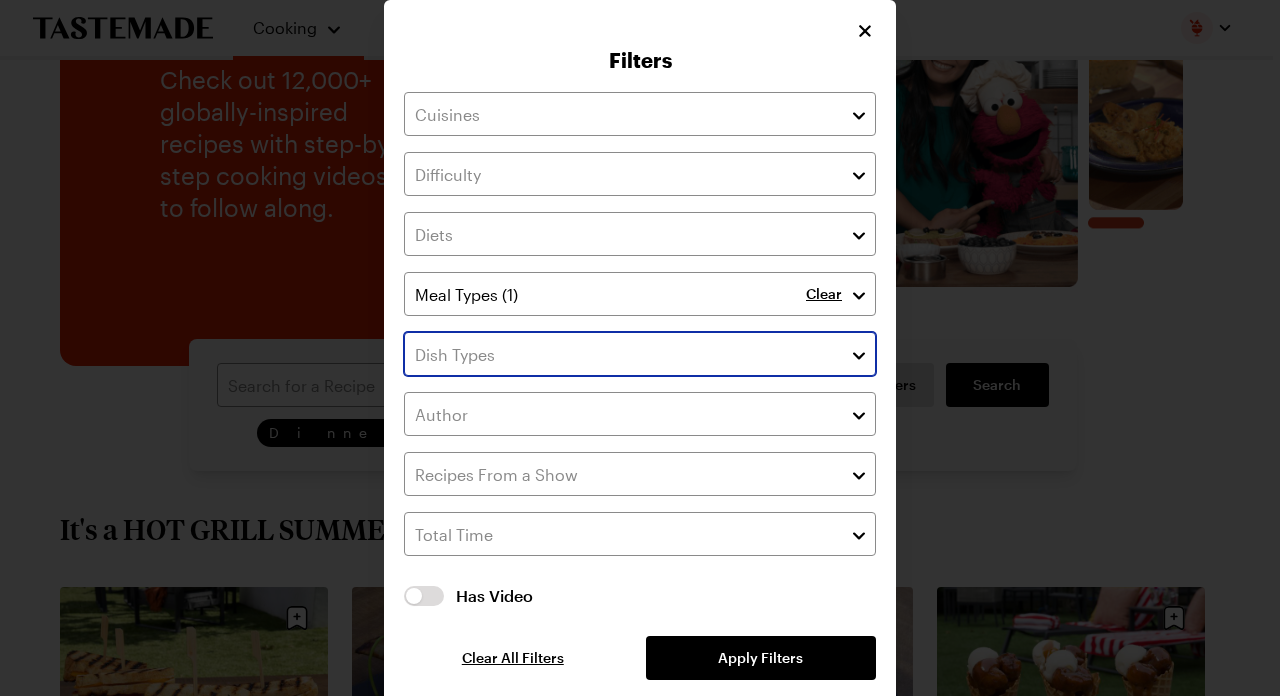click at bounding box center (859, 354) 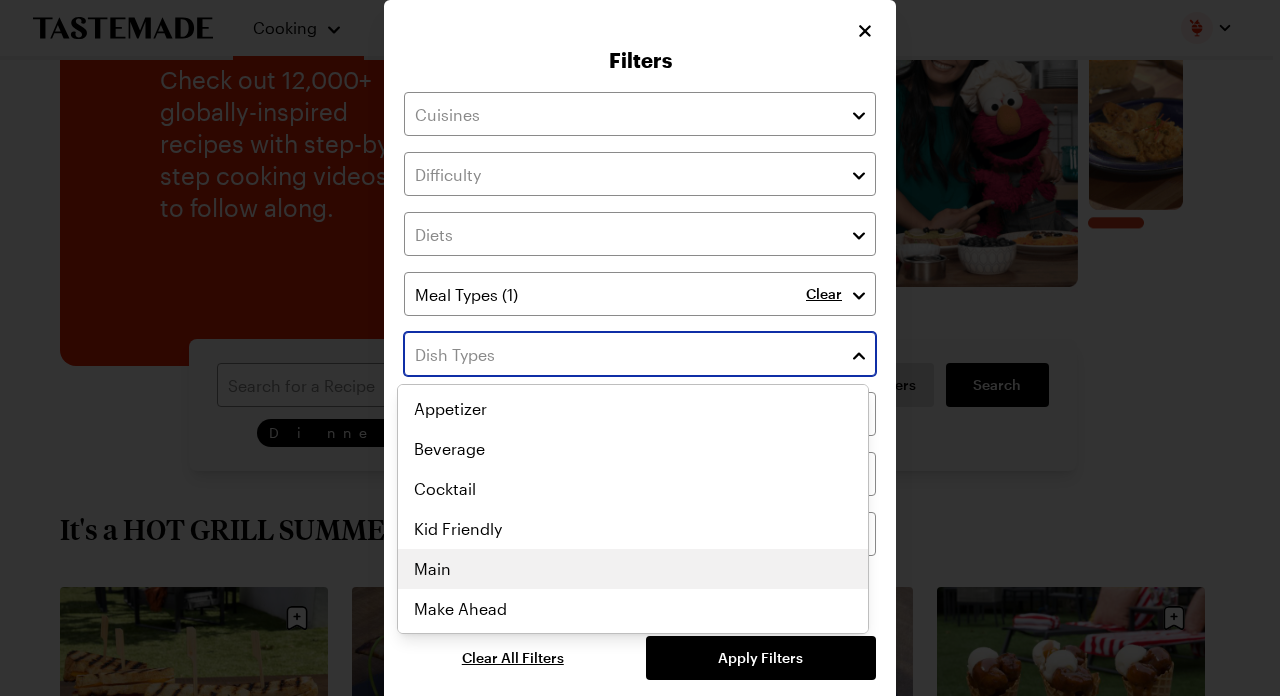 click on "Appetizer Beverage Cocktail Kid Friendly Main Make Ahead One Pot Party Sheet Pan Side Slow Cooker Snack" at bounding box center [633, 509] 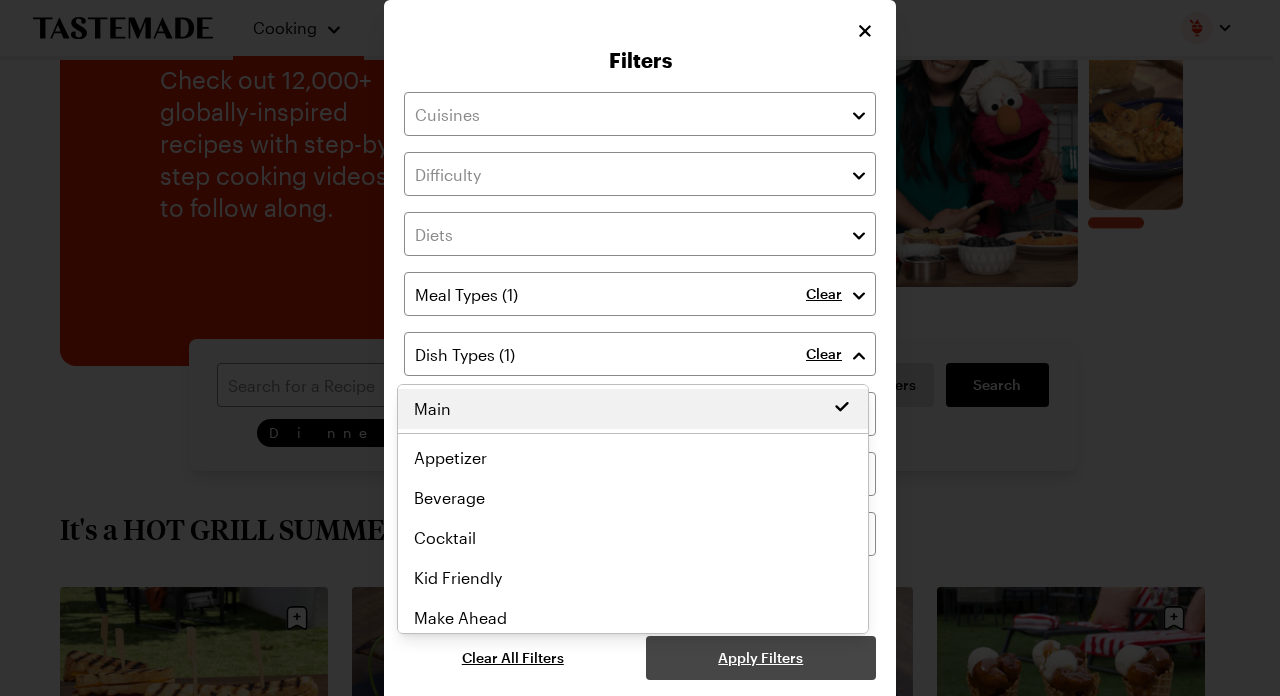 click on "Clear Clear Has Video Has Video Clear All Filters Apply Filters" at bounding box center (640, 386) 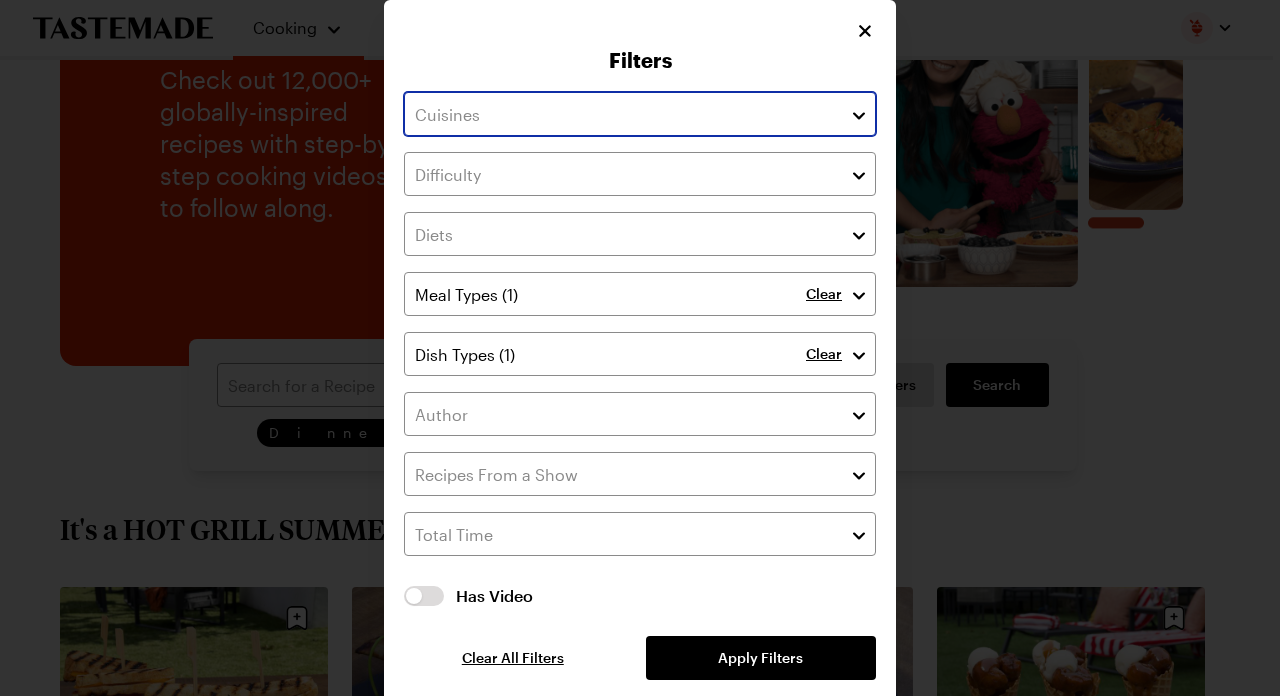 click at bounding box center [859, 114] 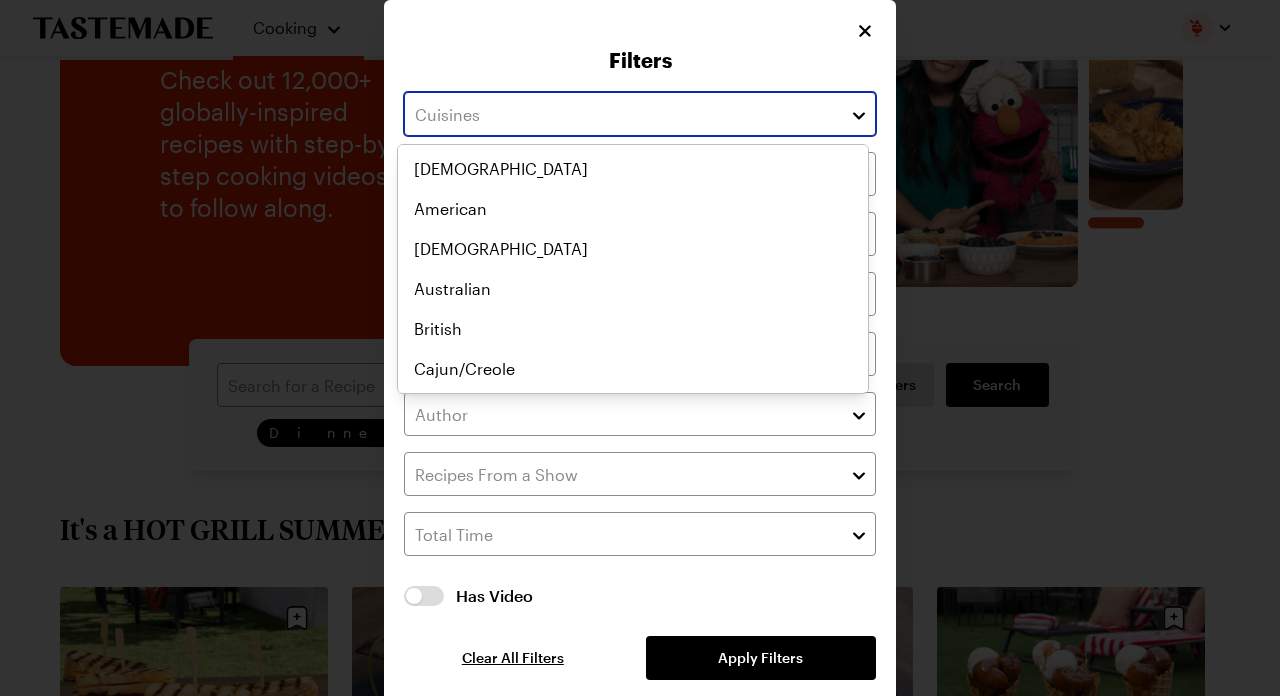 click at bounding box center (859, 114) 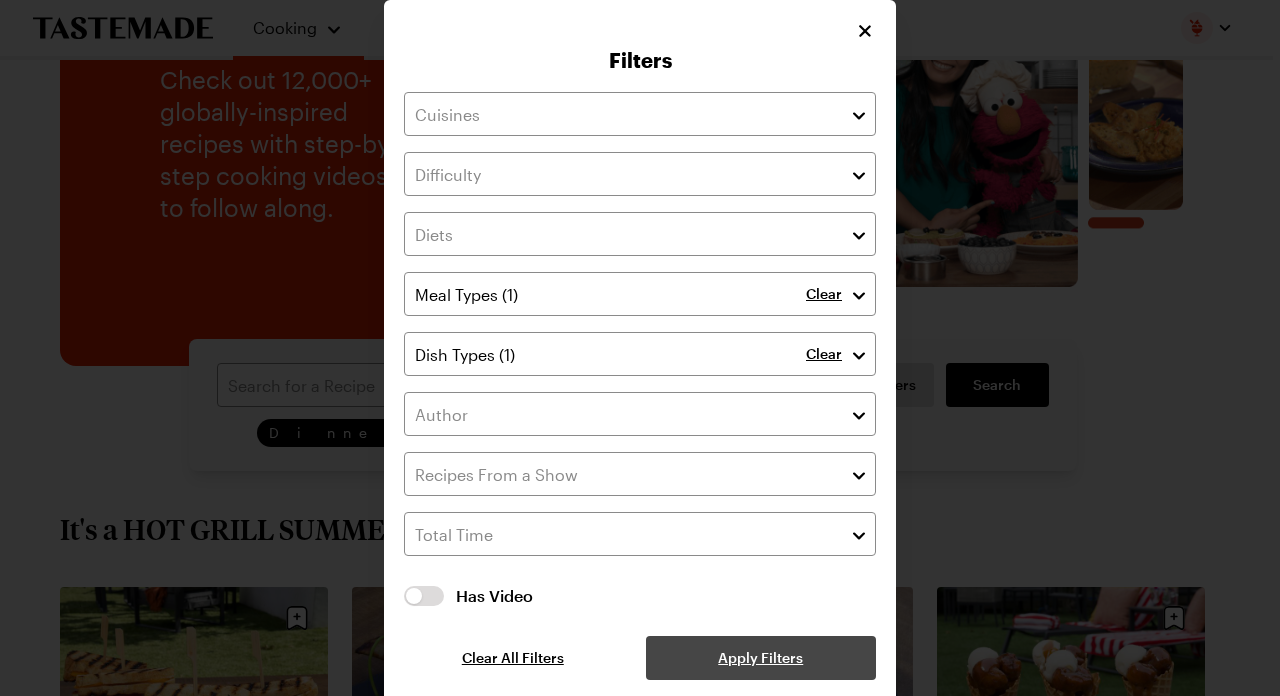 click on "Apply Filters" at bounding box center (760, 658) 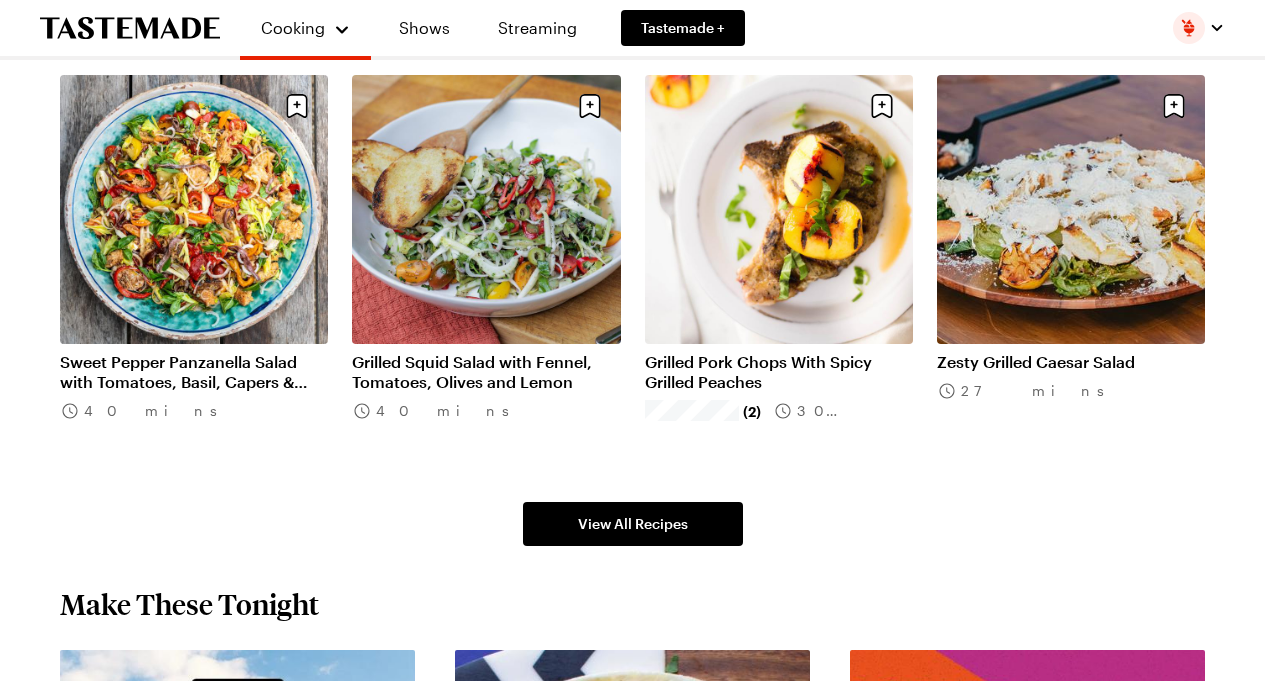 scroll, scrollTop: 1305, scrollLeft: 0, axis: vertical 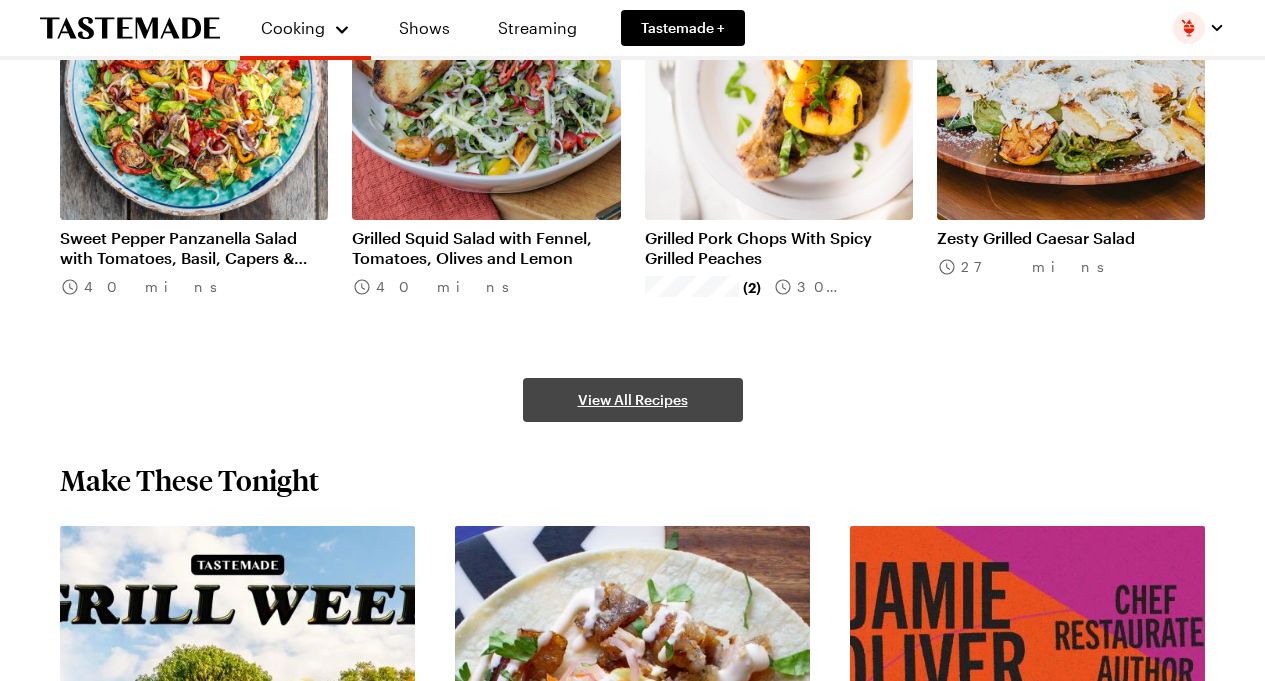 click on "View All Recipes" at bounding box center (633, 400) 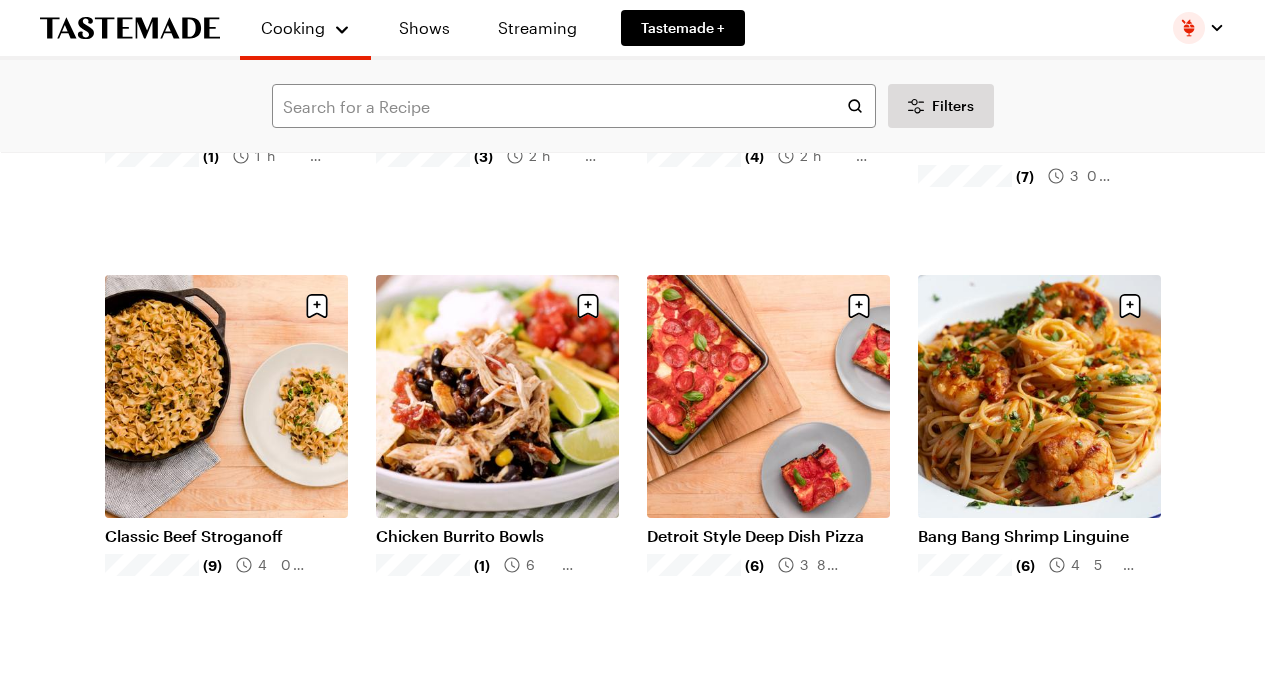 scroll, scrollTop: 840, scrollLeft: 0, axis: vertical 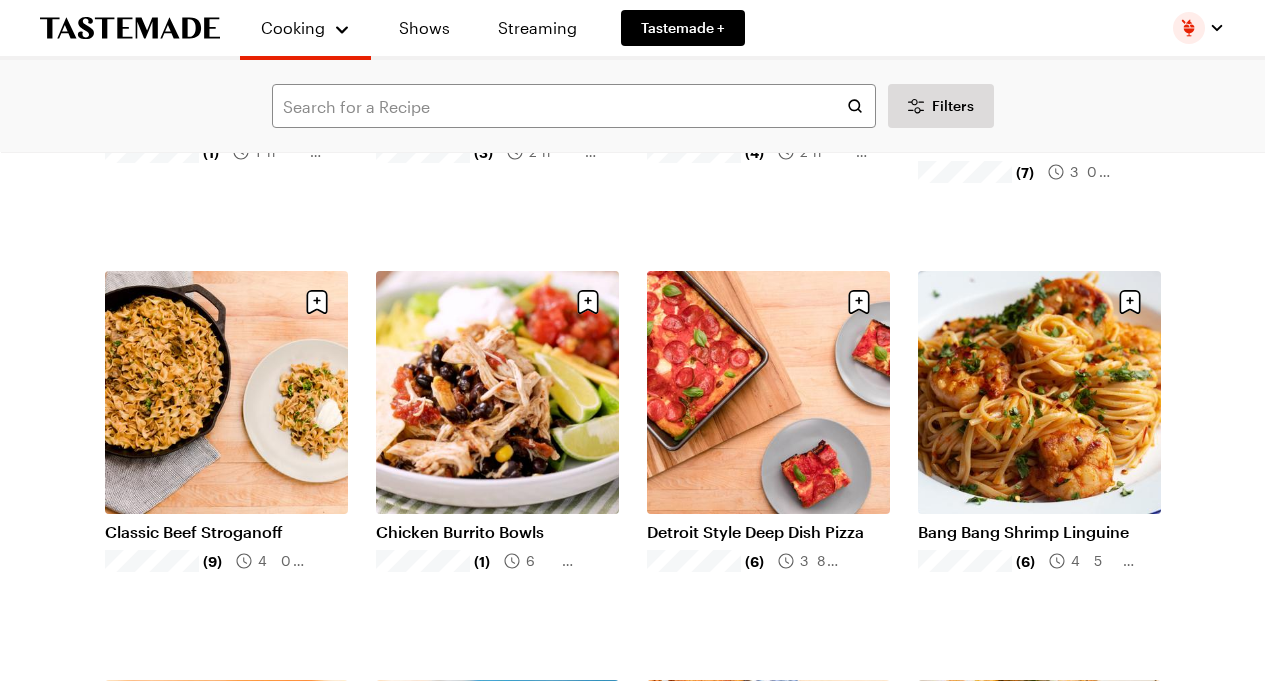 click on "Bang Bang Shrimp Linguine" at bounding box center (1039, 532) 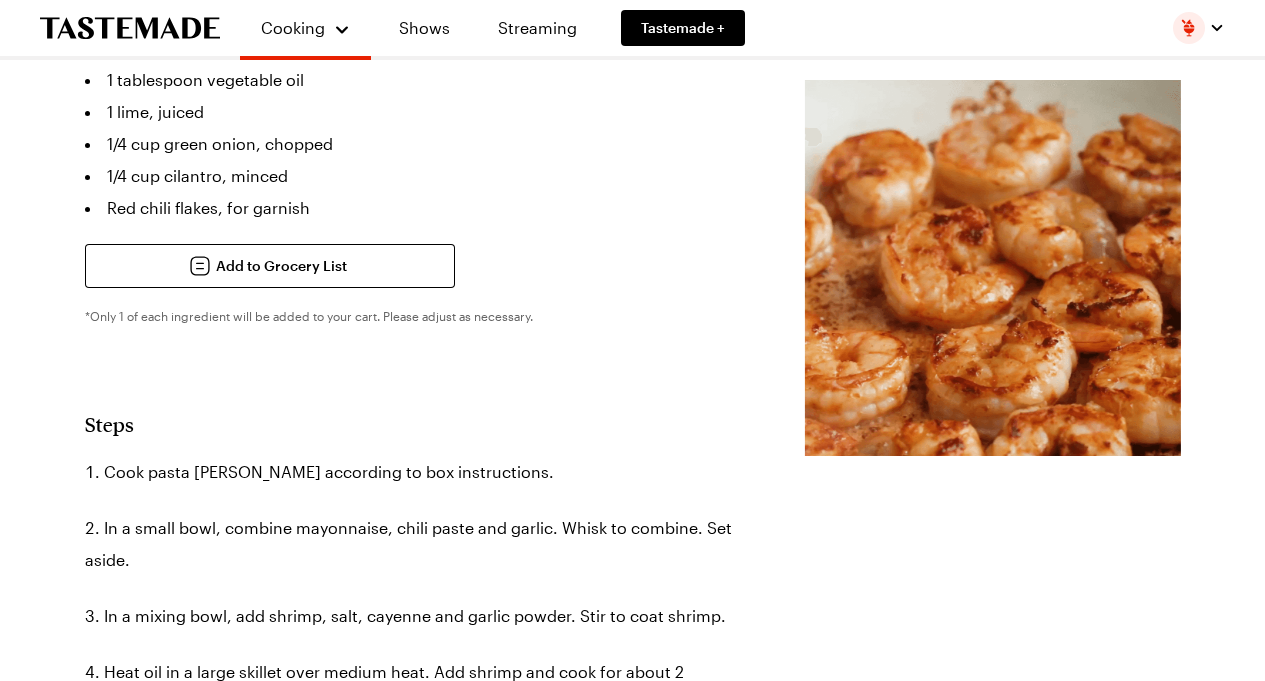 scroll, scrollTop: 0, scrollLeft: 0, axis: both 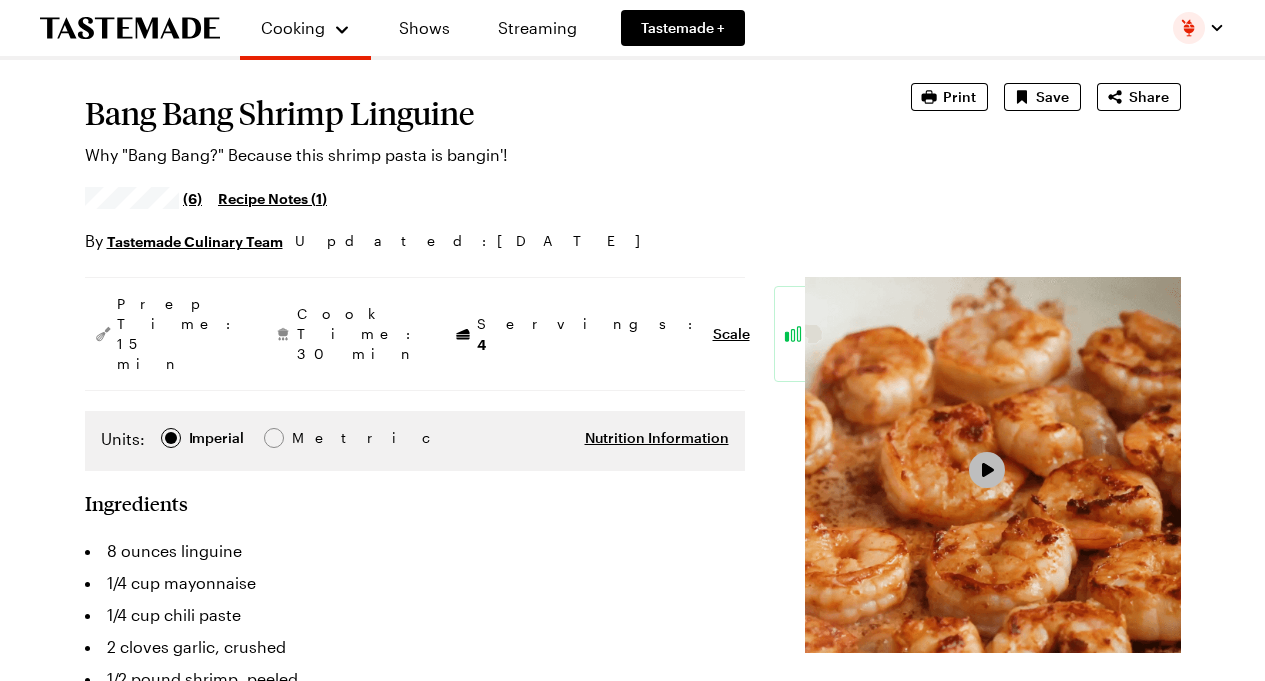 click at bounding box center [987, 470] 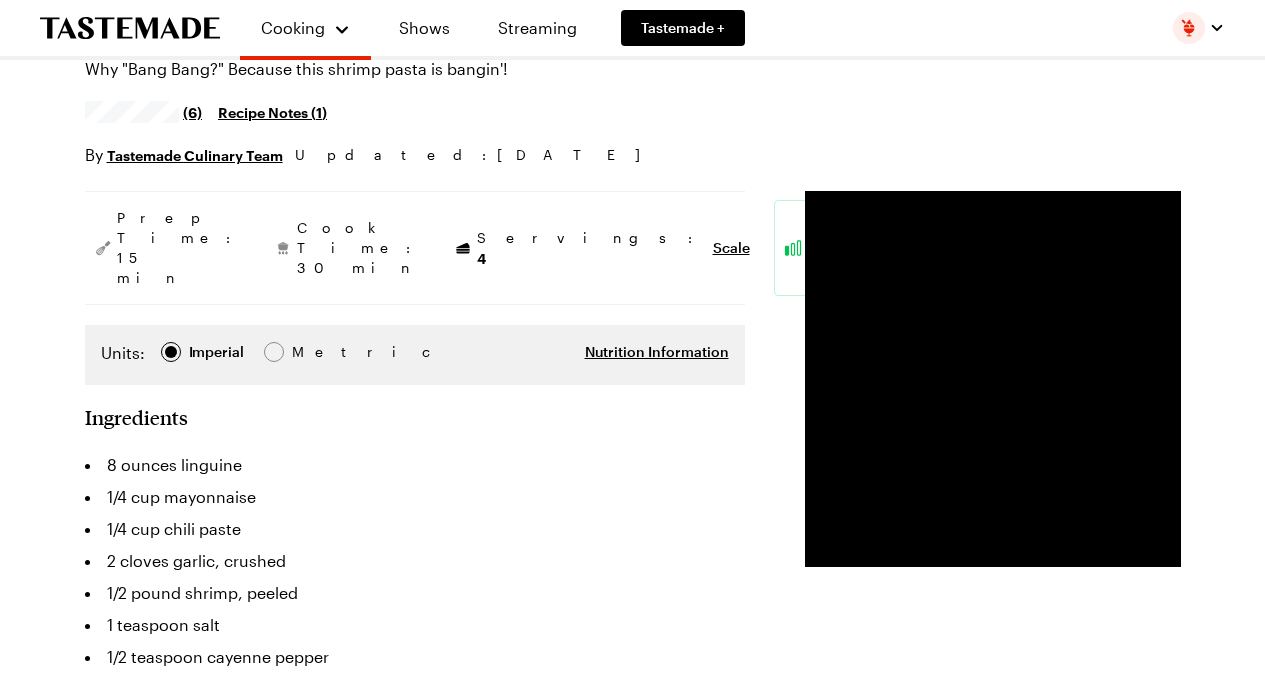 scroll, scrollTop: 0, scrollLeft: 0, axis: both 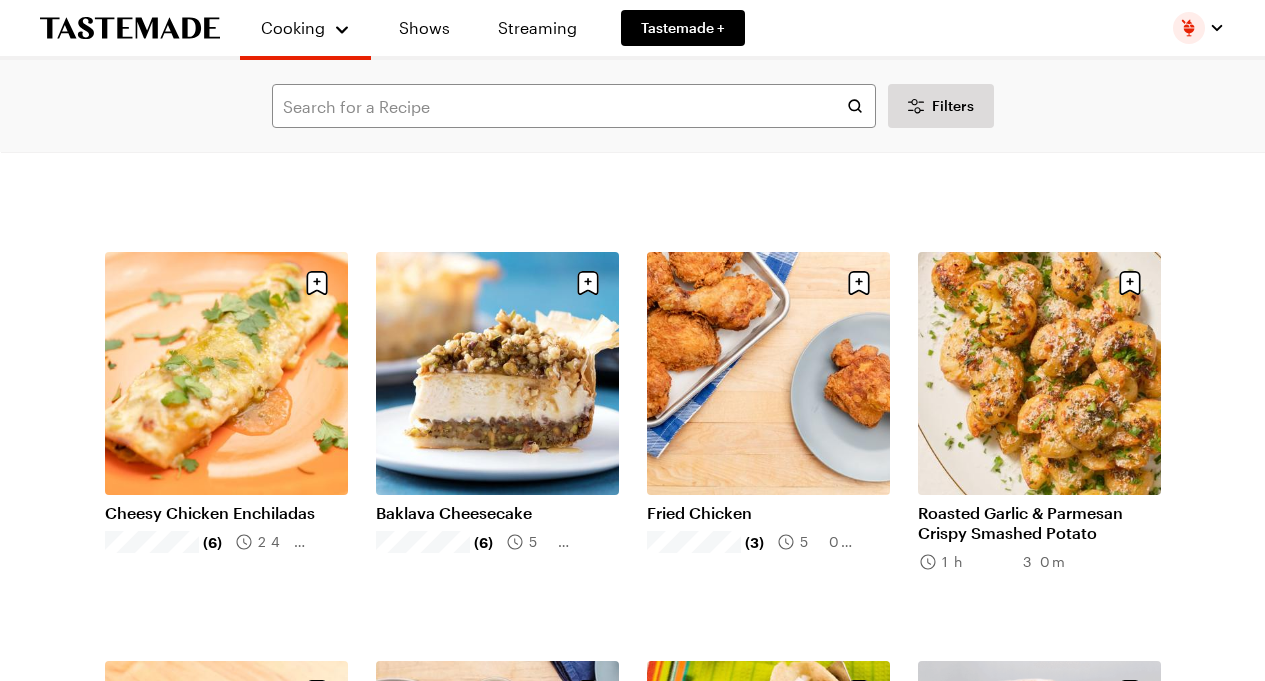 click on "Roasted Garlic & Parmesan Crispy Smashed Potato" at bounding box center [1039, 523] 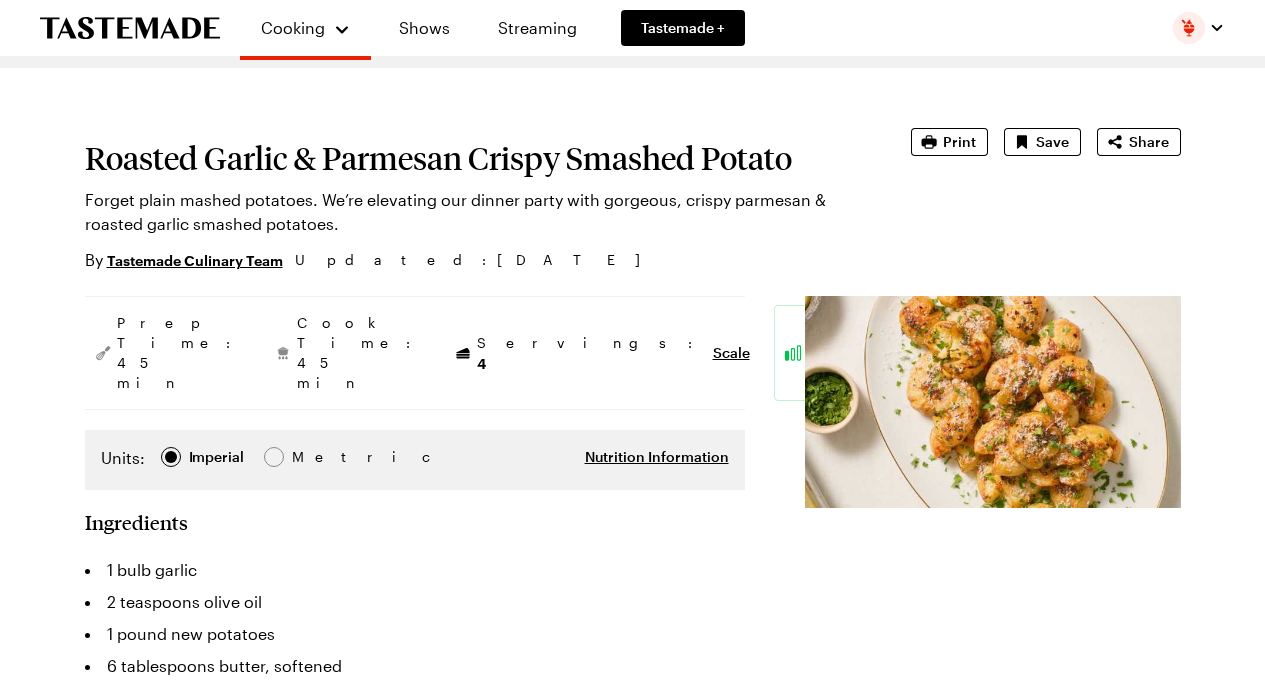 scroll, scrollTop: 181, scrollLeft: 0, axis: vertical 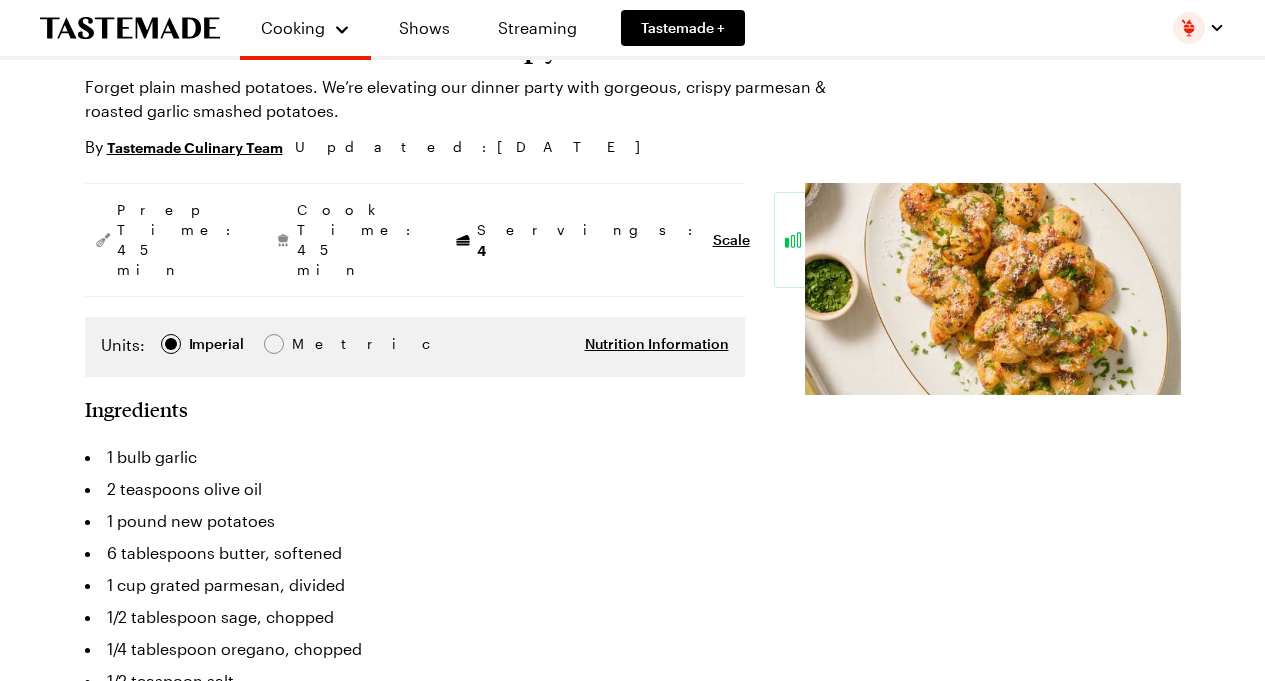 click at bounding box center [993, 289] 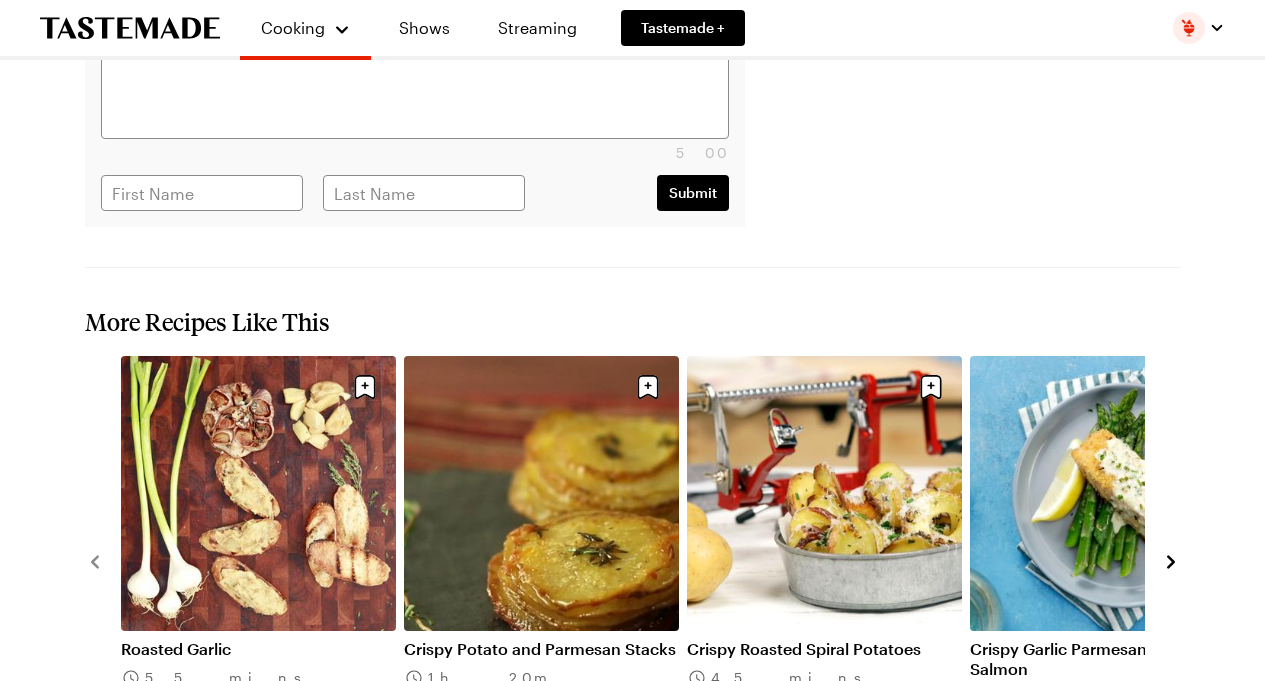 scroll, scrollTop: 2793, scrollLeft: 0, axis: vertical 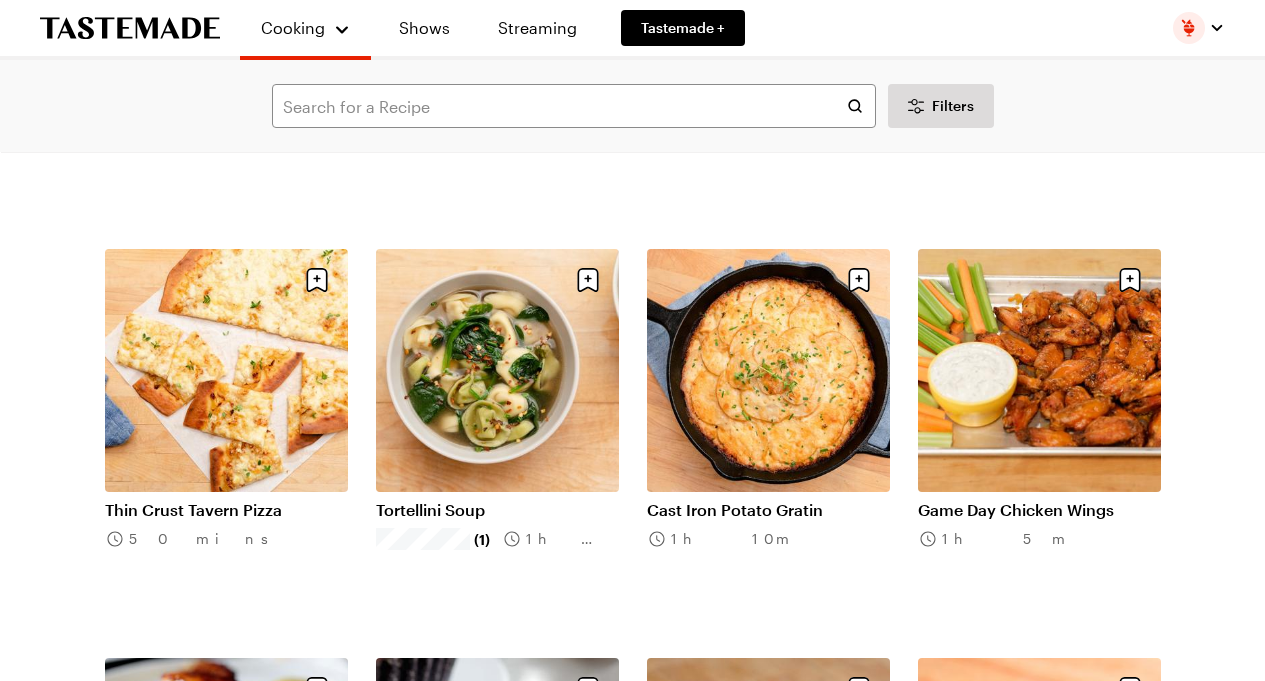 click on "Game Day Chicken Wings" at bounding box center [1039, 510] 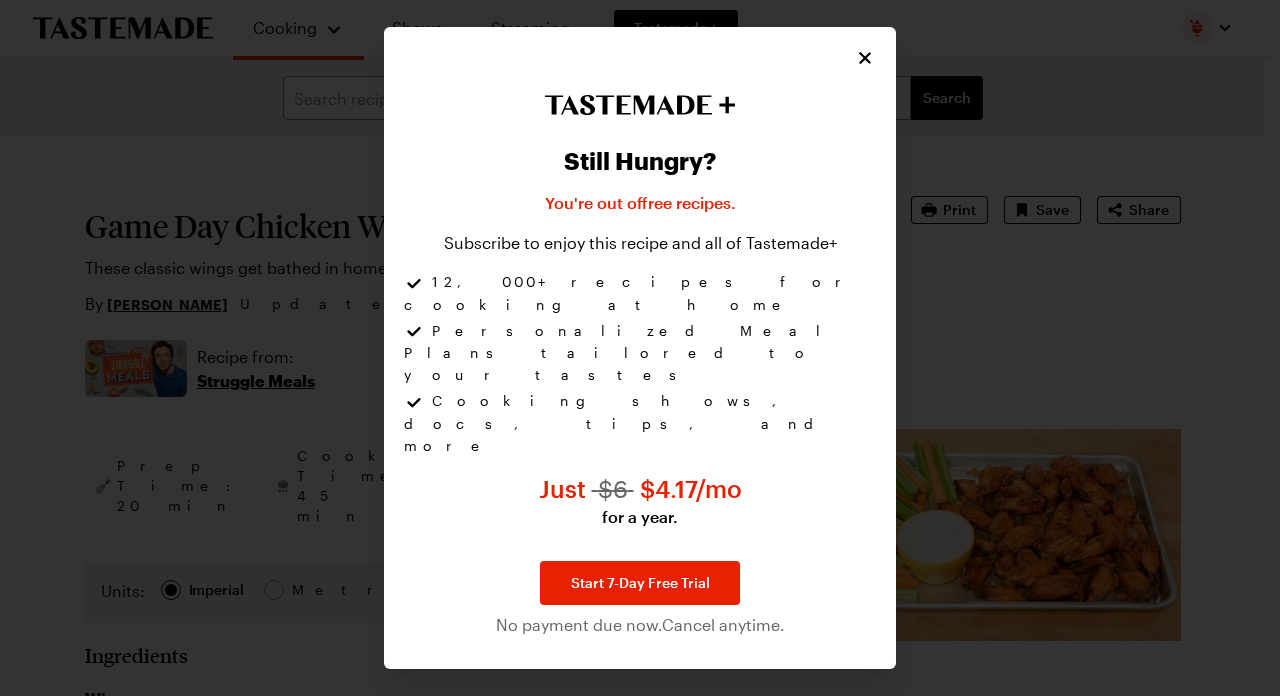 click 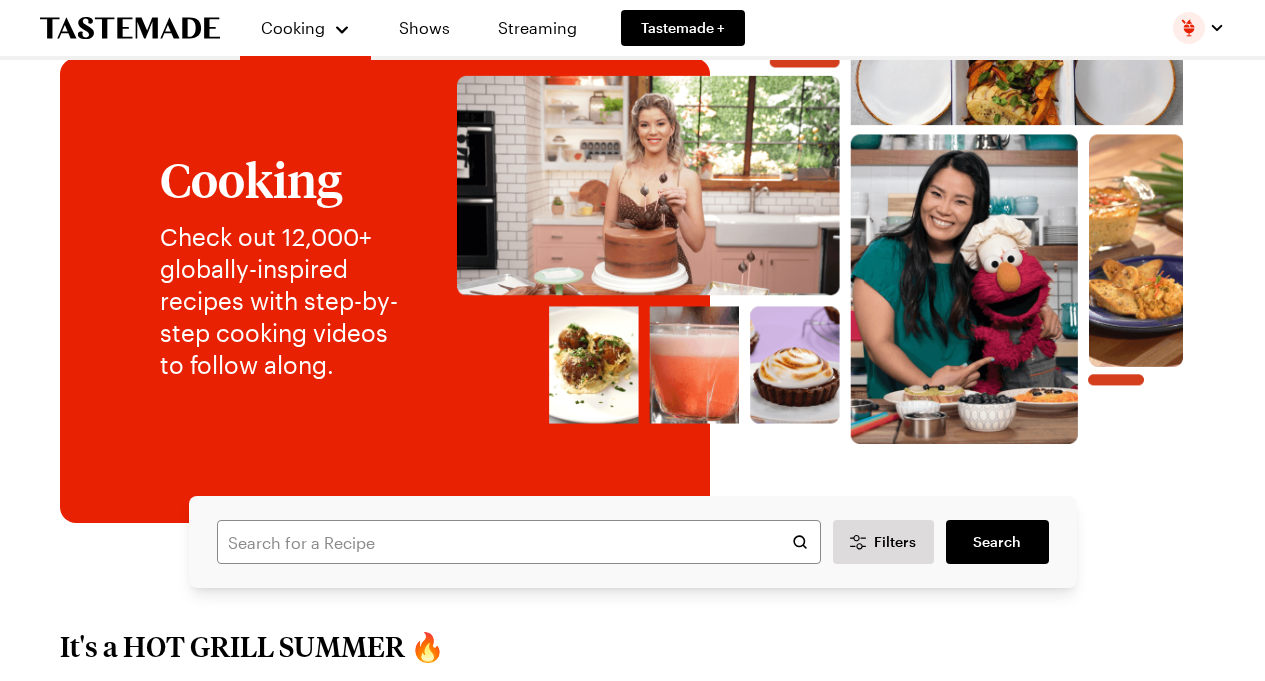 scroll, scrollTop: 0, scrollLeft: 0, axis: both 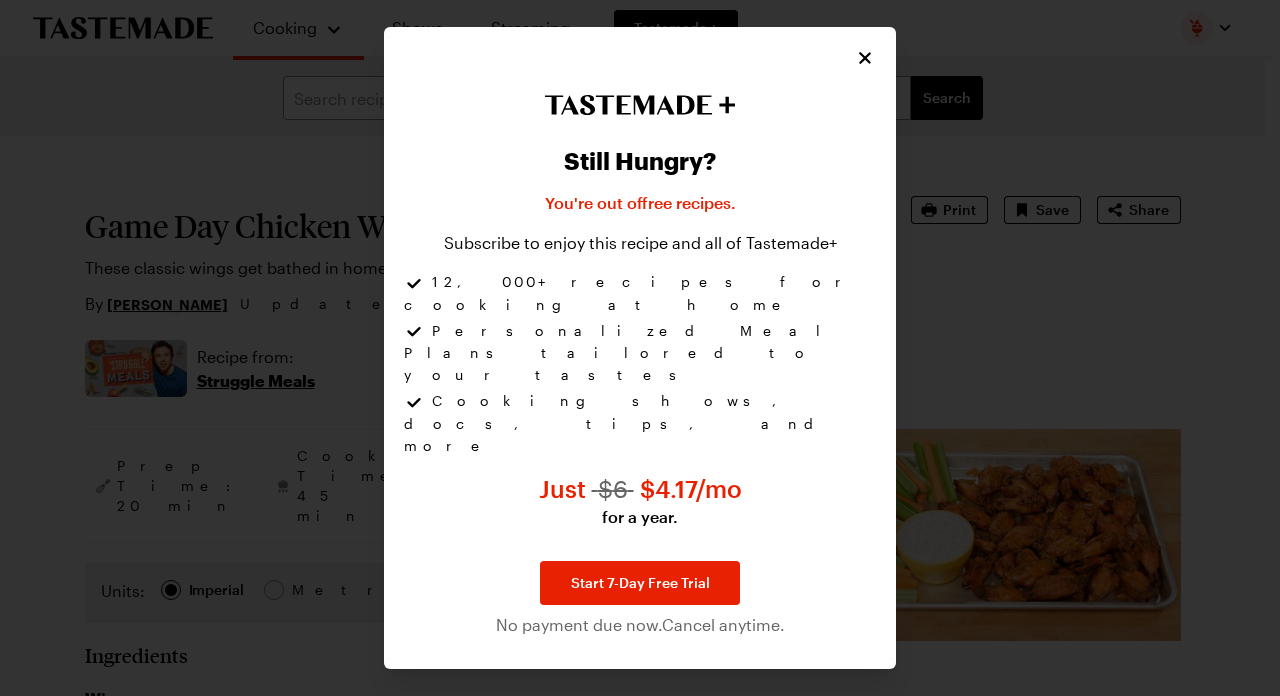click 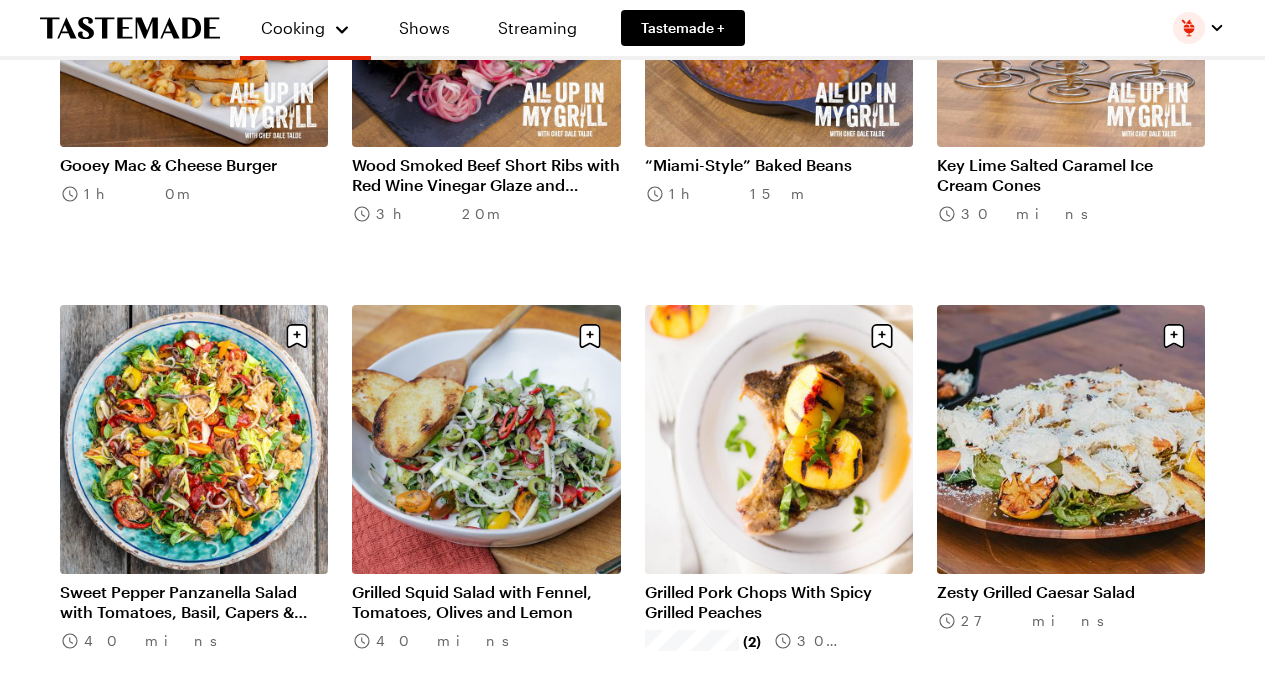 scroll, scrollTop: 160, scrollLeft: 0, axis: vertical 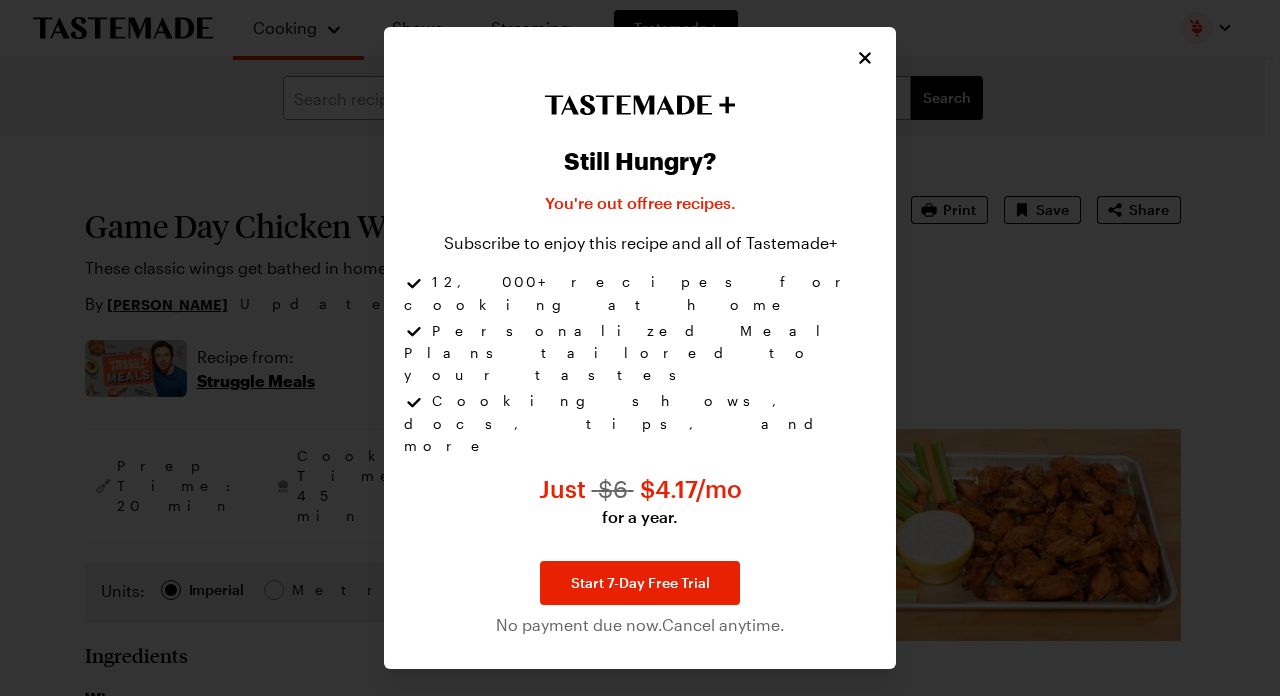 click at bounding box center (640, 348) 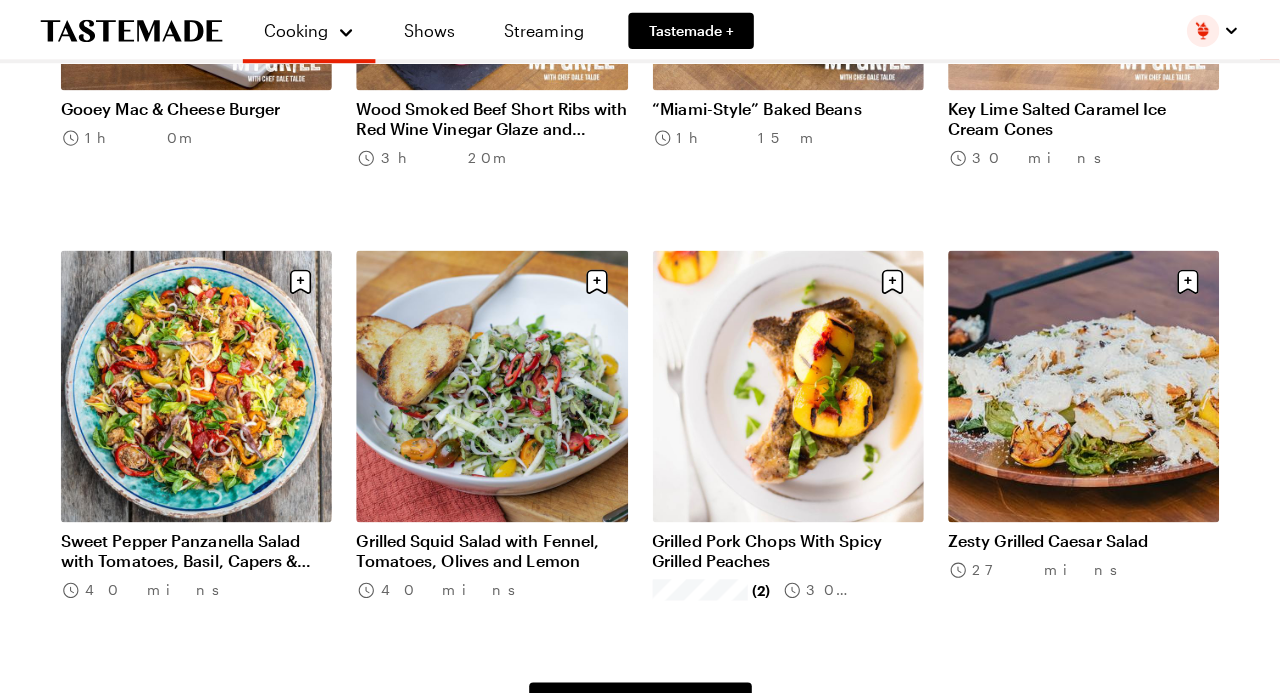 scroll, scrollTop: 0, scrollLeft: 0, axis: both 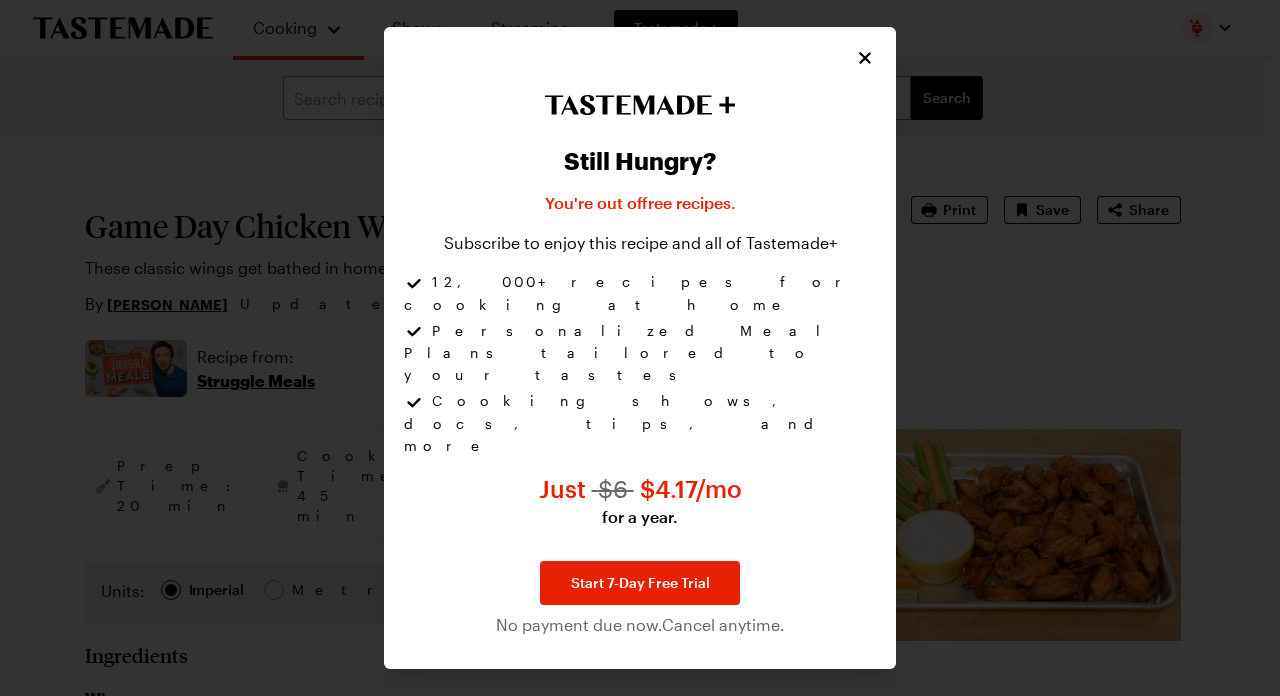 type on "x" 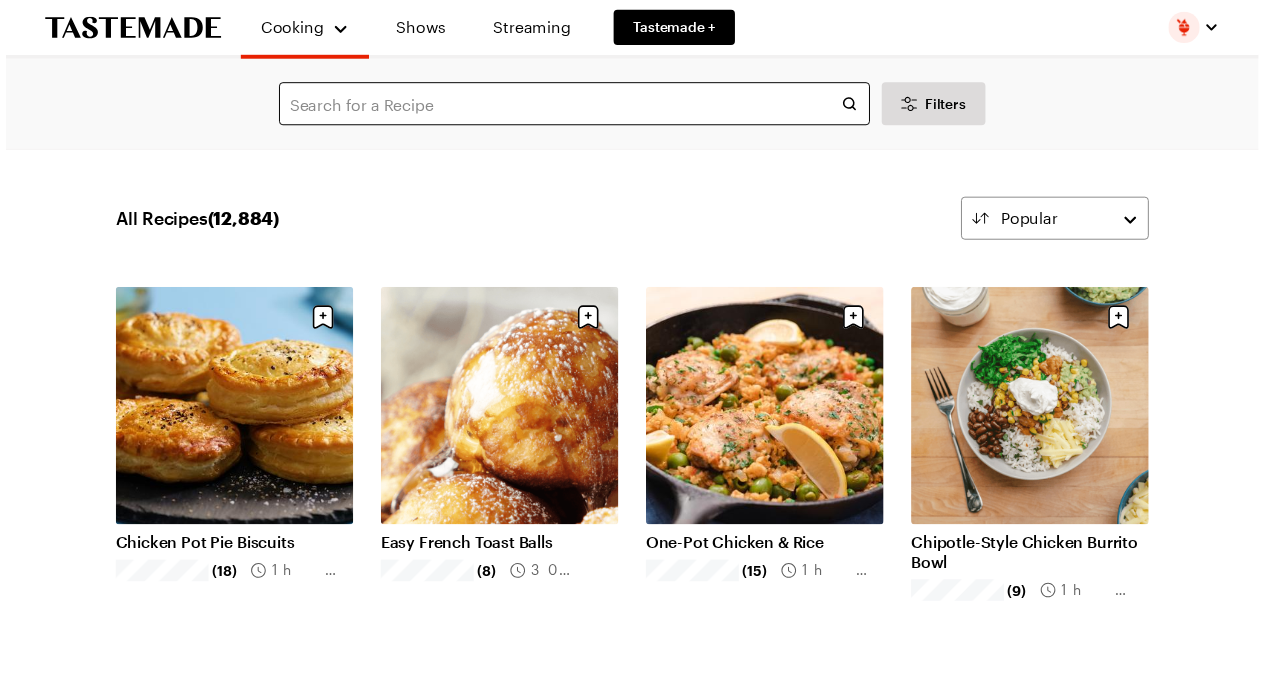 scroll, scrollTop: 4543, scrollLeft: 0, axis: vertical 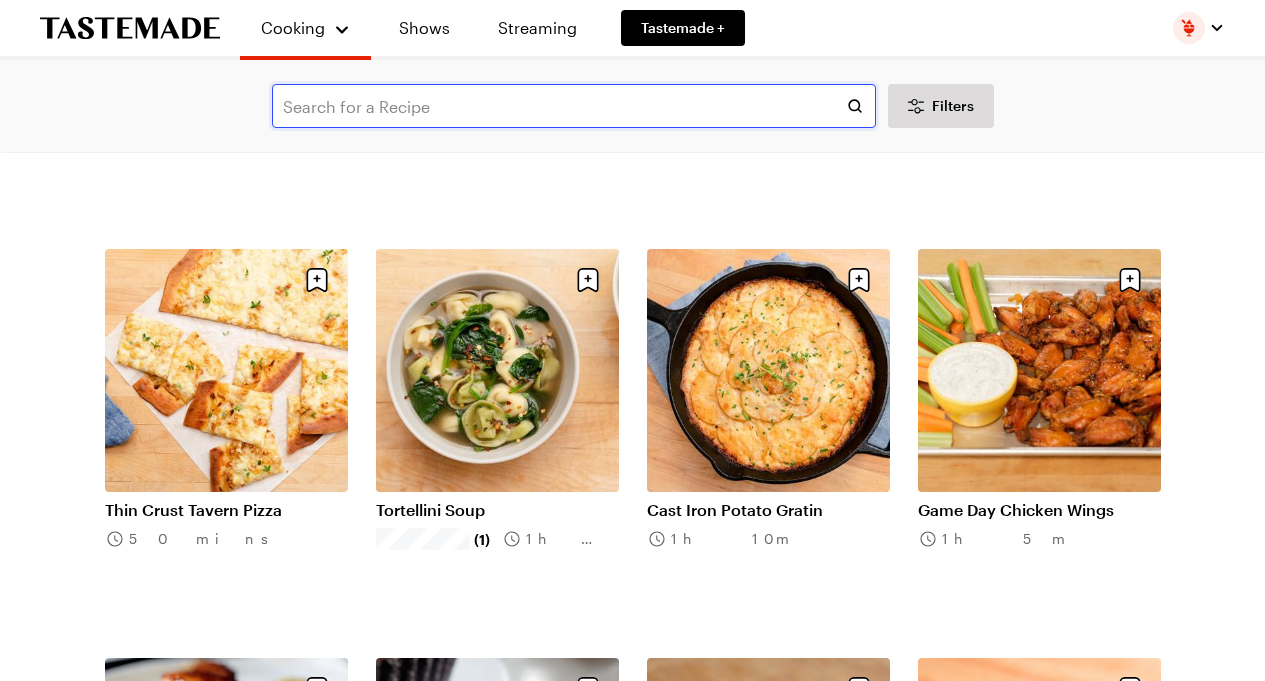 click at bounding box center [574, 106] 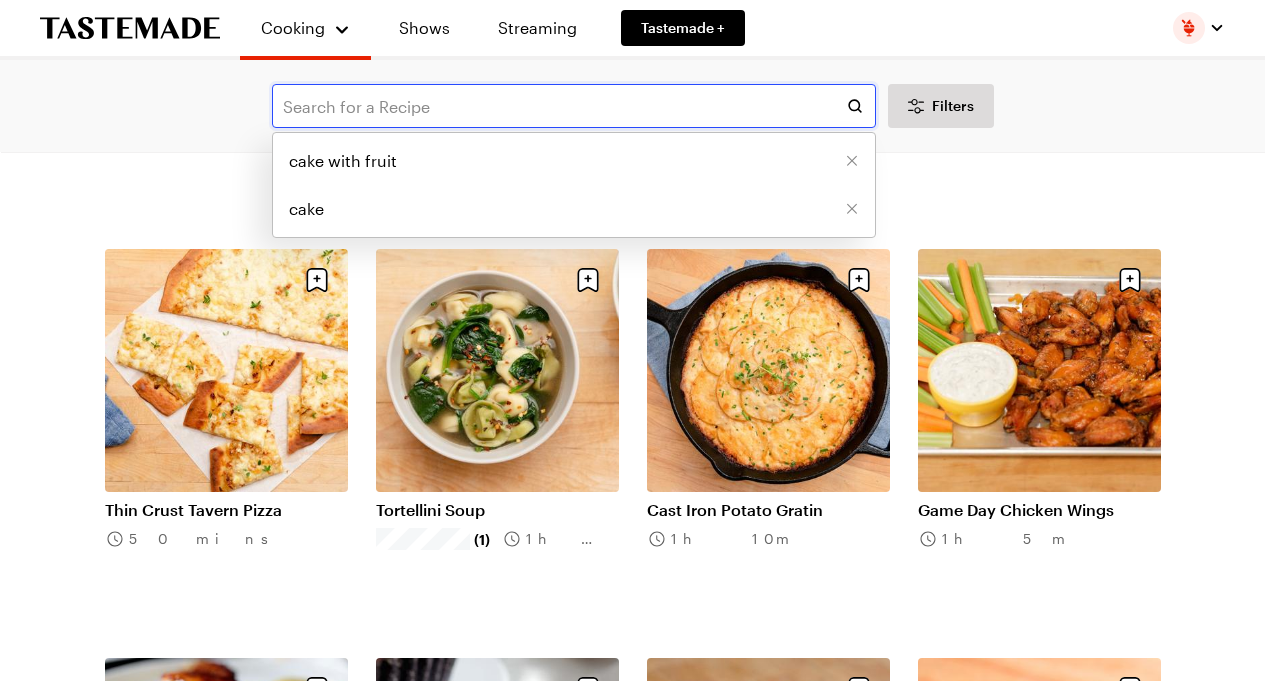 scroll, scrollTop: 4547, scrollLeft: 0, axis: vertical 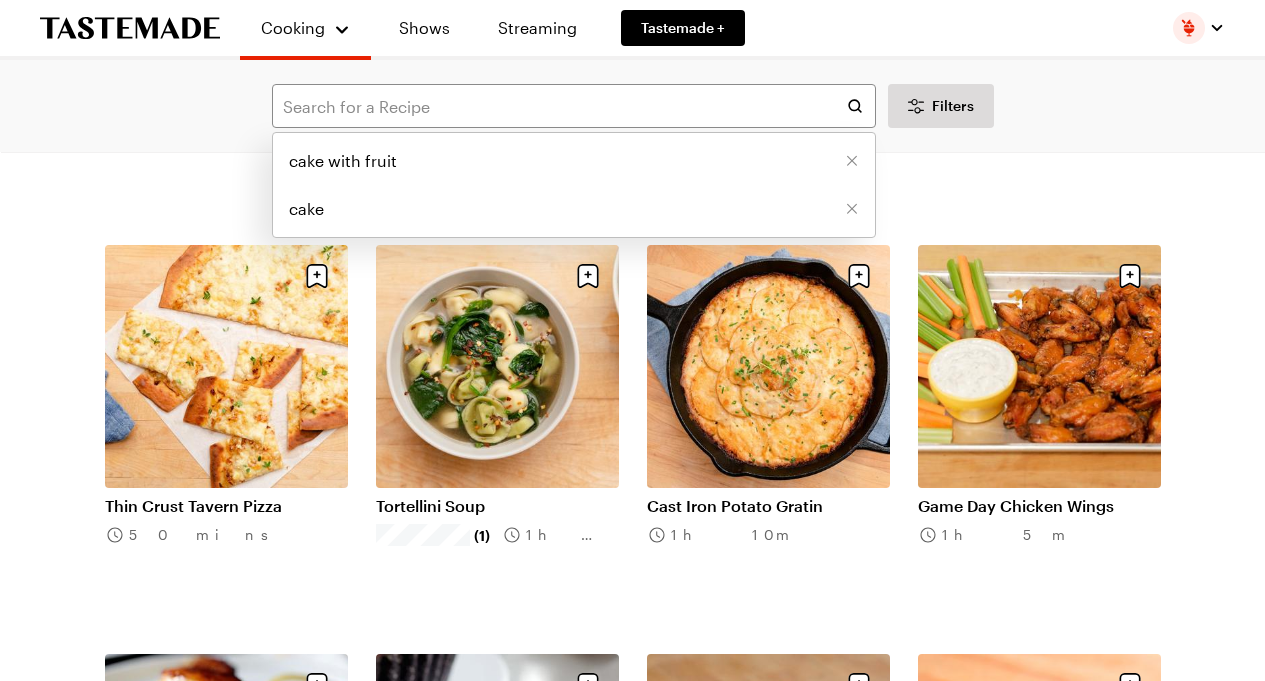 click 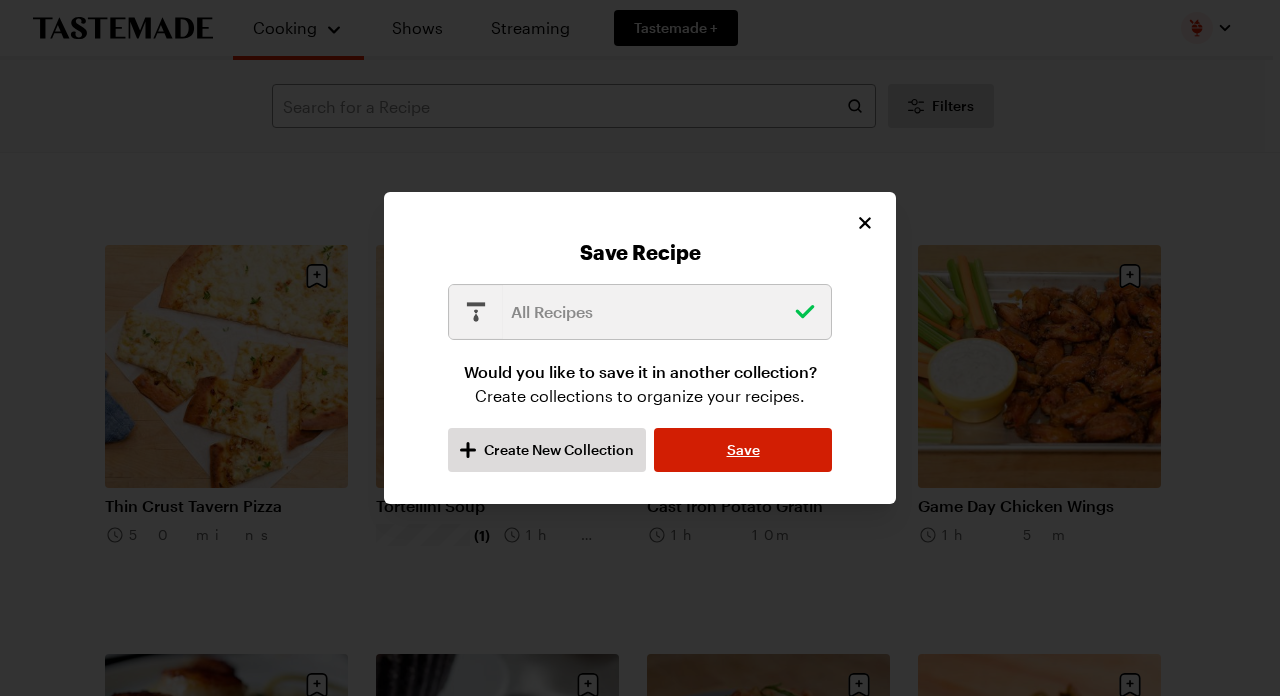 click on "Save" at bounding box center (743, 450) 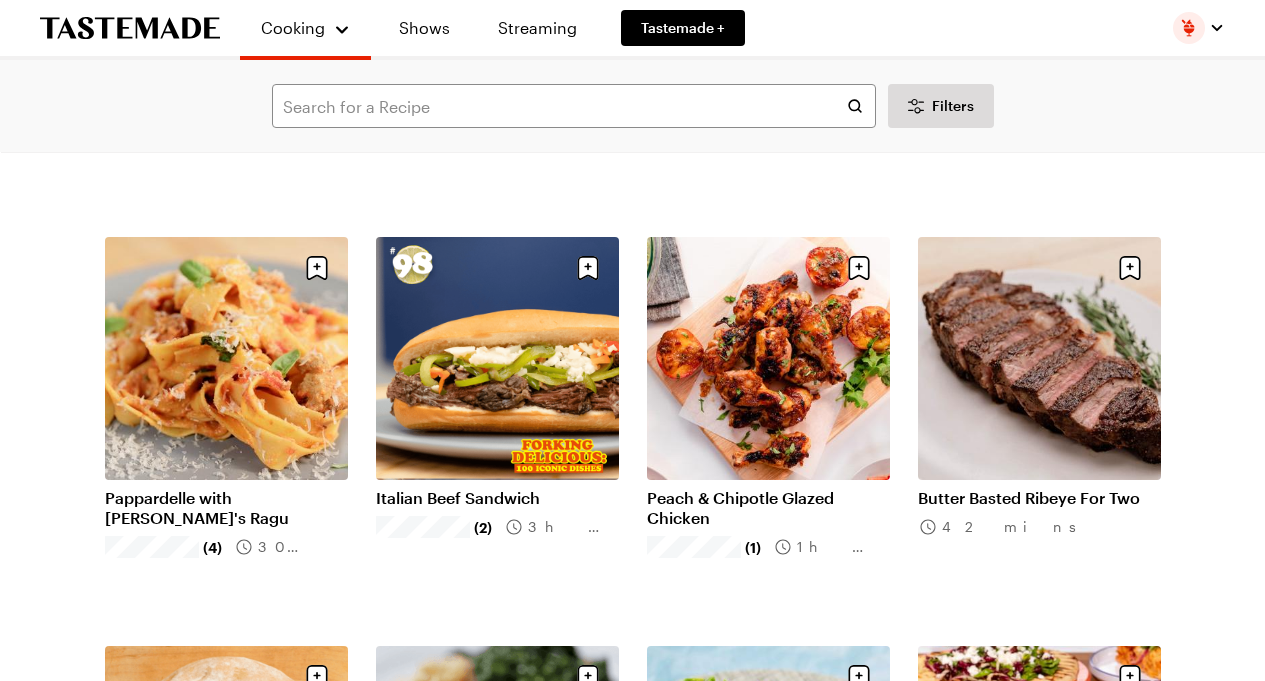 scroll, scrollTop: 5469, scrollLeft: 0, axis: vertical 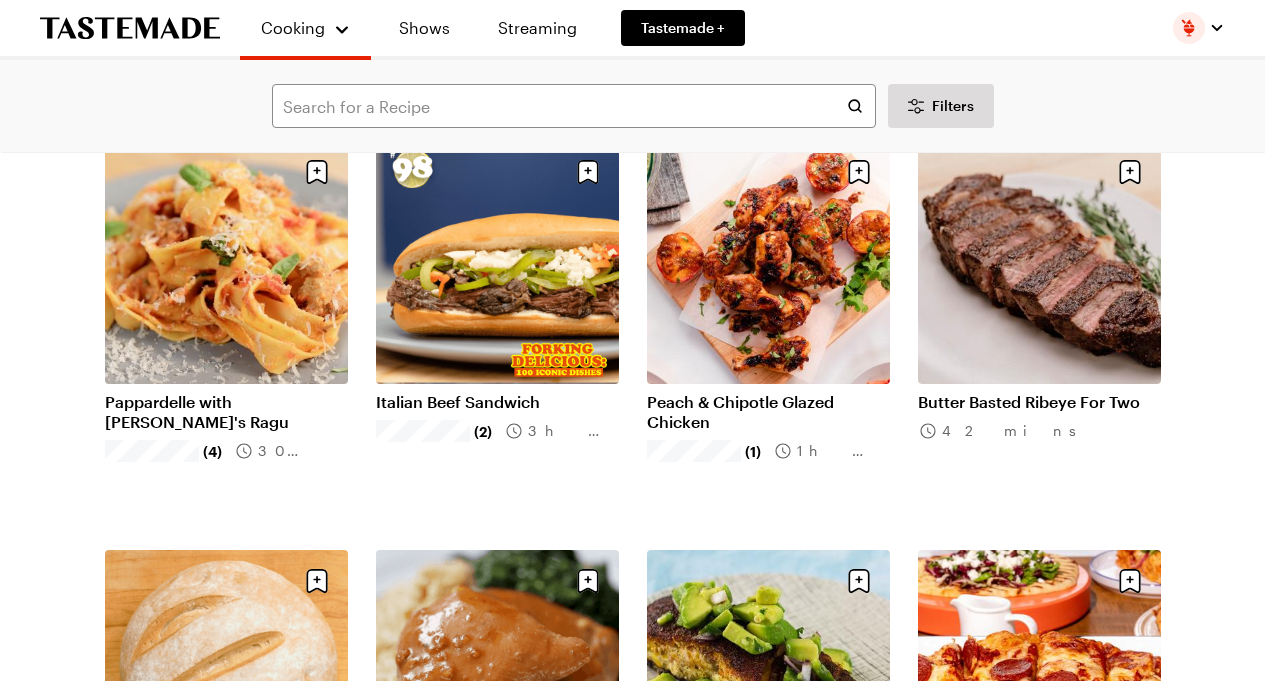 click 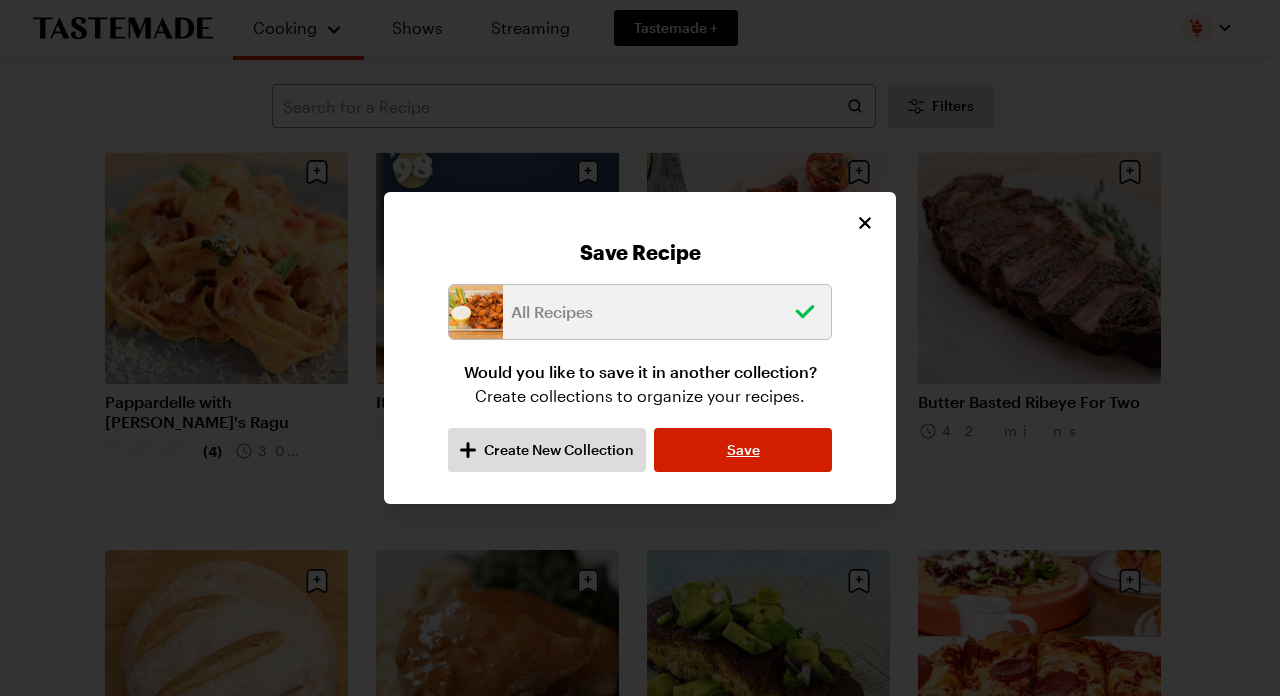 click on "Save" at bounding box center [743, 450] 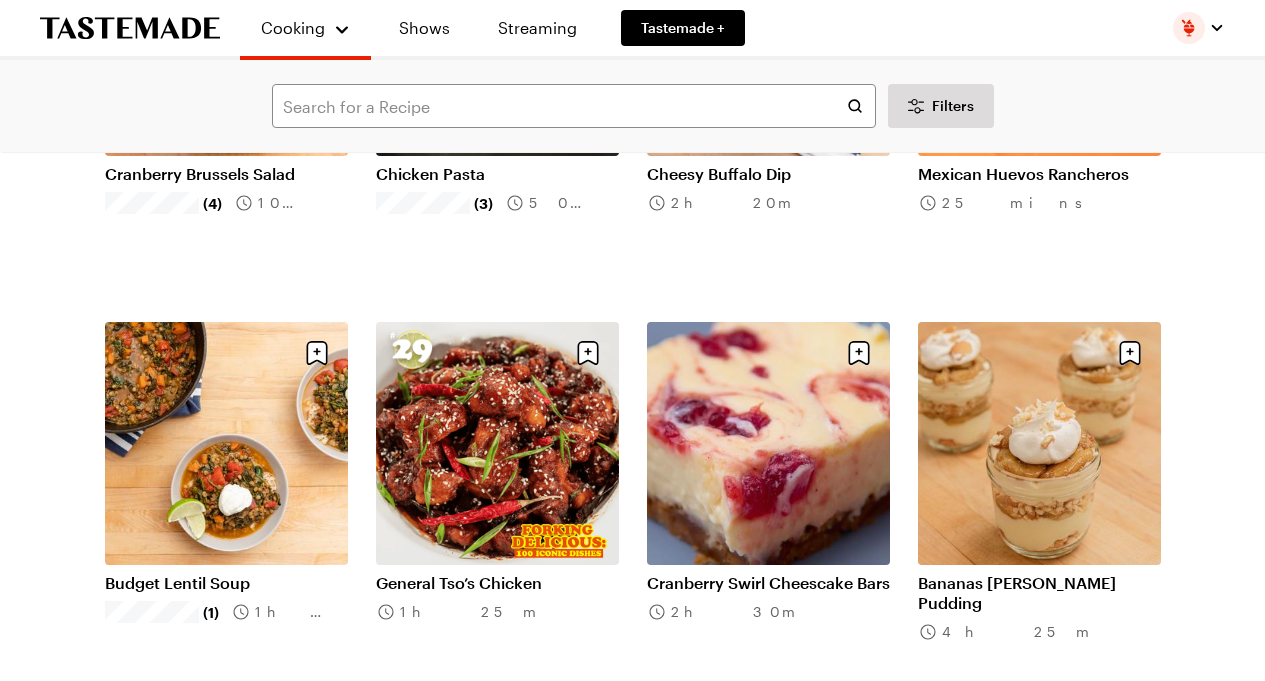 scroll, scrollTop: 6928, scrollLeft: 0, axis: vertical 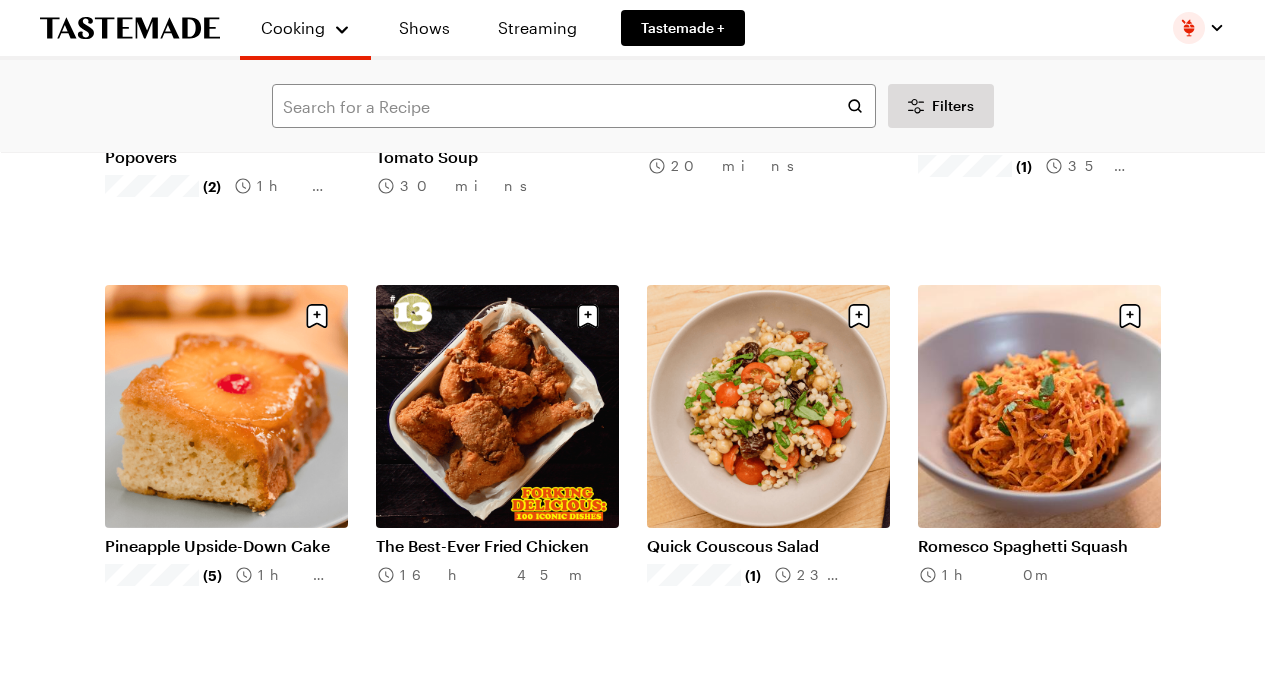 click 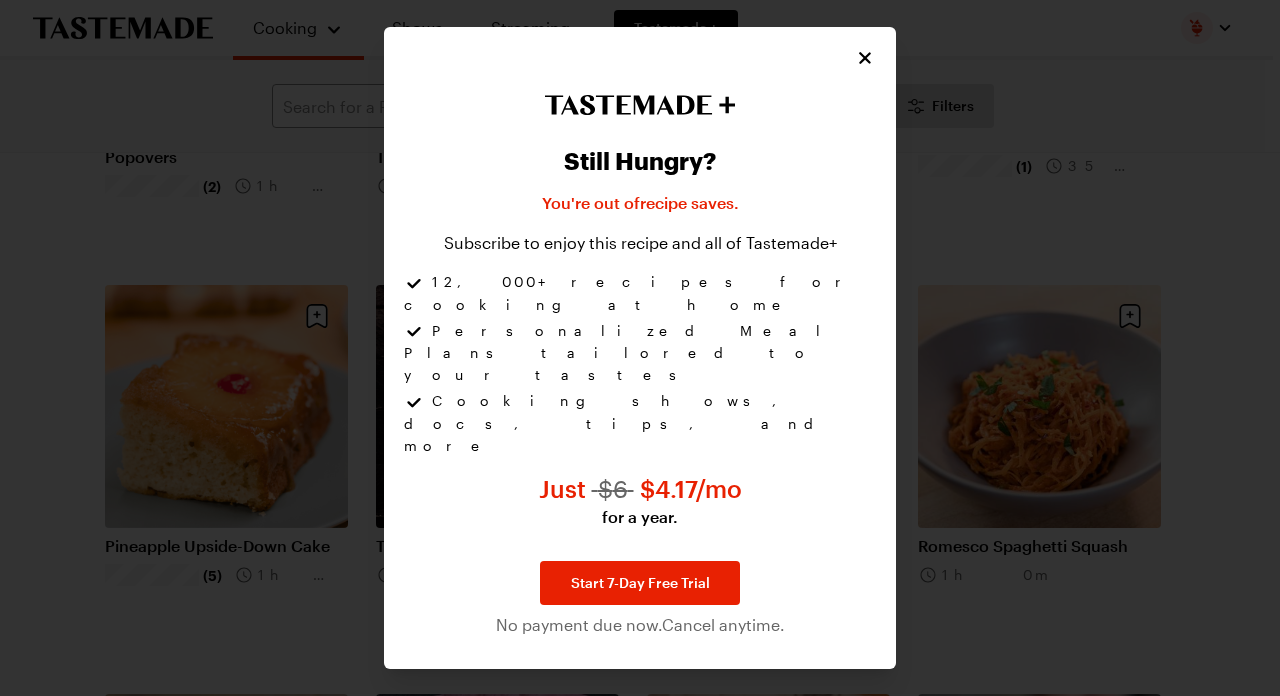 click 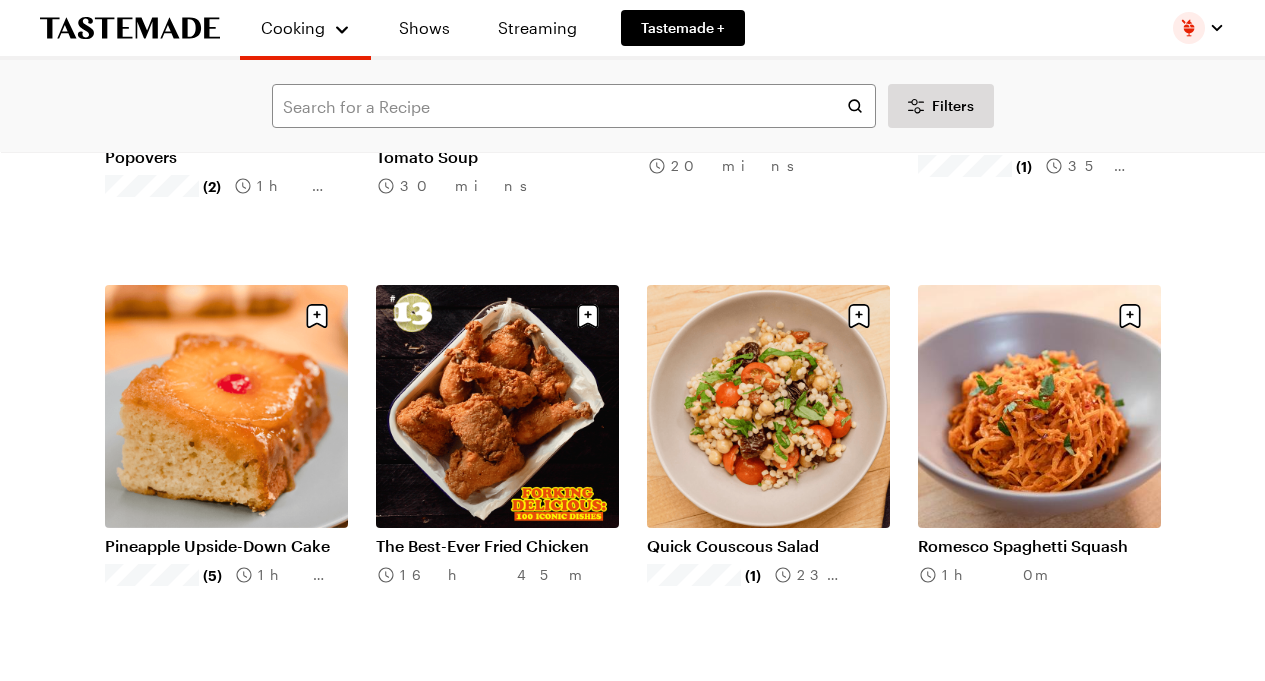 click 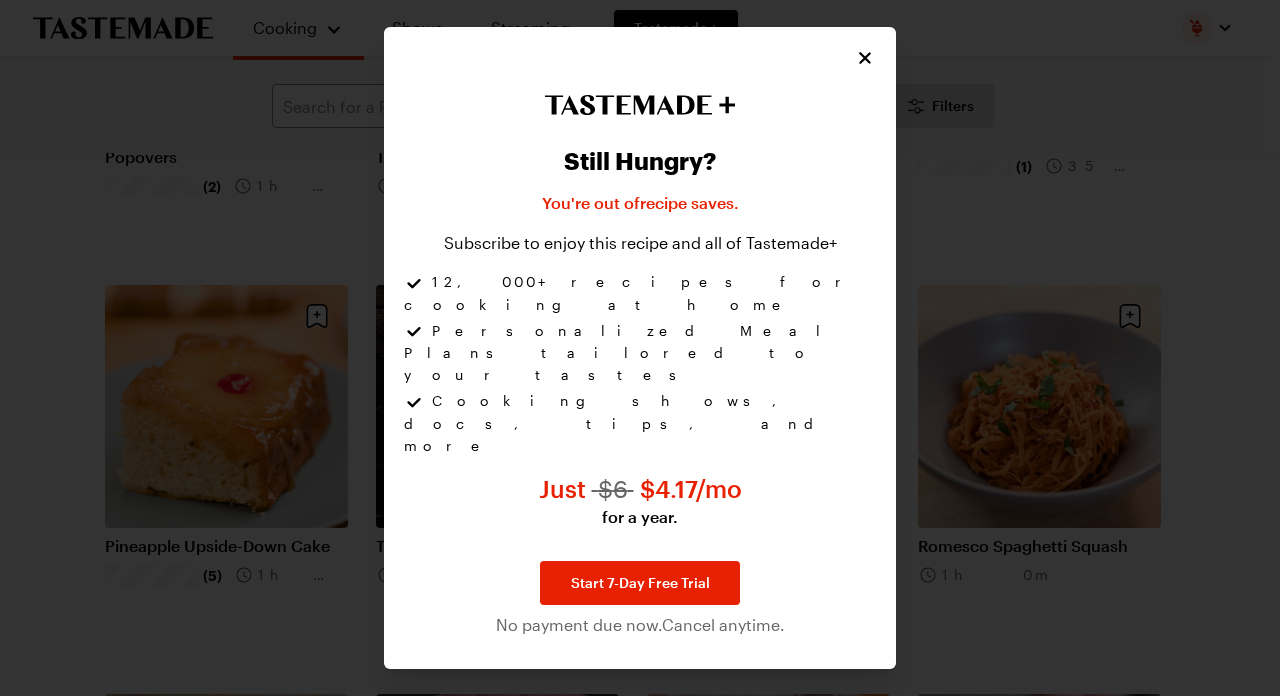 click 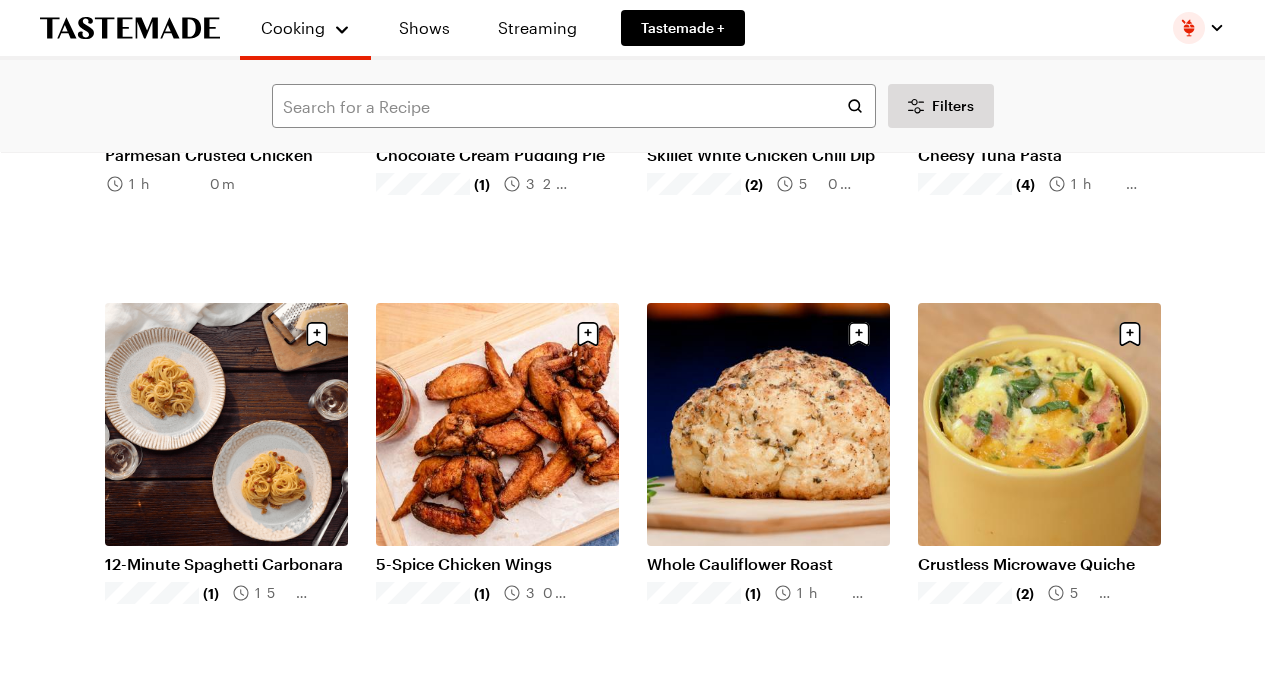 scroll, scrollTop: 11858, scrollLeft: 0, axis: vertical 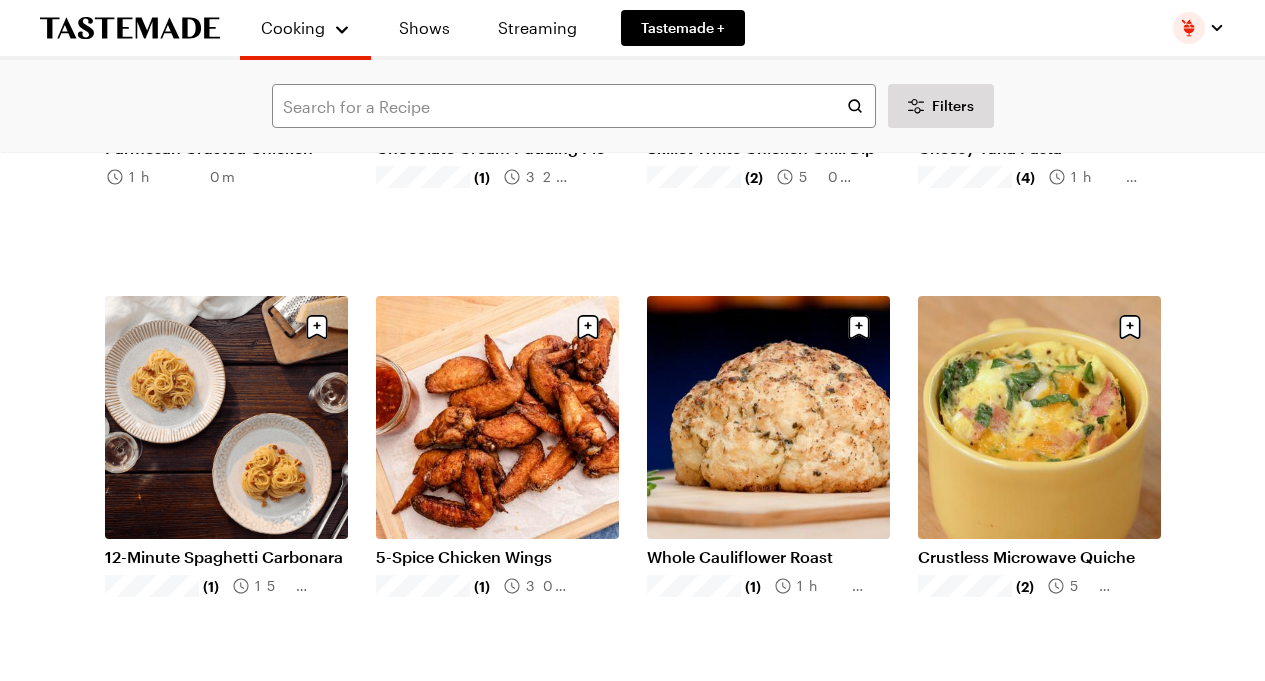 click 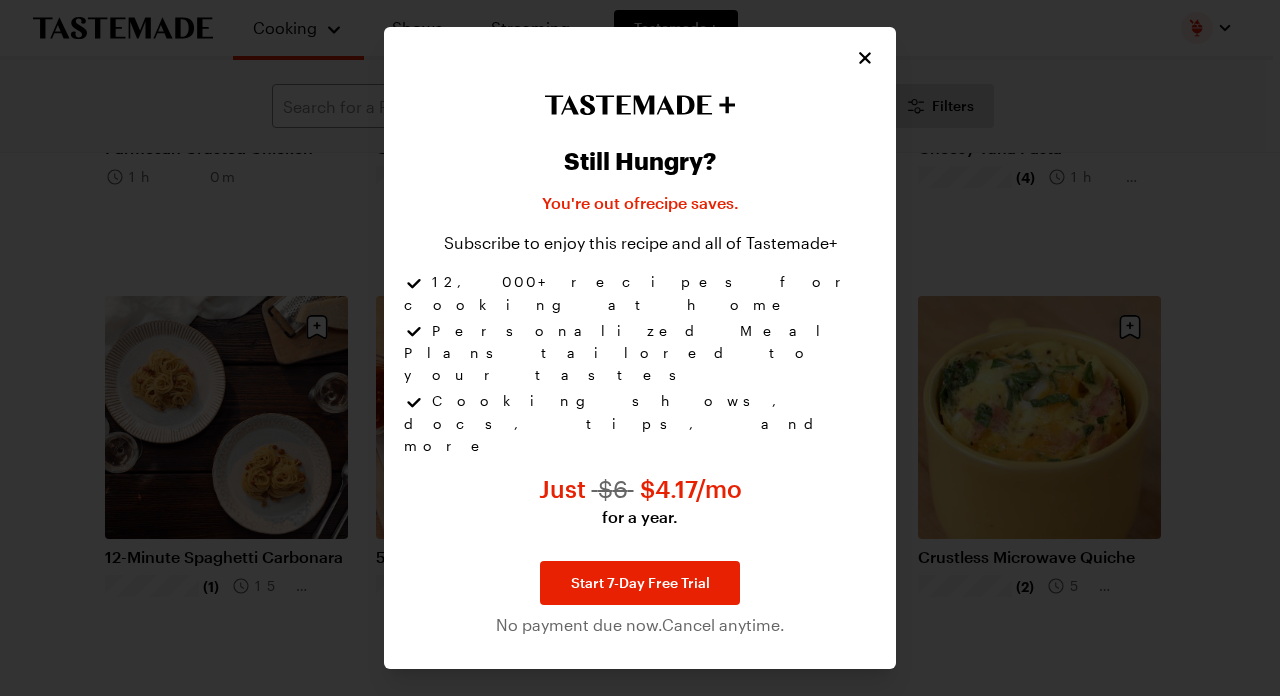 click 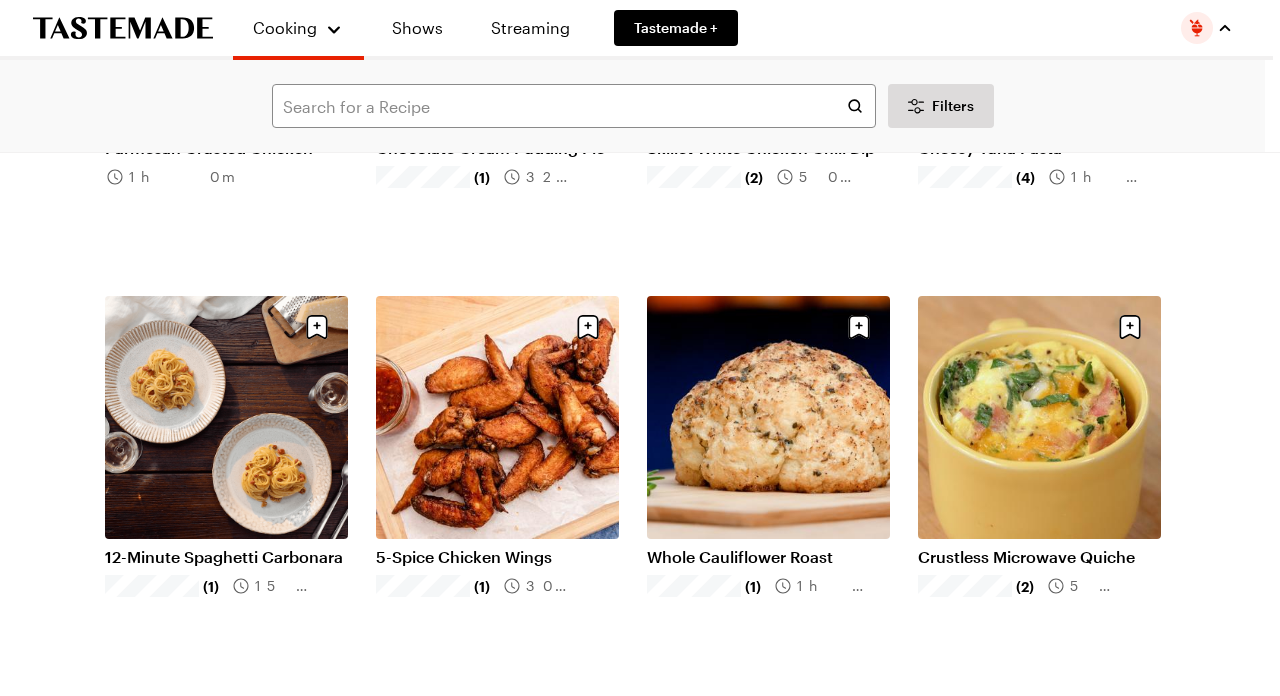 click at bounding box center [1207, 28] 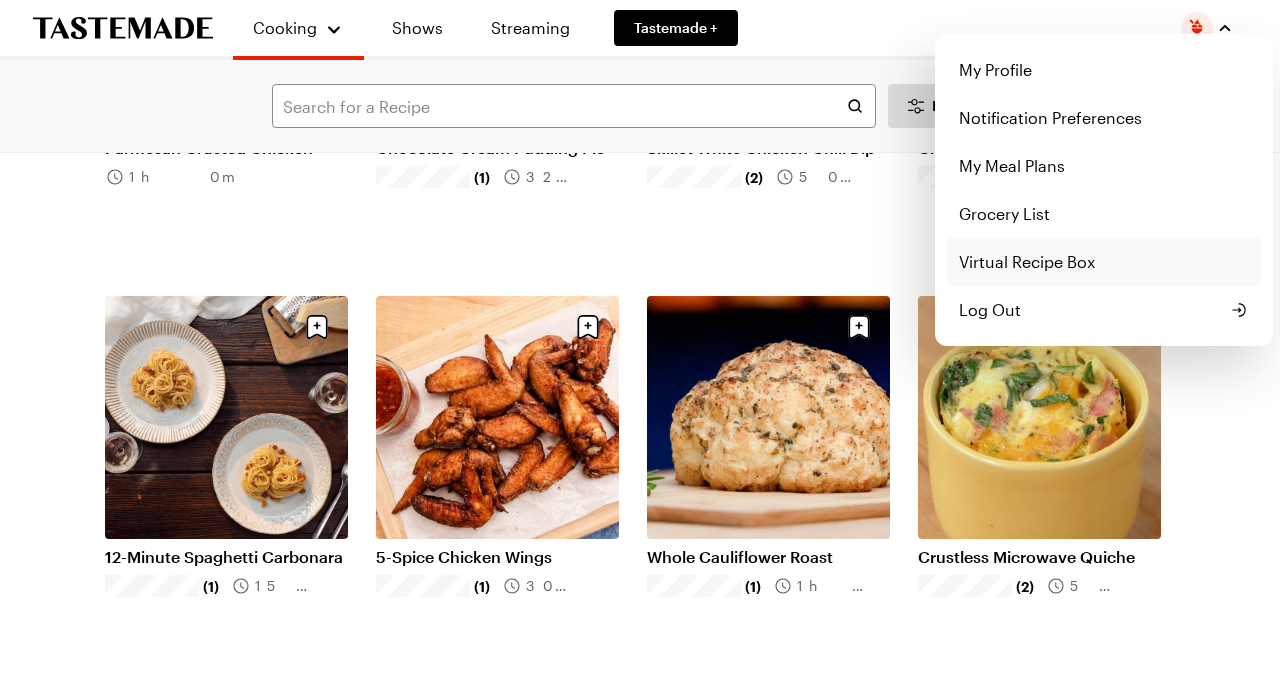 click on "Virtual Recipe Box" at bounding box center (1104, 262) 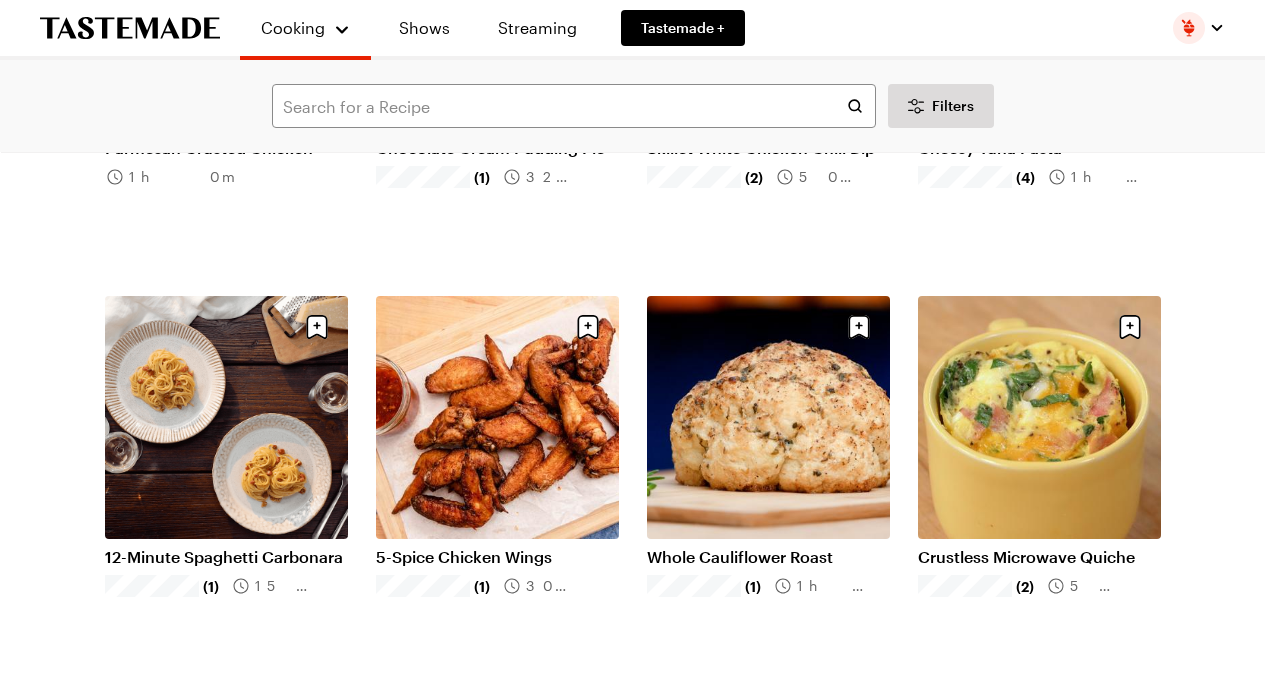 scroll, scrollTop: 0, scrollLeft: 0, axis: both 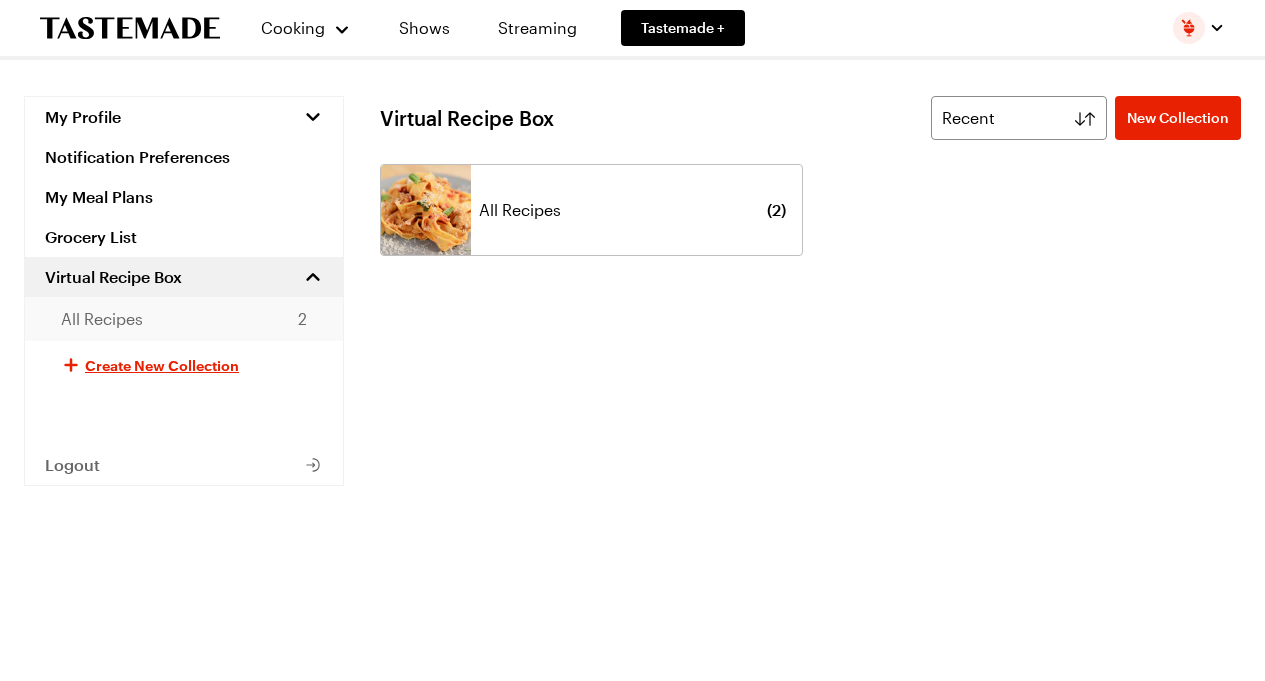 click on "All Recipes" at bounding box center (102, 319) 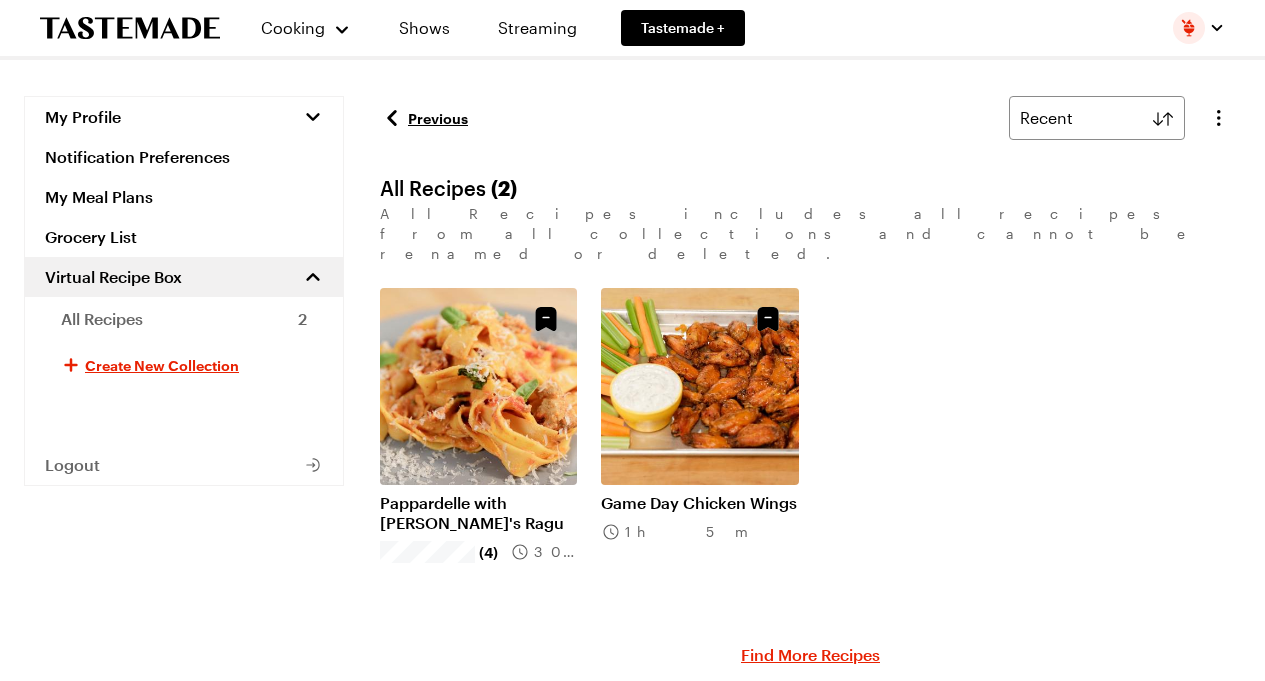 click 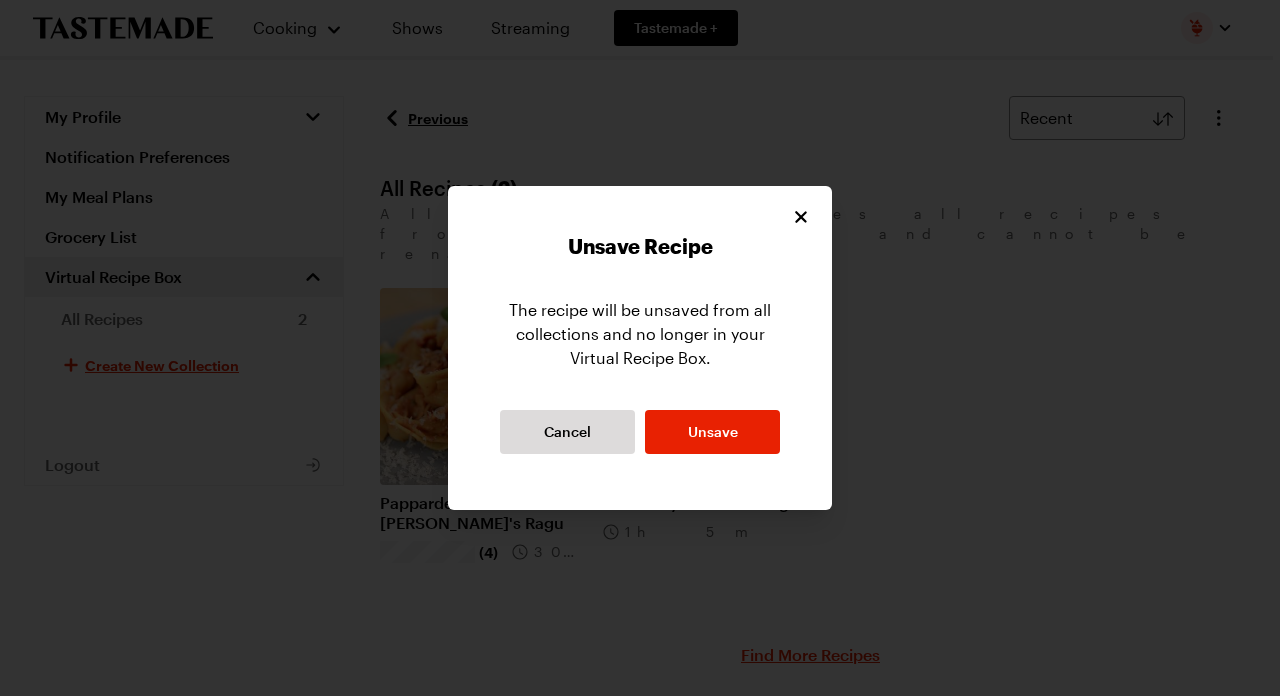 click on "The recipe will be unsaved from all collections and no longer in your Virtual Recipe Box. Cancel Unsave" at bounding box center (640, 378) 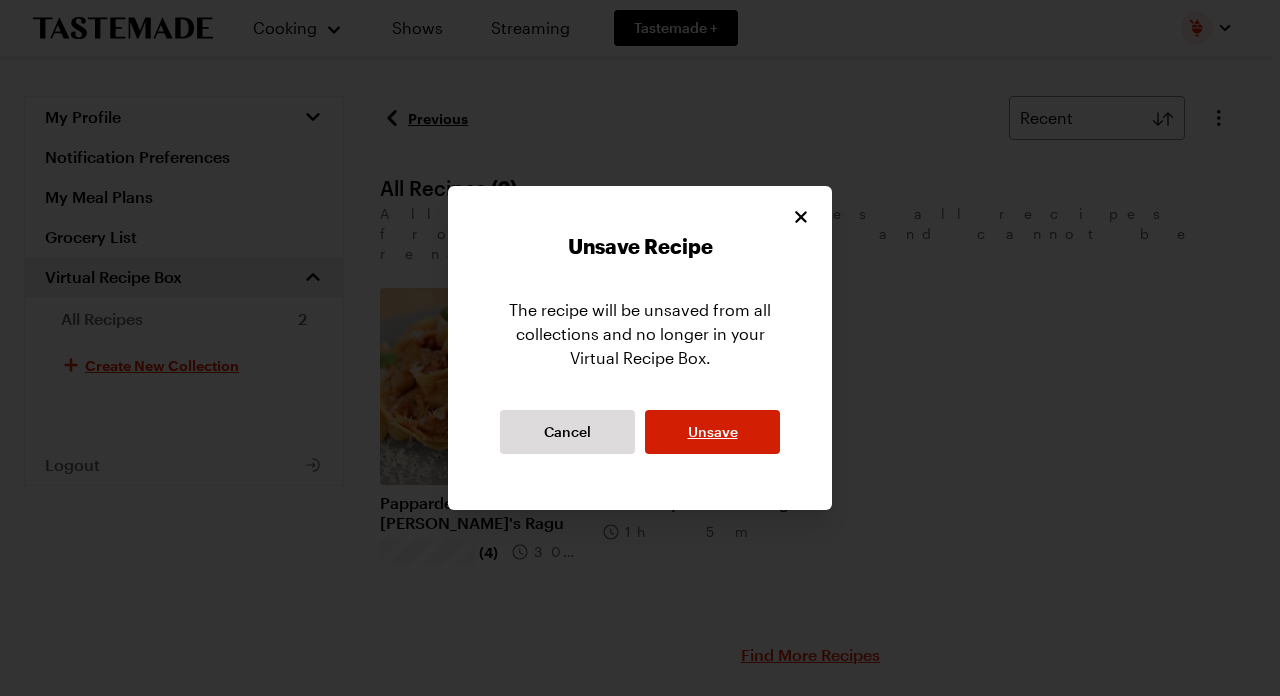 click on "Unsave" at bounding box center (713, 432) 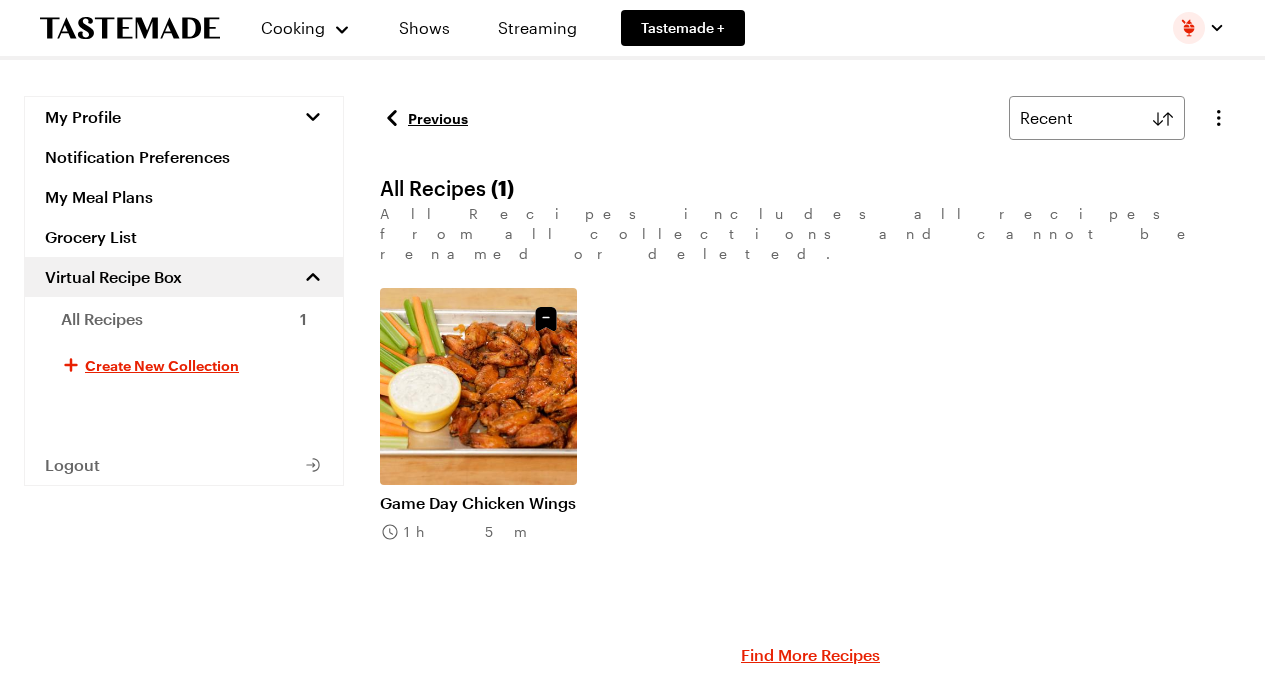 click 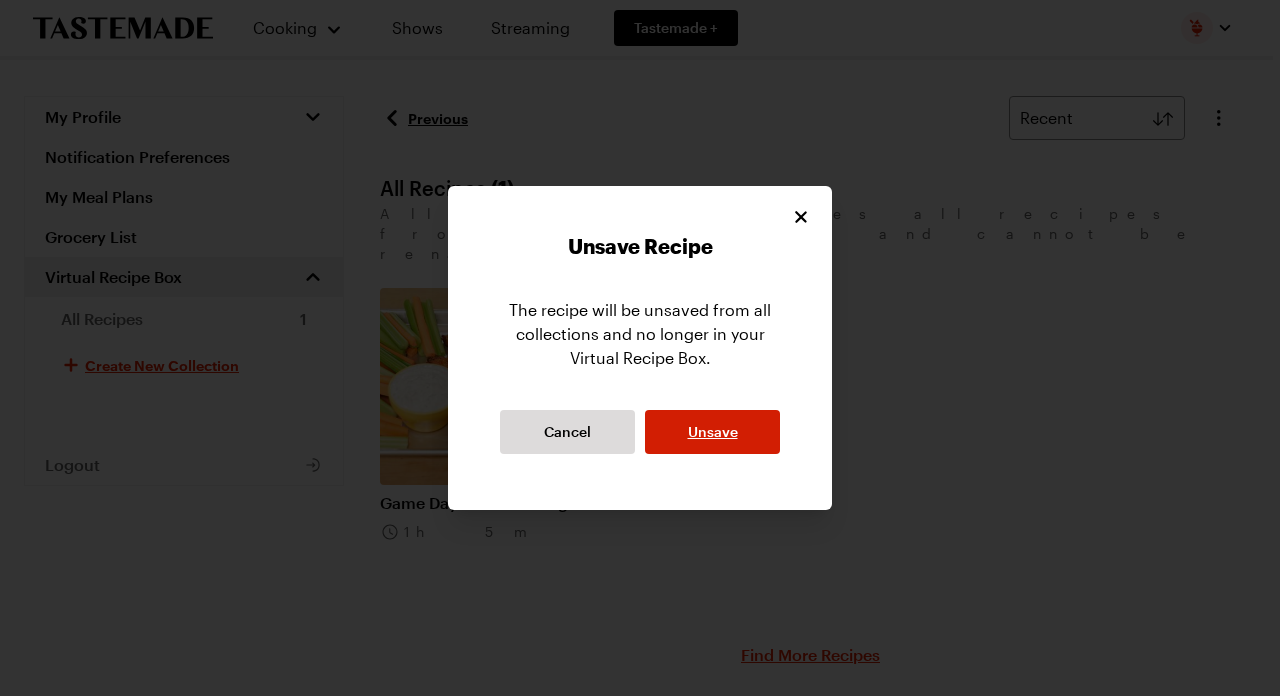 click on "Unsave" at bounding box center (712, 432) 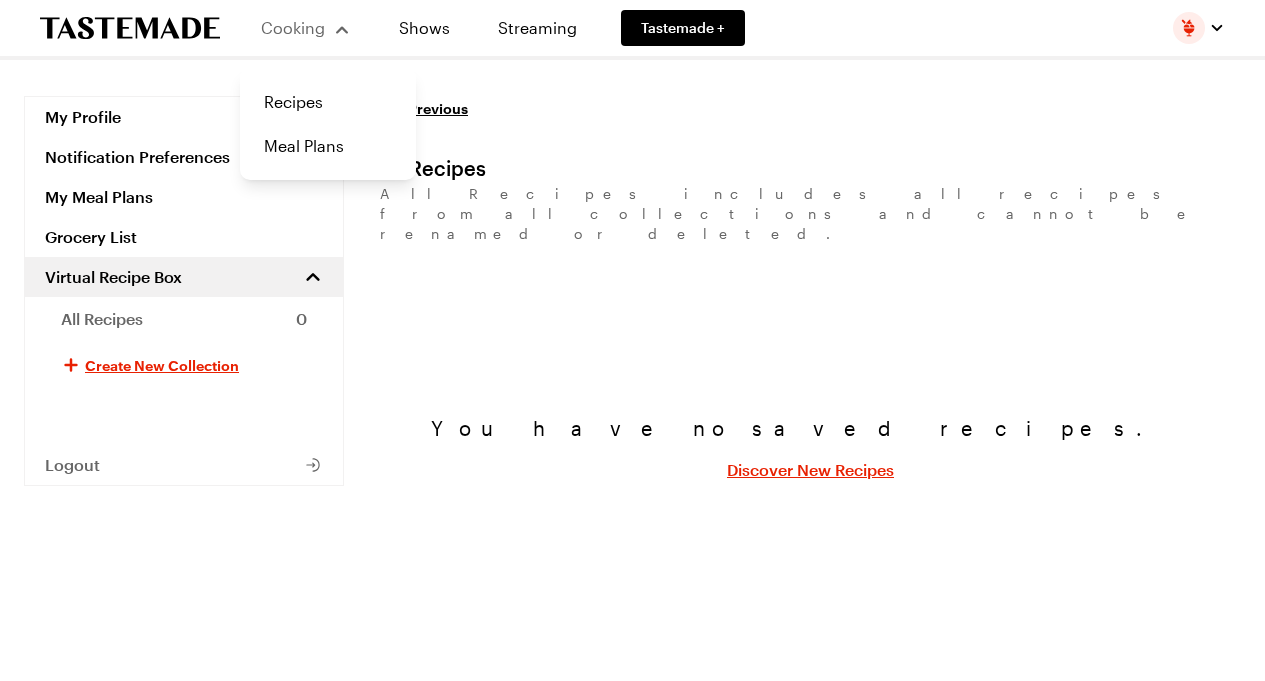 click on "Cooking" at bounding box center (293, 27) 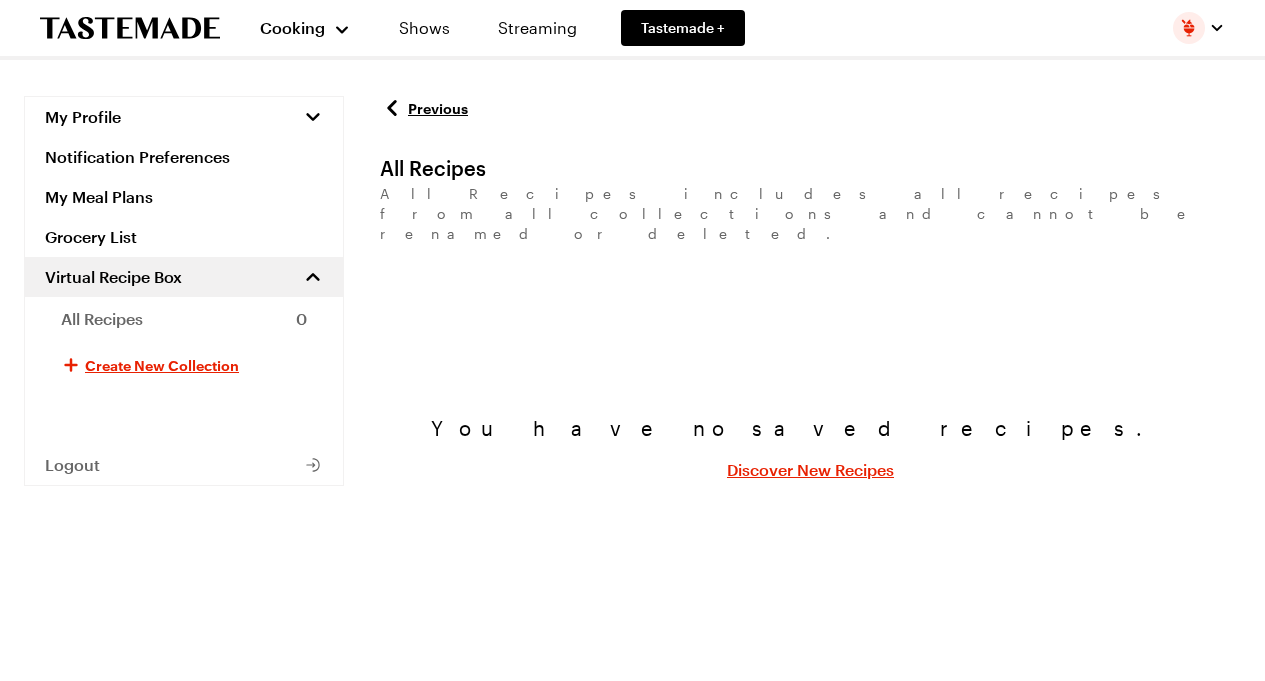 click on "Discover New Recipes" at bounding box center (810, 470) 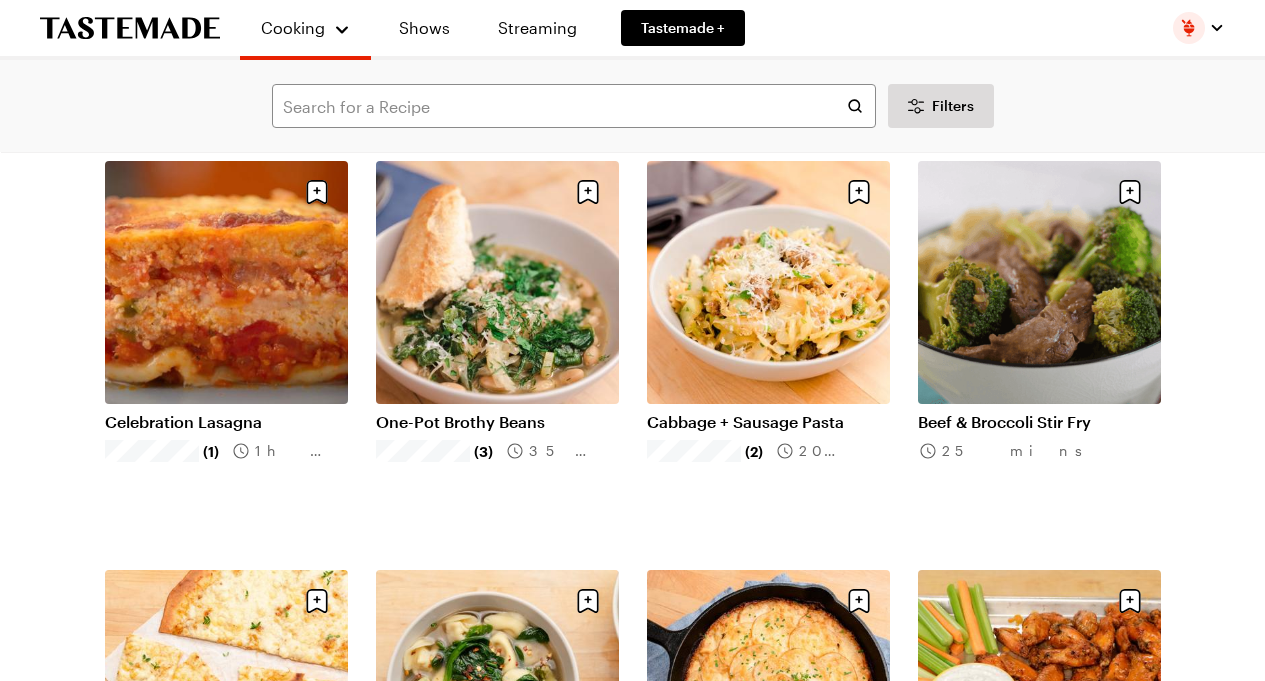 scroll, scrollTop: 4377, scrollLeft: 0, axis: vertical 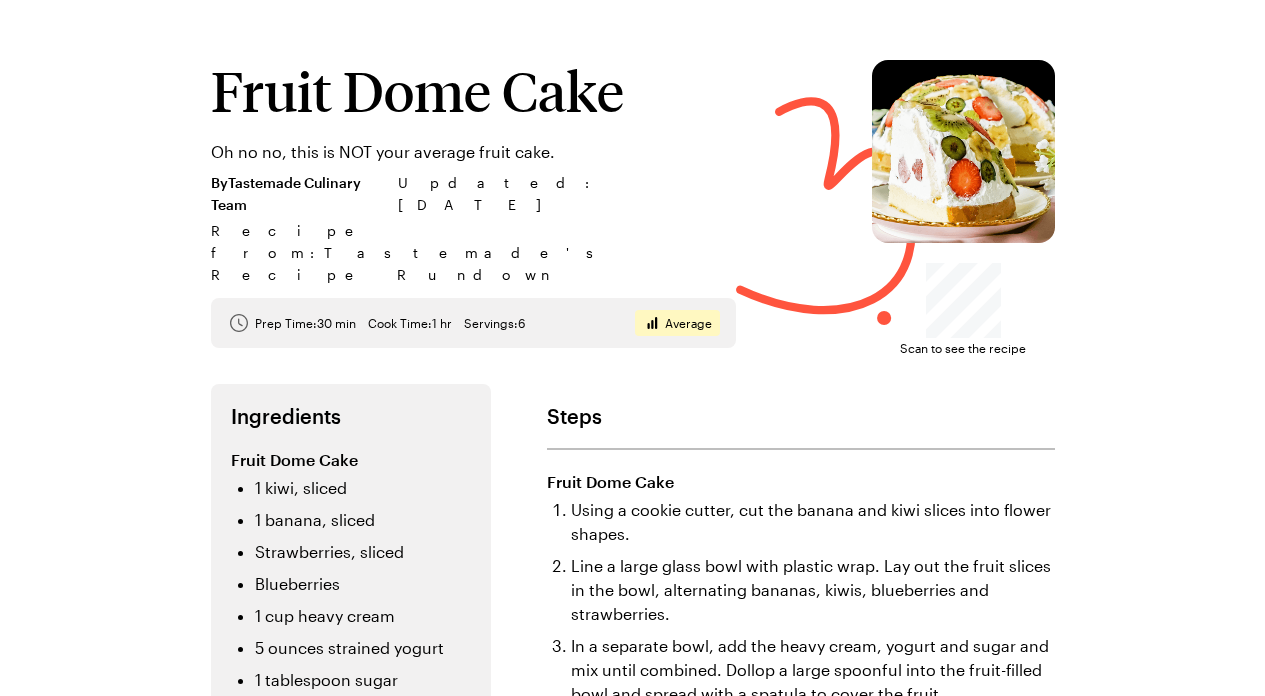 click on "Fruit Dome Cake Oh no no, this is NOT your average fruit cake.   By  Tastemade Culinary Team Updated :  [DATE] Recipe from:  Tastemade's Recipe Rundown Prep Time:  30 min Cook Time:  1 hr Servings:  6 Average Scan to see the recipe Ingredients Fruit Dome Cake 1 kiwi, sliced 1 banana, sliced Strawberries, sliced Blueberries 1 cup heavy cream 5 ounces strained yogurt 1 tablespoon sugar 2 sponge cakes, one sliced and one whole Whole strawberries Glaze 3 tablespoons water 1 teaspoon granulated sugar 1 tablespoon gelatin Steps Fruit Dome Cake Using a cookie cutter, cut the banana and kiwi slices into flower shapes. Line a large glass bowl with plastic wrap. Lay out the fruit slices in the bowl, alternating bananas, kiwis, blueberries and strawberries. In a separate bowl, add the heavy cream, yogurt and sugar and mix until combined. Dollop a large spoonful into the fruit-filled bowl and spread with a spatula to cover the fruit. Add the whole sponge cake on top. Place in refrigerator until firm, about 1 hour." at bounding box center [632, 619] 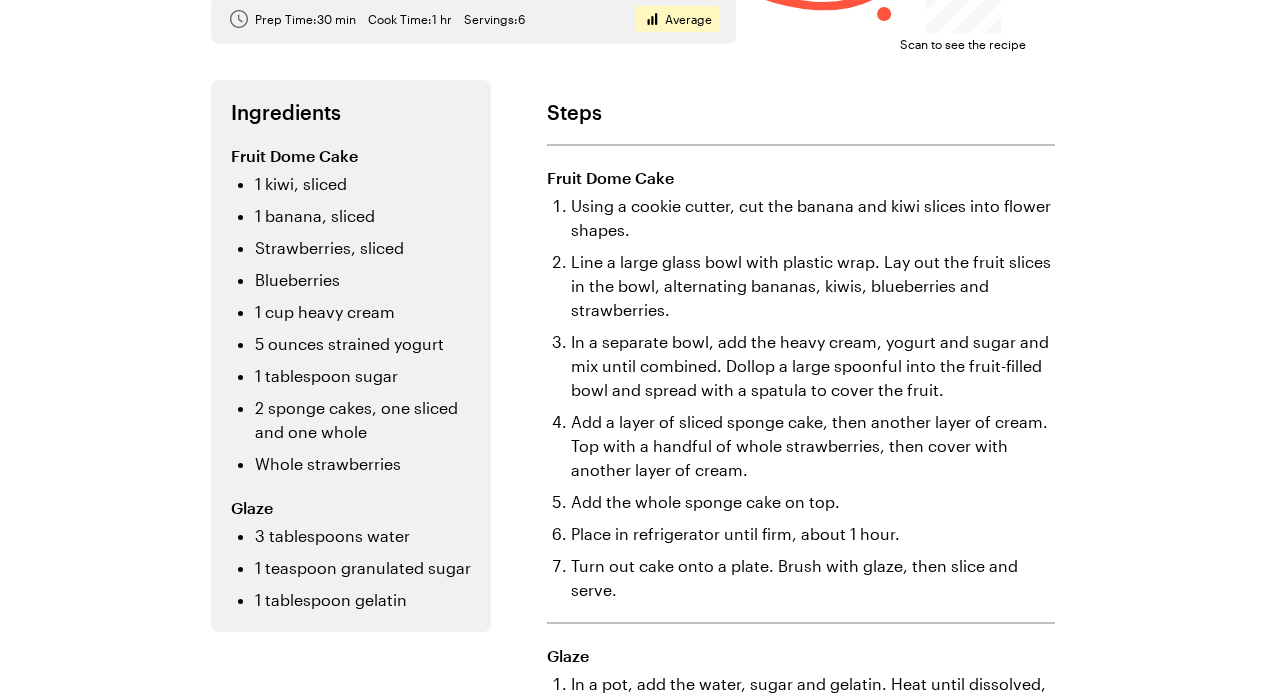 scroll, scrollTop: 336, scrollLeft: 0, axis: vertical 